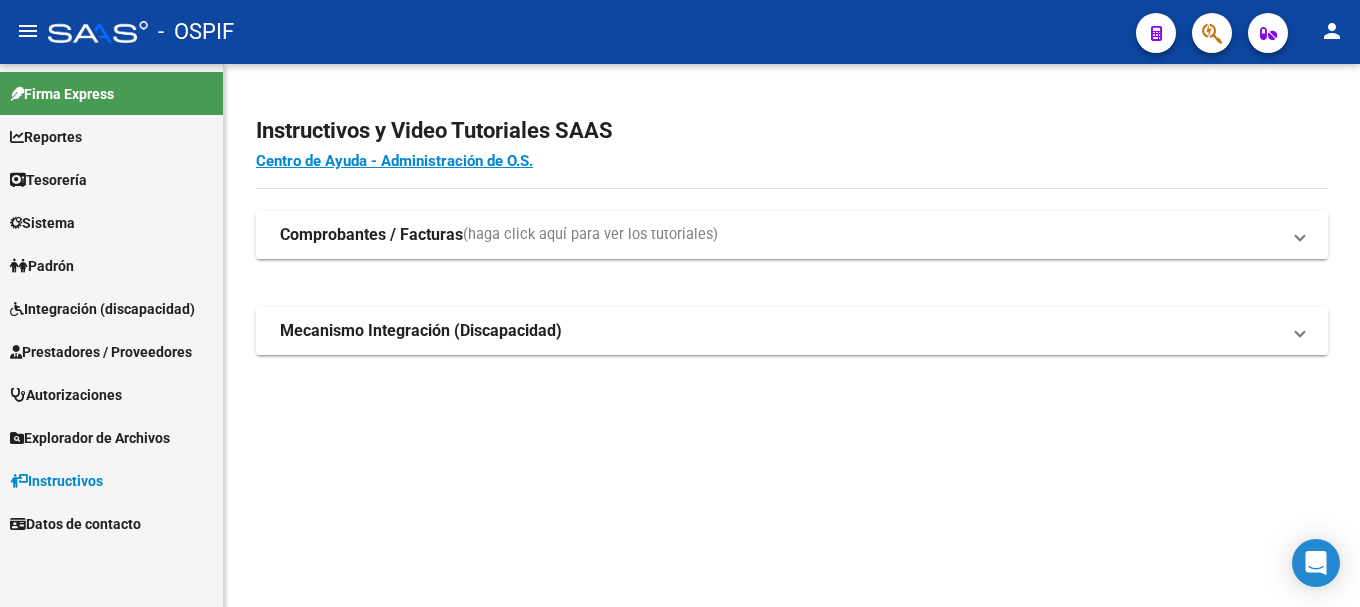 scroll, scrollTop: 0, scrollLeft: 0, axis: both 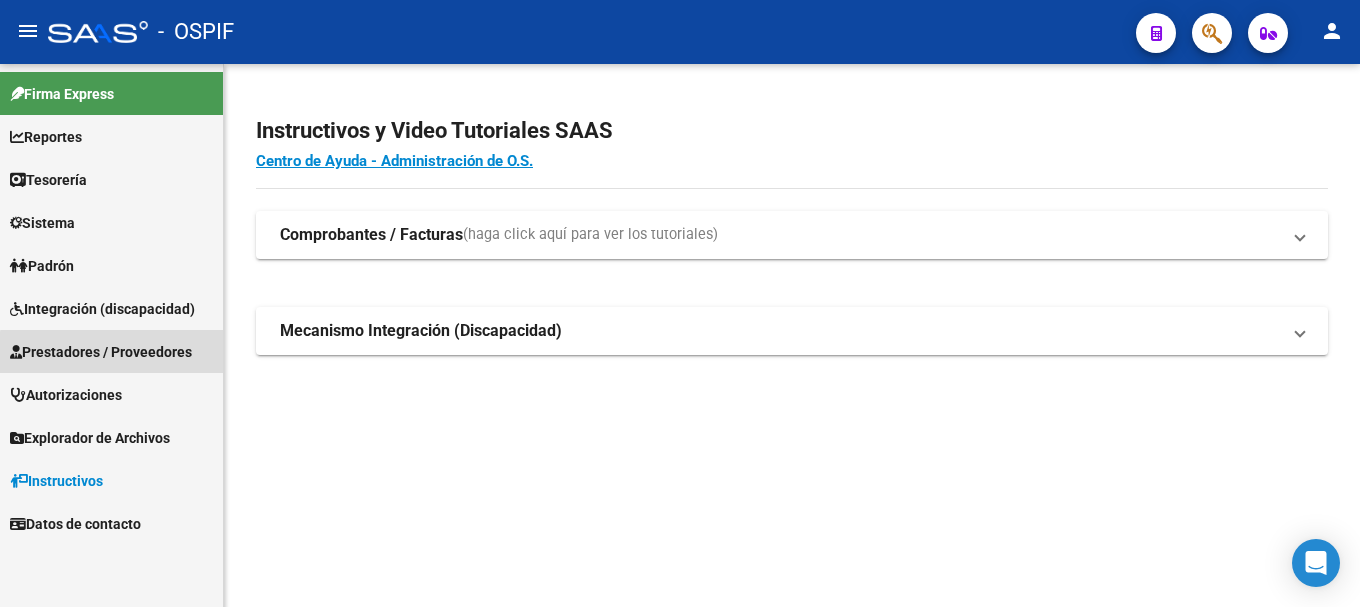 click on "Prestadores / Proveedores" at bounding box center (101, 352) 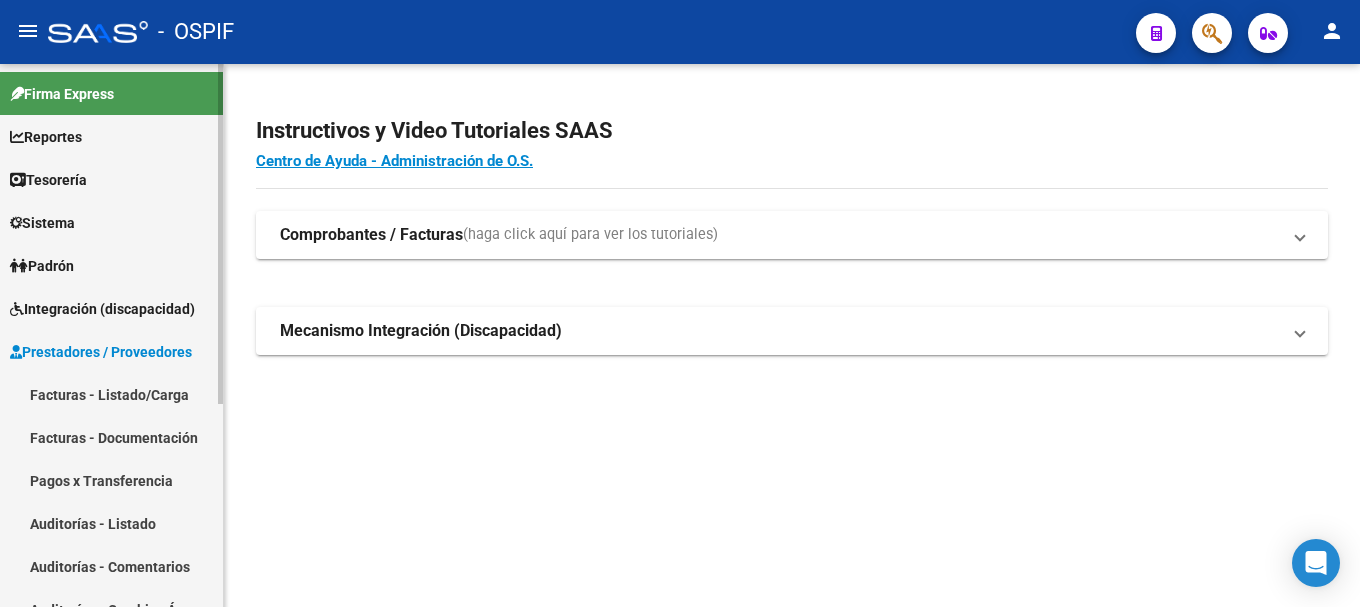 click on "Facturas - Listado/Carga" at bounding box center (111, 394) 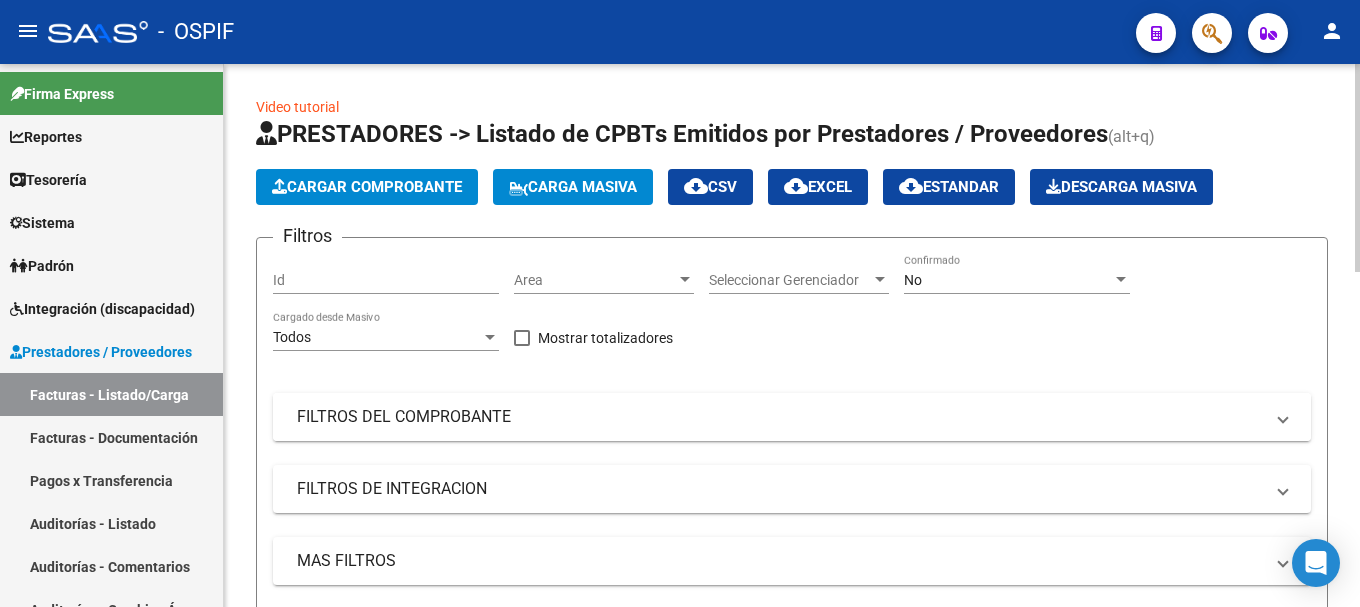 click at bounding box center [1283, 417] 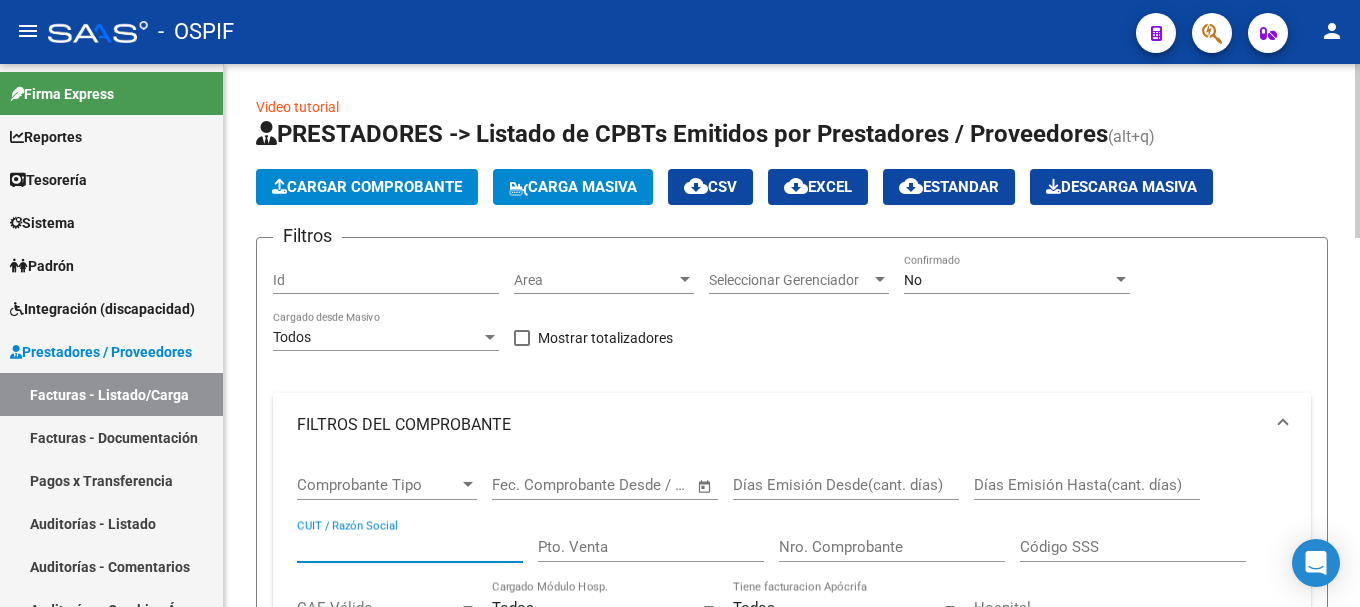 click on "CUIT / Razón Social" at bounding box center (410, 547) 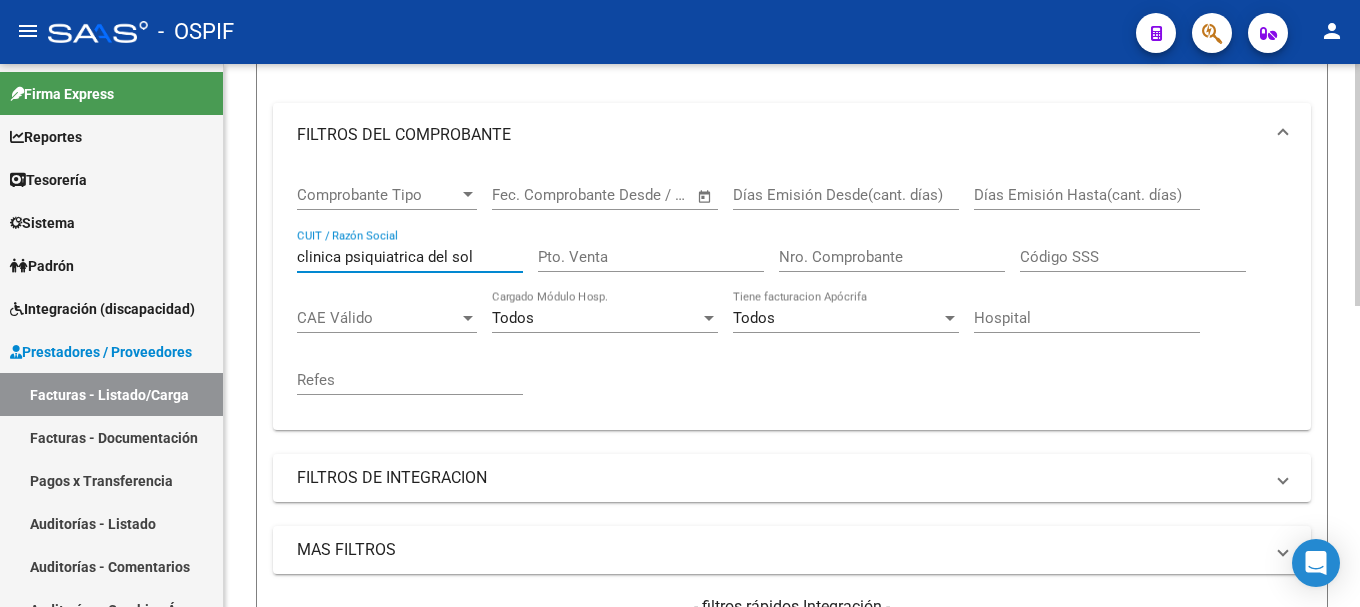 scroll, scrollTop: 200, scrollLeft: 0, axis: vertical 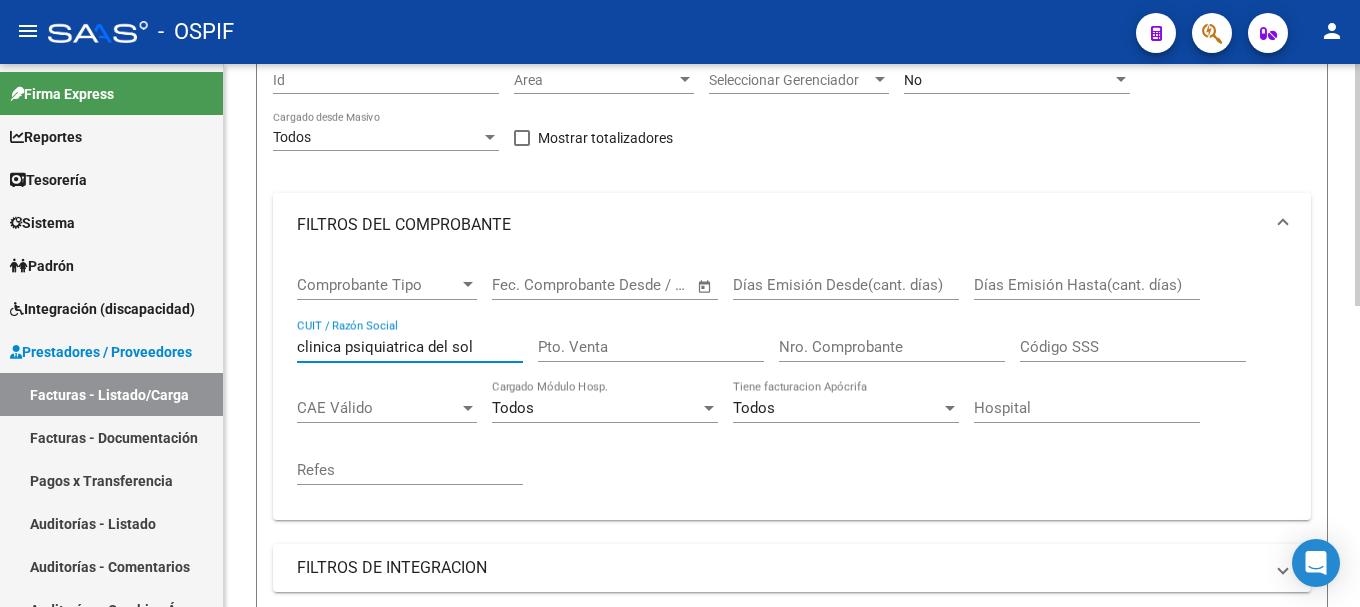 click on "clinica psiquiatrica del sol" at bounding box center (410, 347) 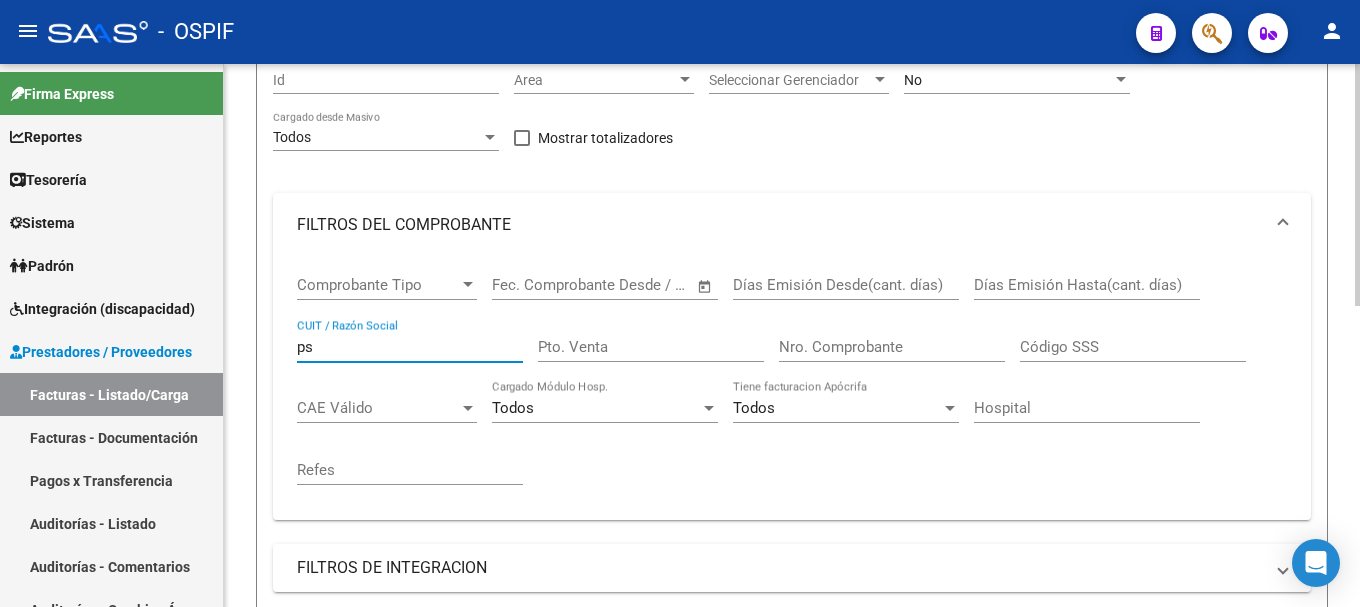 type on "p" 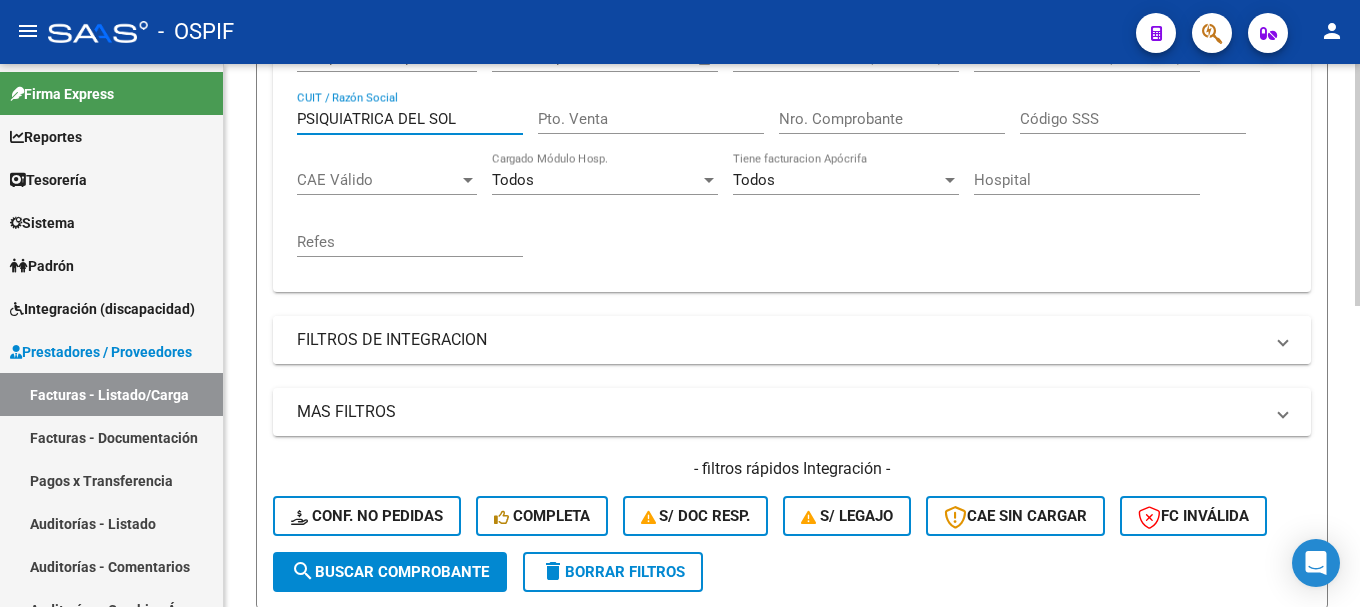 scroll, scrollTop: 500, scrollLeft: 0, axis: vertical 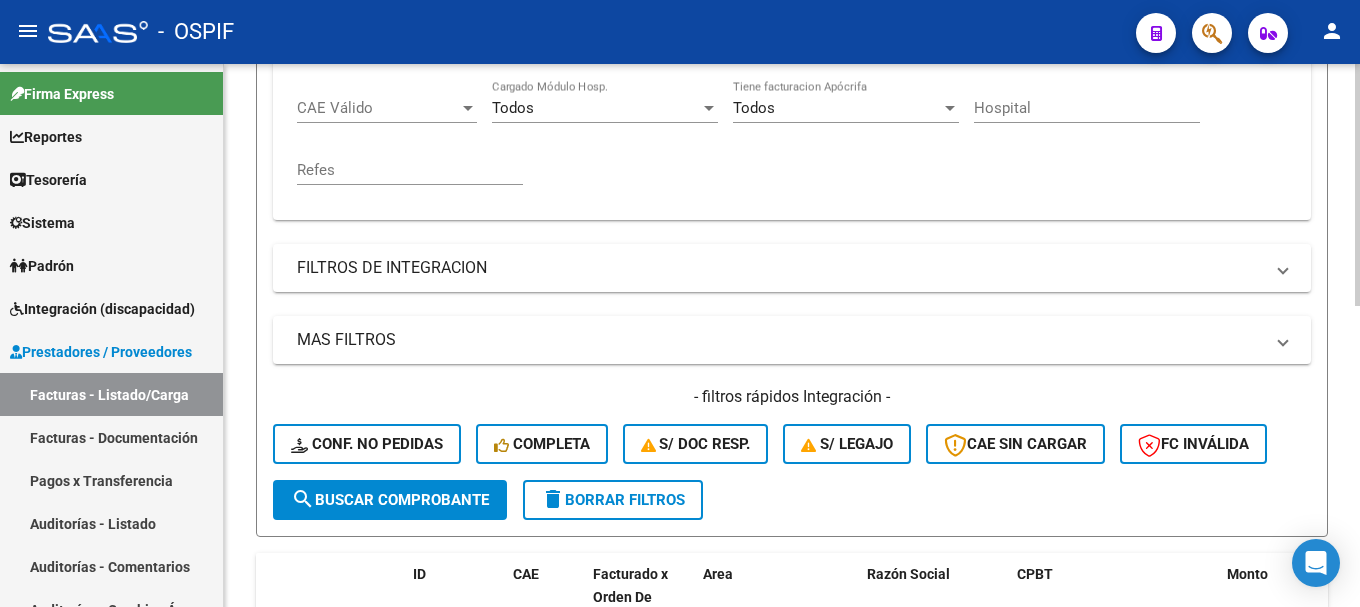 click on "search  Buscar Comprobante" 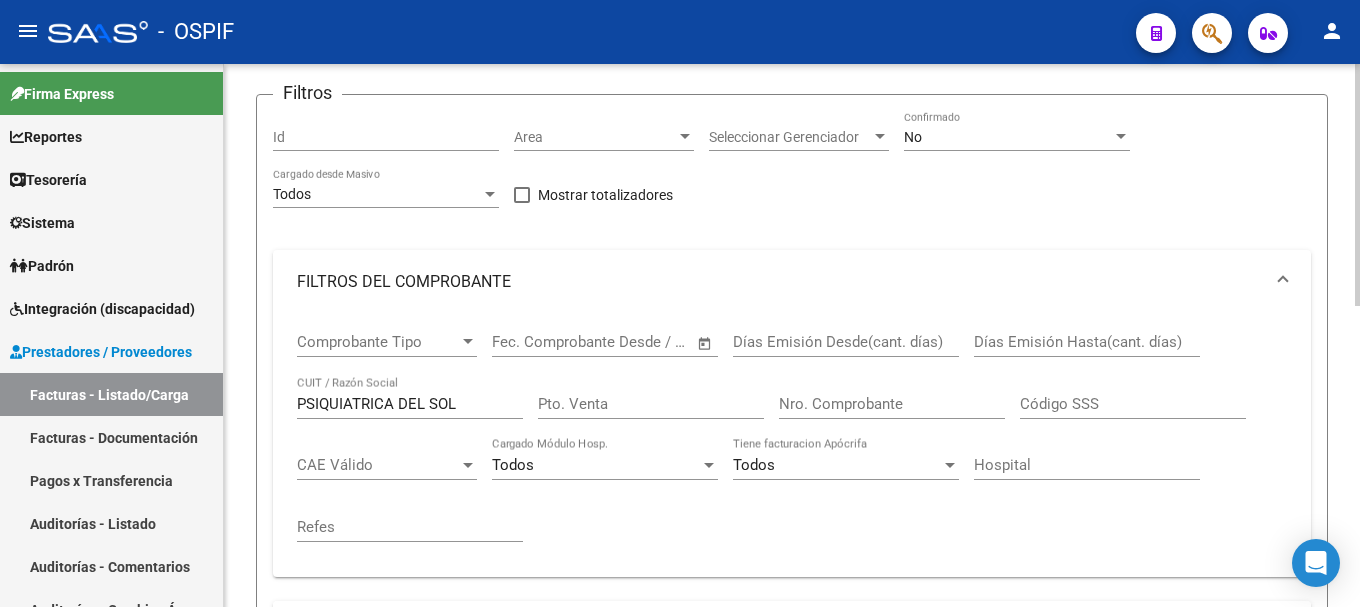 scroll, scrollTop: 75, scrollLeft: 0, axis: vertical 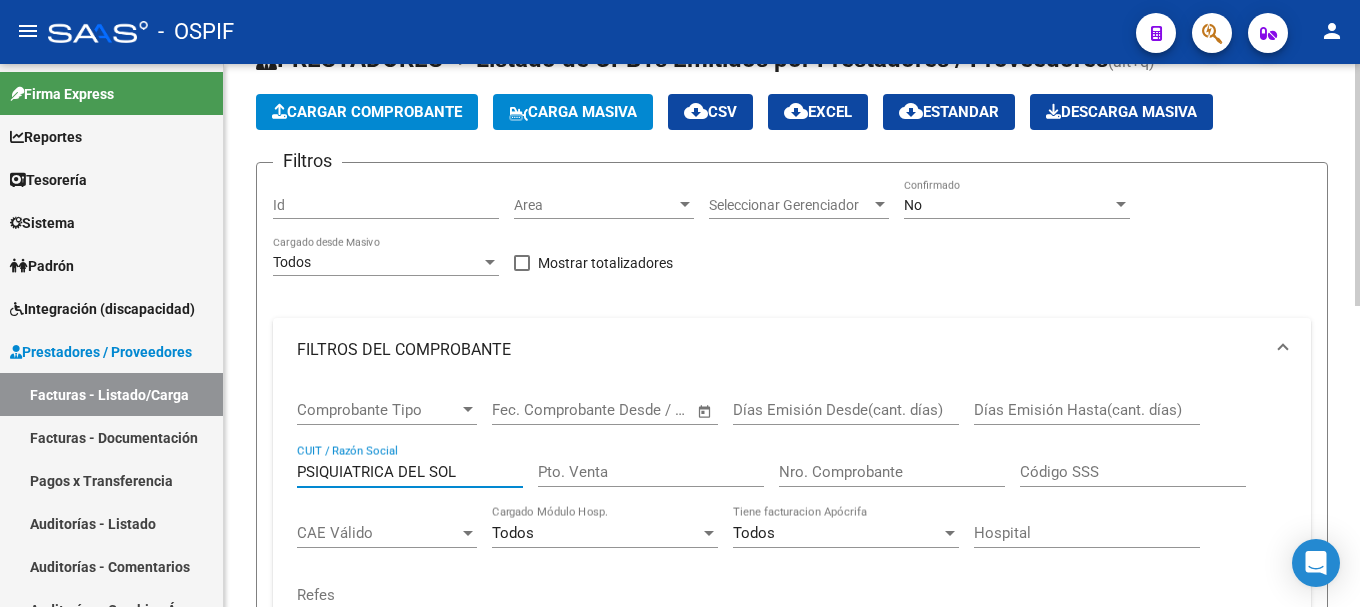 click on "PSIQUIATRICA DEL SOL" at bounding box center [410, 472] 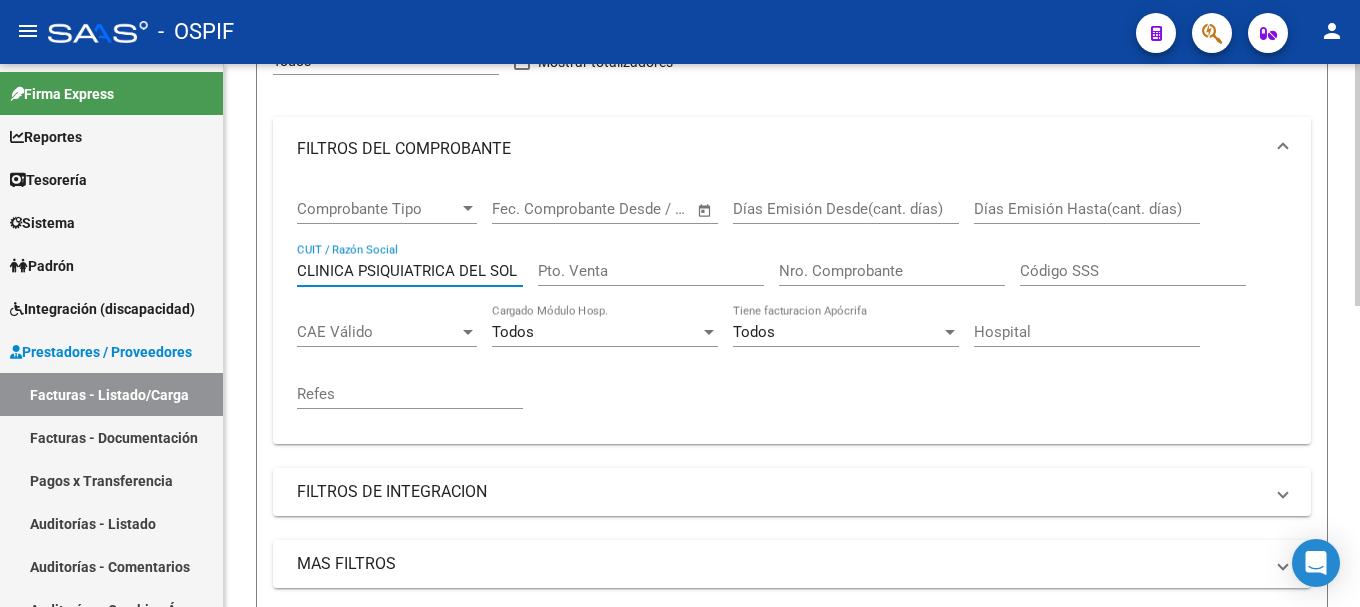 scroll, scrollTop: 275, scrollLeft: 0, axis: vertical 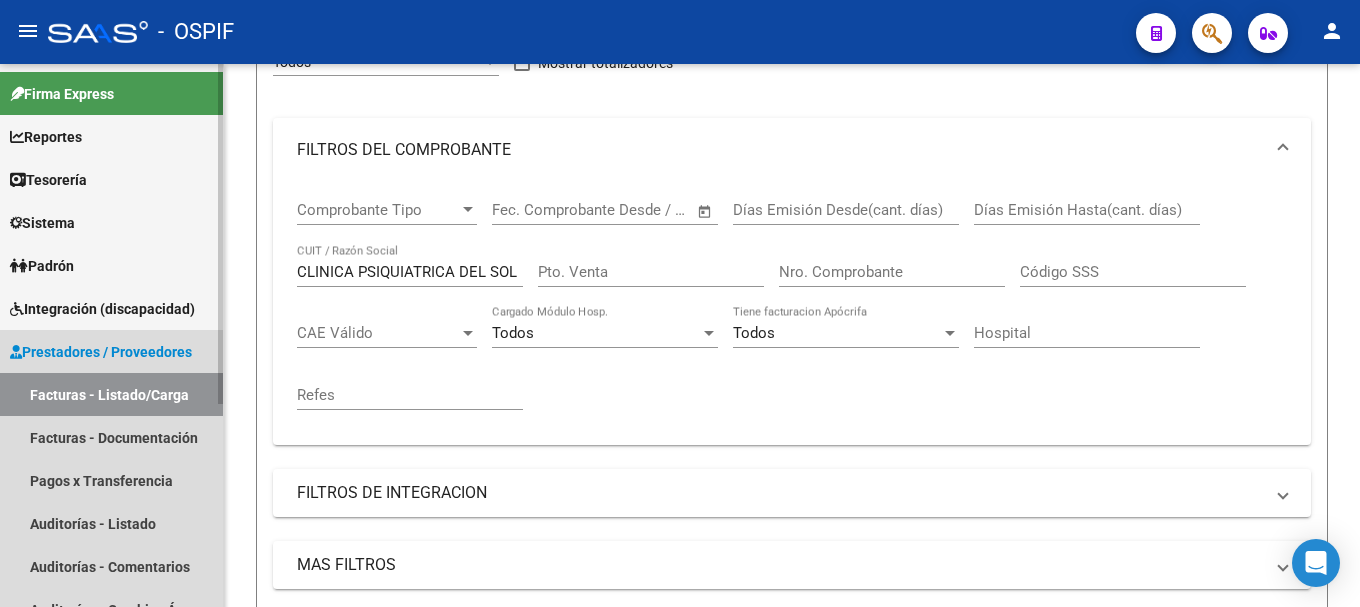 click on "Prestadores / Proveedores" at bounding box center (101, 352) 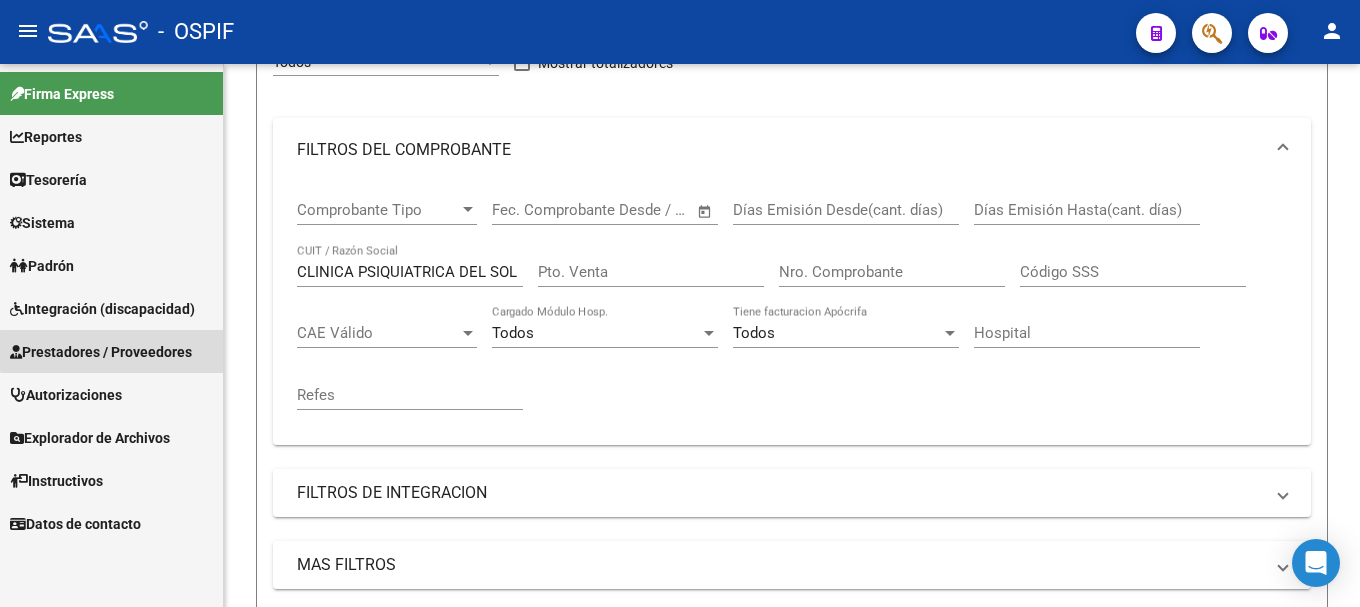 click on "Prestadores / Proveedores" at bounding box center [101, 352] 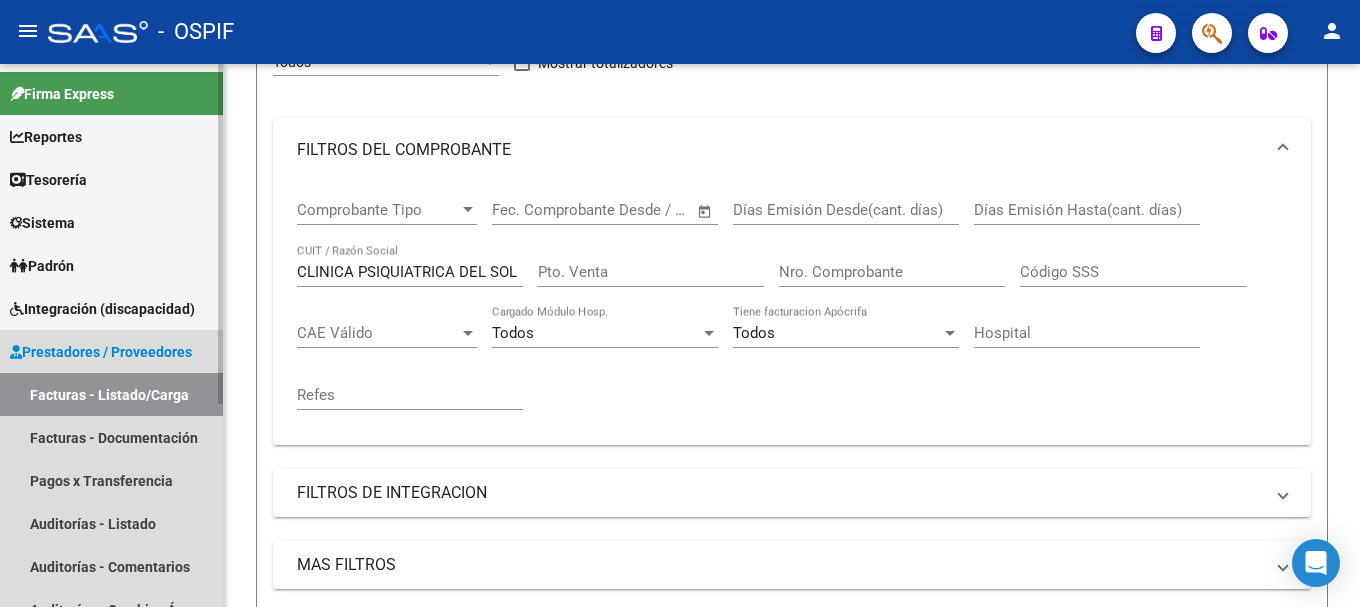 click on "Facturas - Listado/Carga" at bounding box center (111, 394) 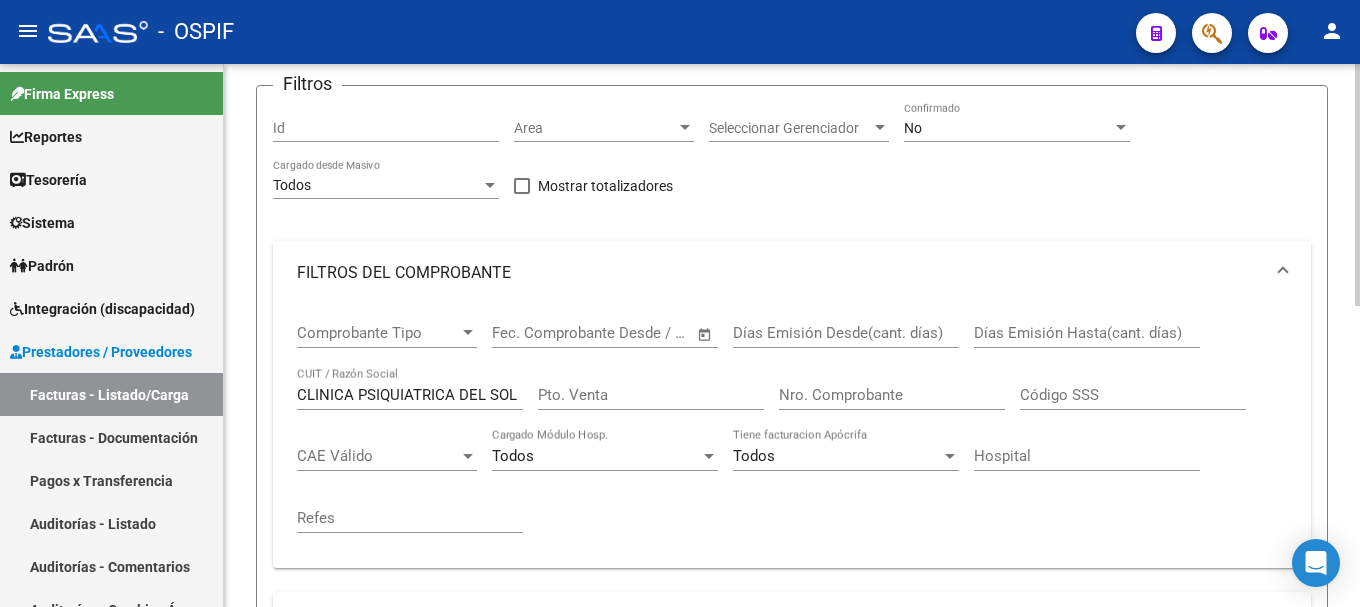 scroll, scrollTop: 0, scrollLeft: 0, axis: both 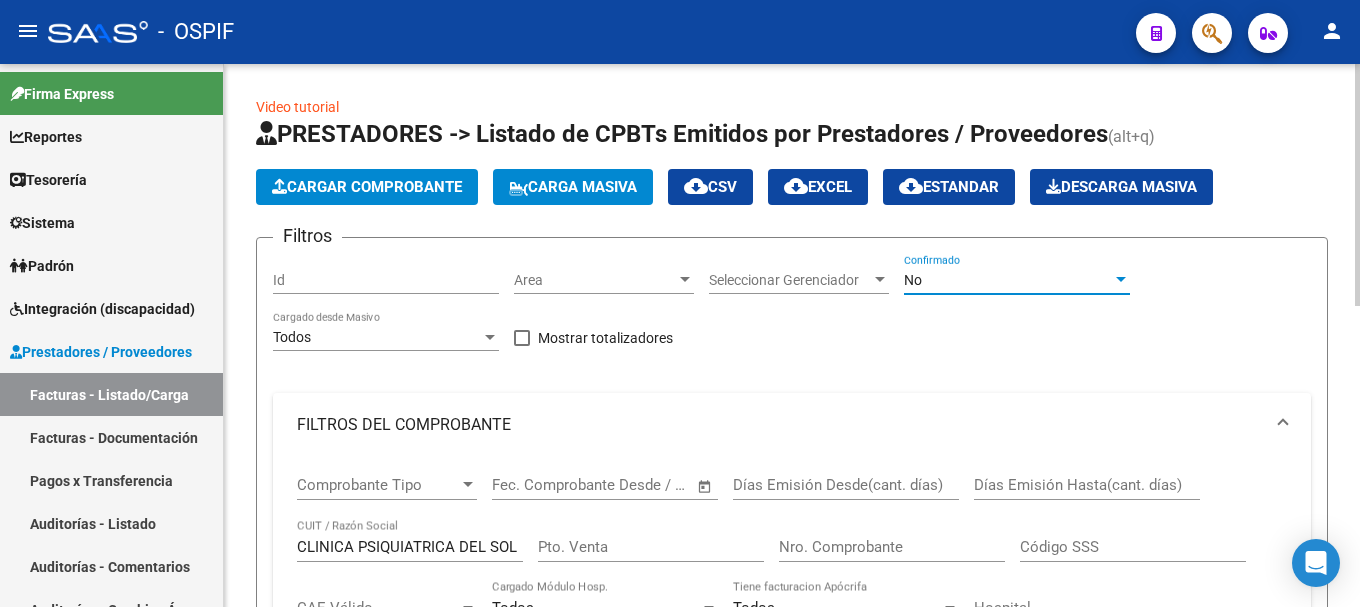 click at bounding box center [1121, 279] 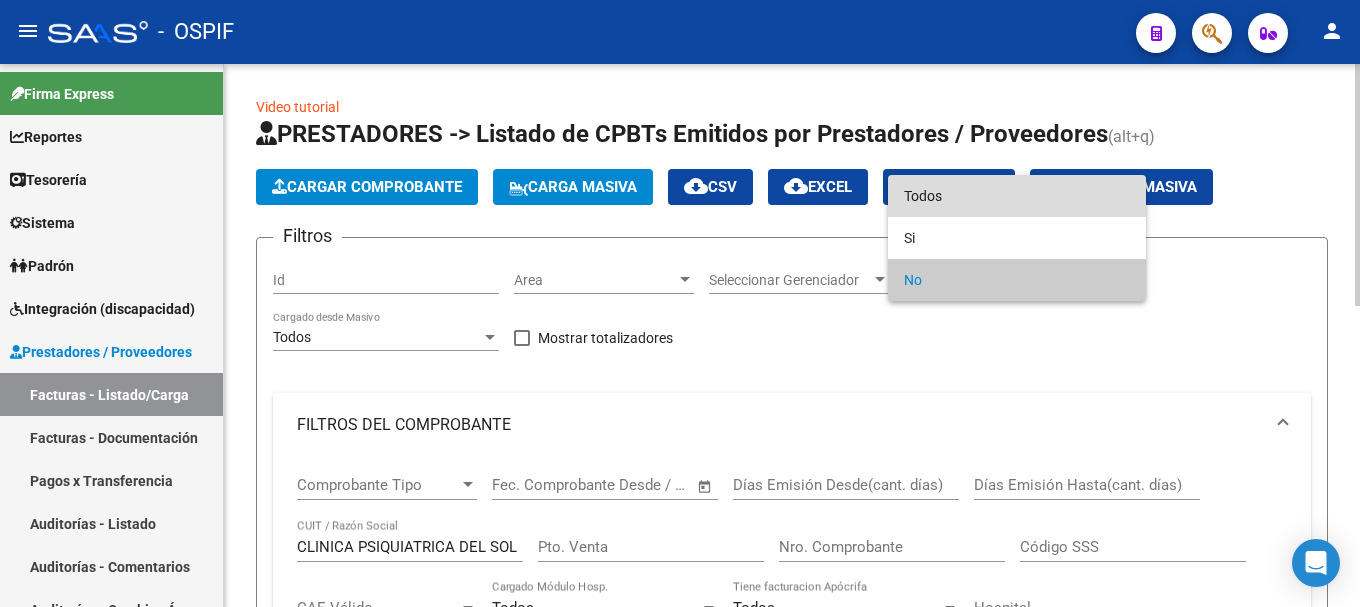 click on "Todos" at bounding box center [1017, 196] 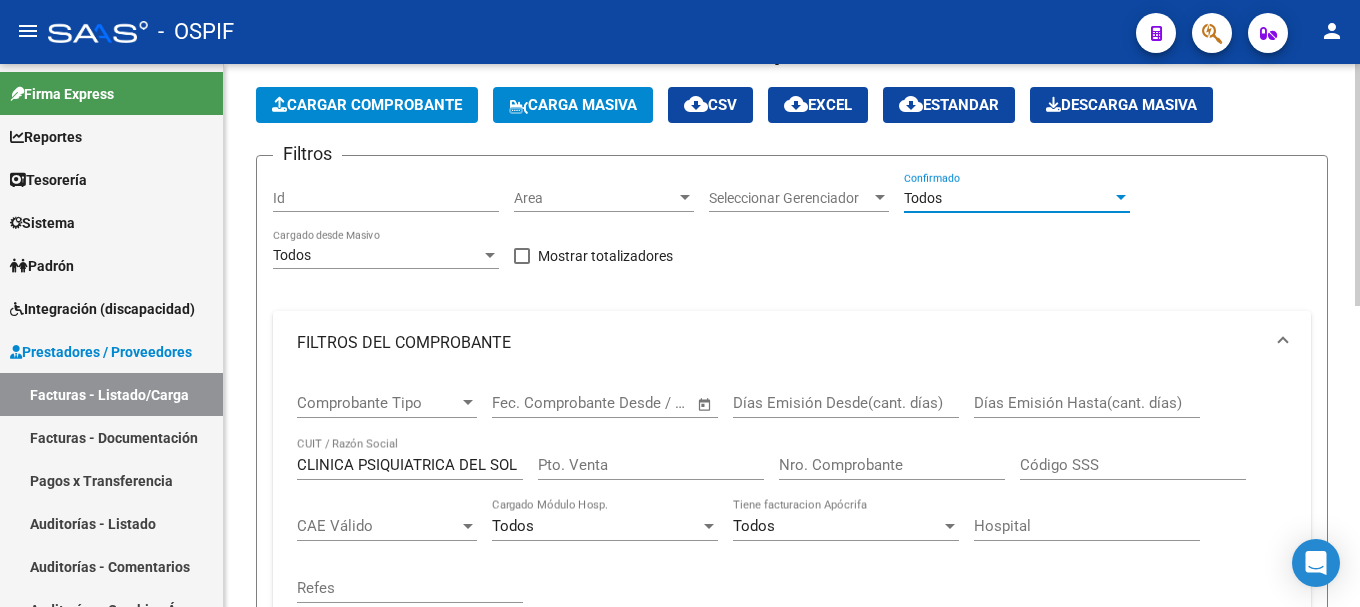 scroll, scrollTop: 200, scrollLeft: 0, axis: vertical 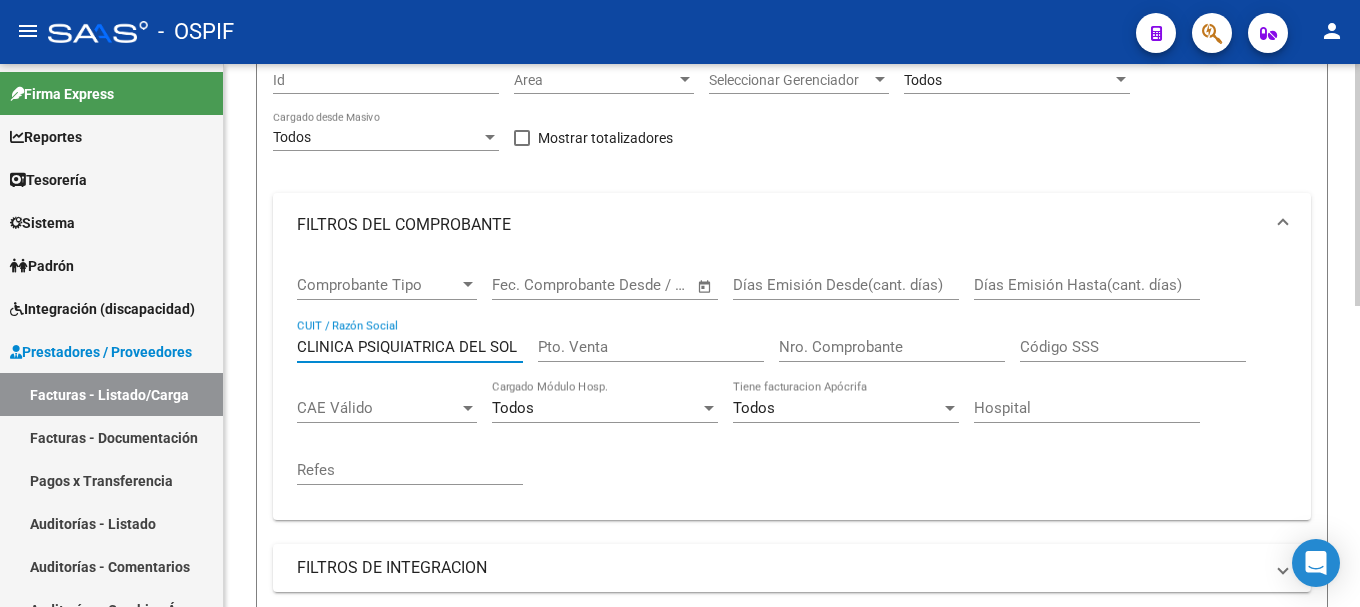 click on "CLINICA PSIQUIATRICA DEL SOL" at bounding box center [410, 347] 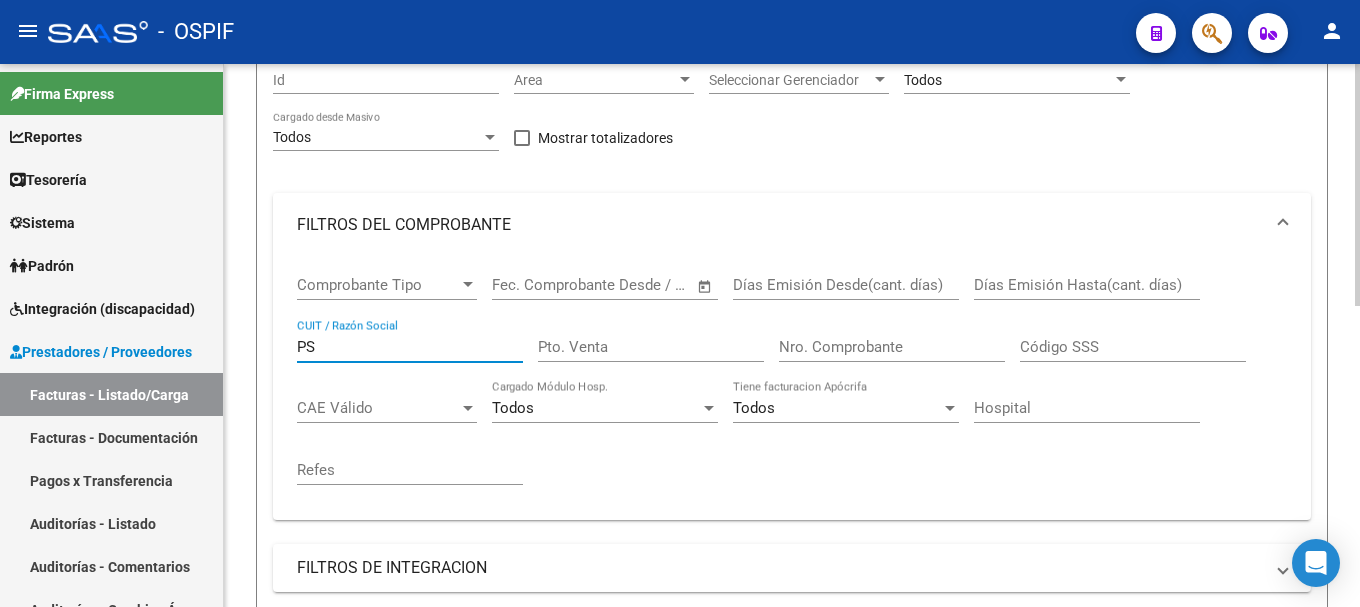 type on "P" 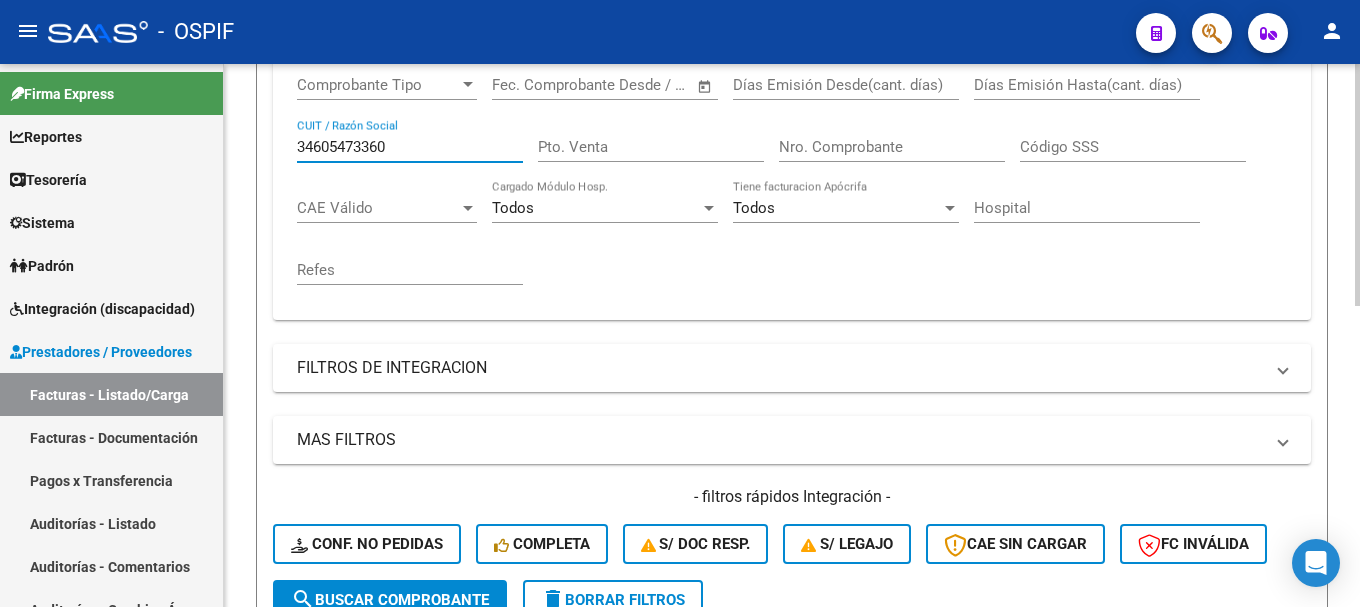 scroll, scrollTop: 500, scrollLeft: 0, axis: vertical 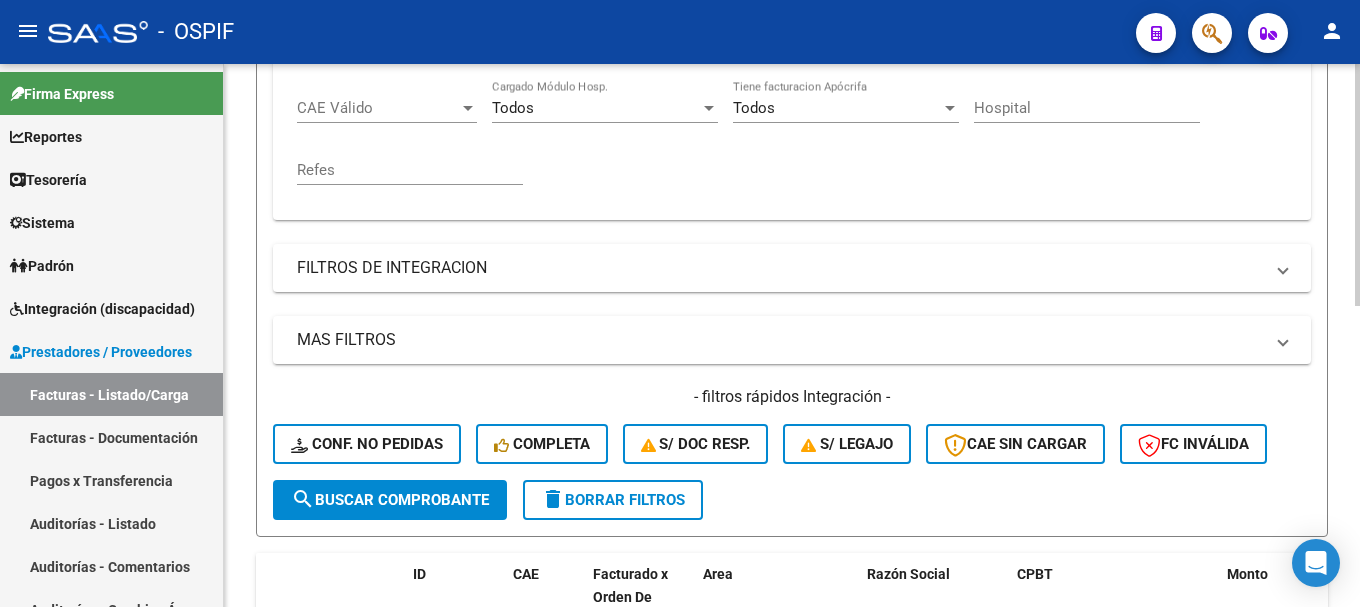 type on "34605473360" 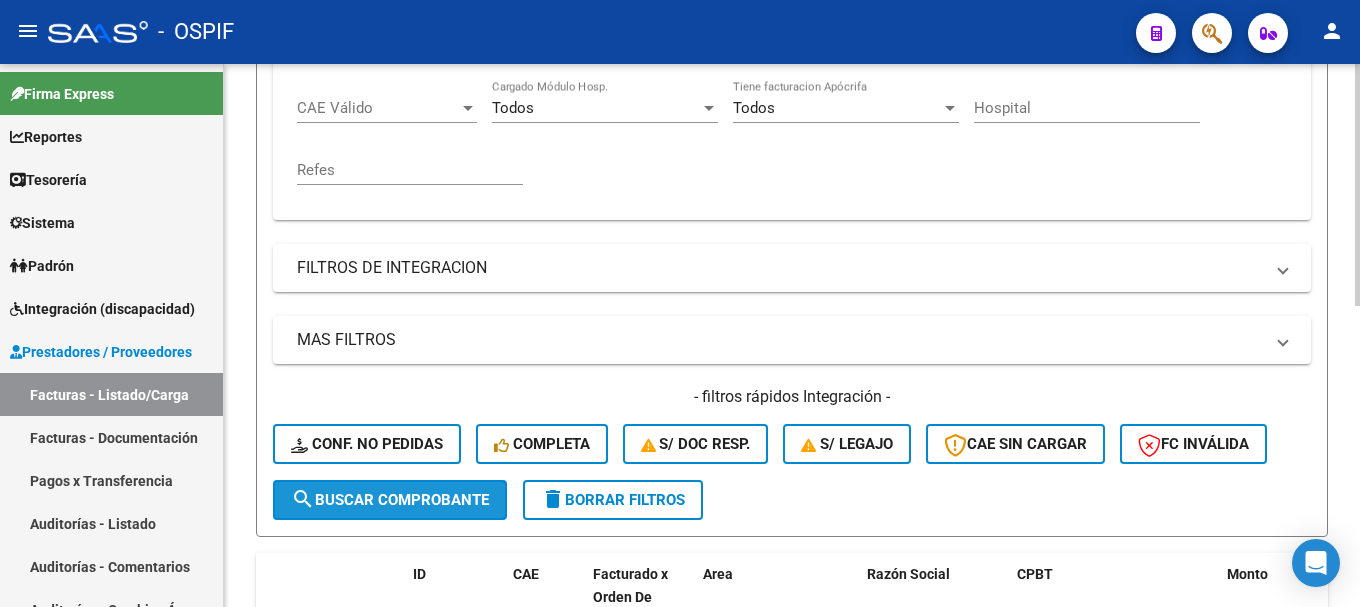 click on "search  Buscar Comprobante" 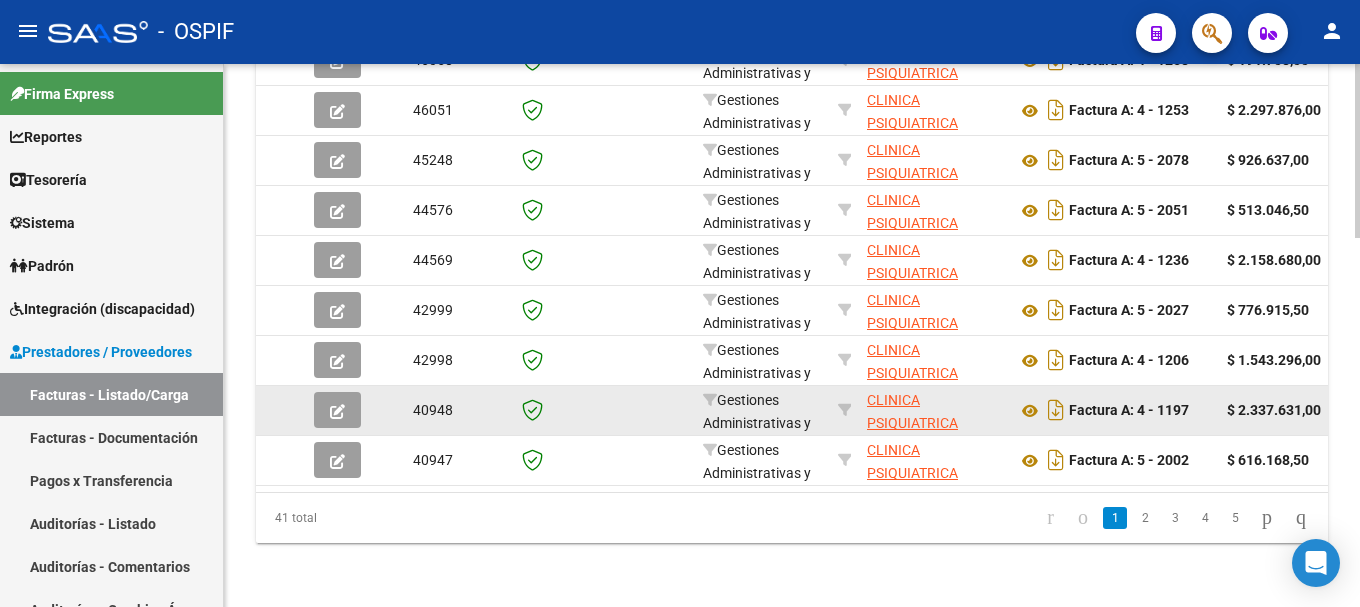 scroll, scrollTop: 1156, scrollLeft: 0, axis: vertical 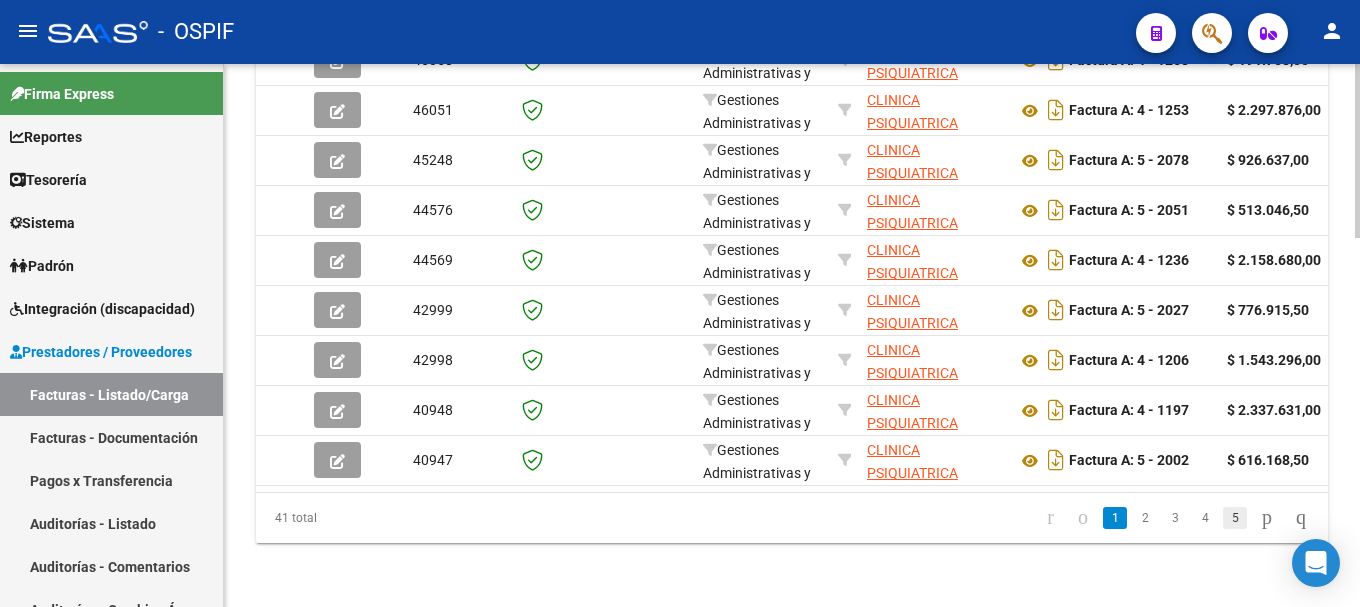 click on "5" 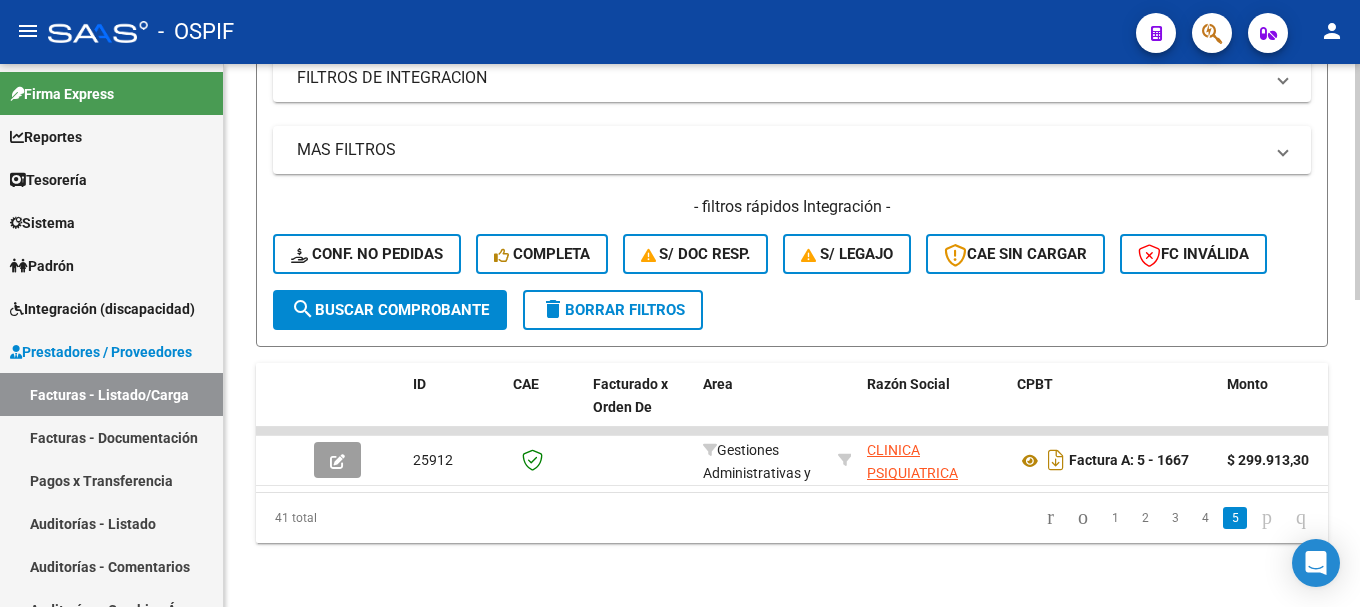scroll, scrollTop: 706, scrollLeft: 0, axis: vertical 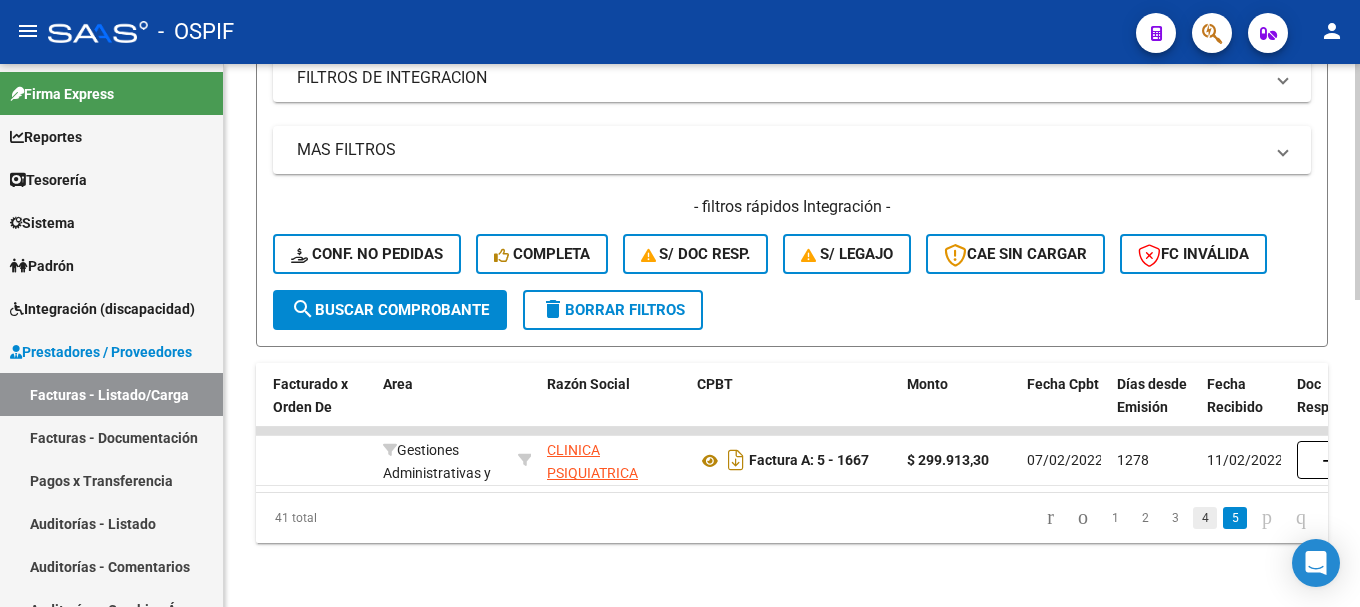 click on "4" 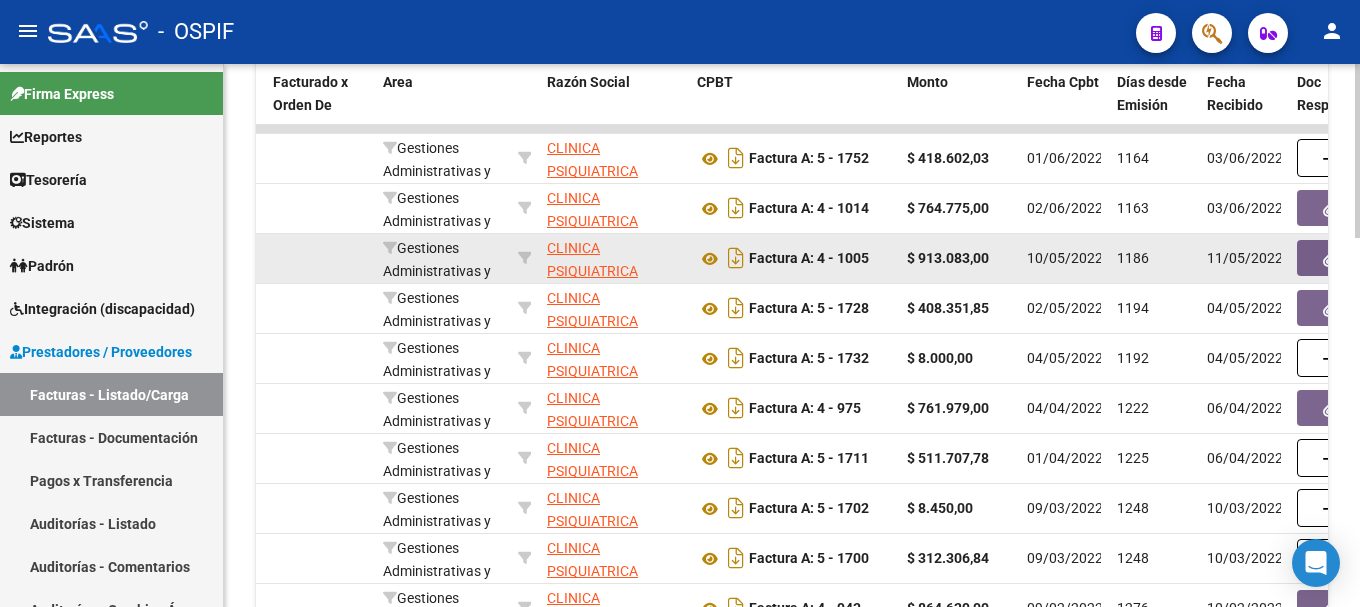 scroll, scrollTop: 1156, scrollLeft: 0, axis: vertical 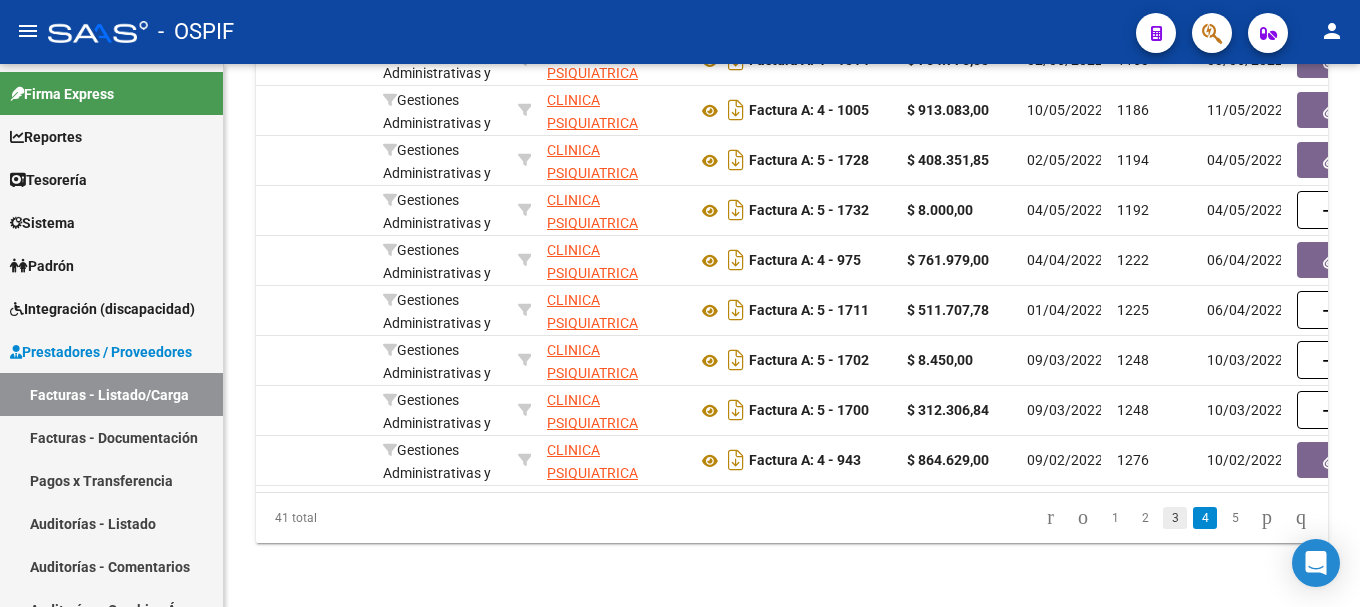 click on "3" 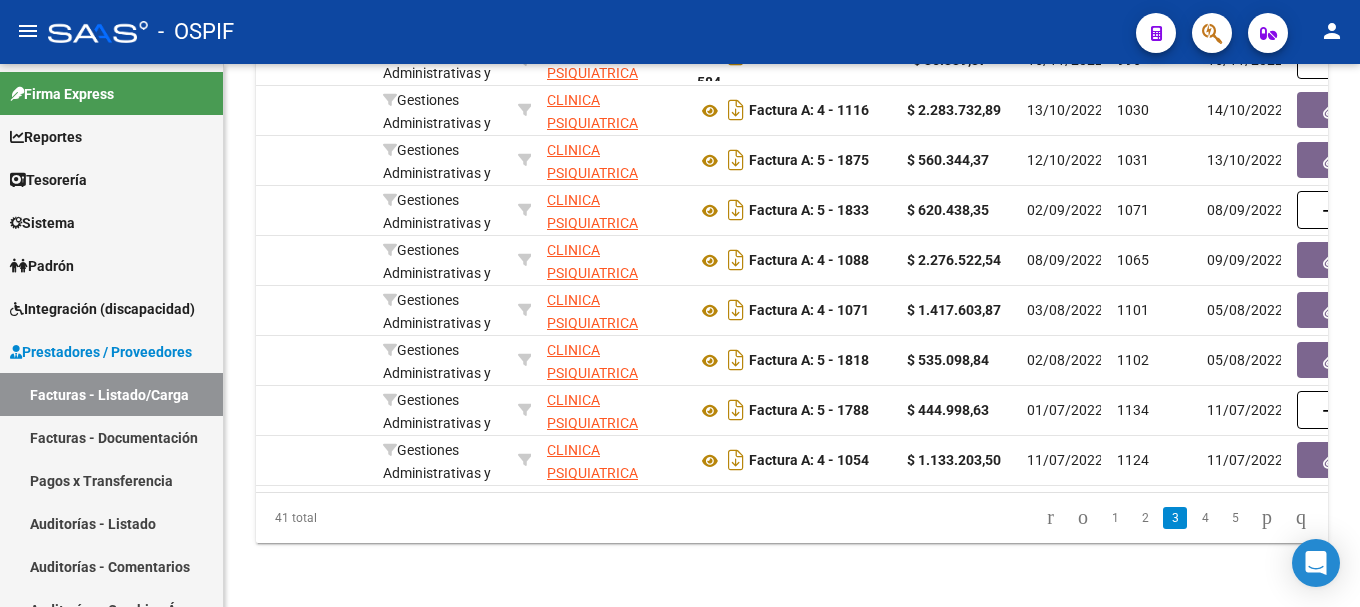 scroll, scrollTop: 1156, scrollLeft: 0, axis: vertical 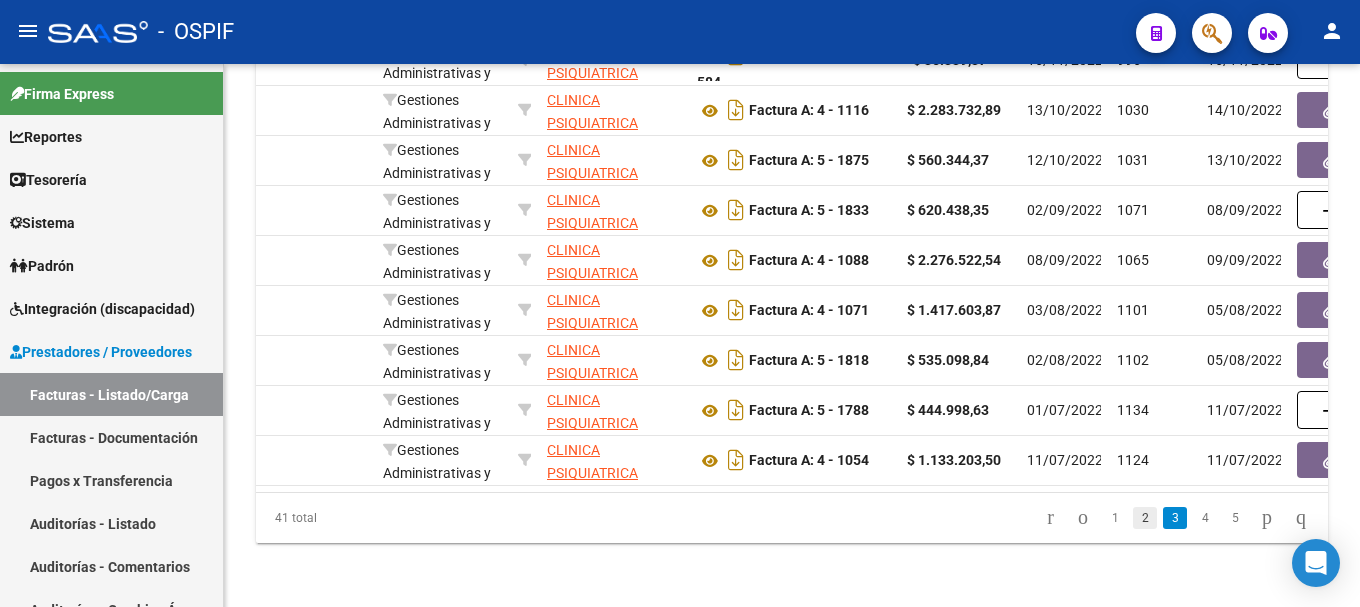 click on "2" 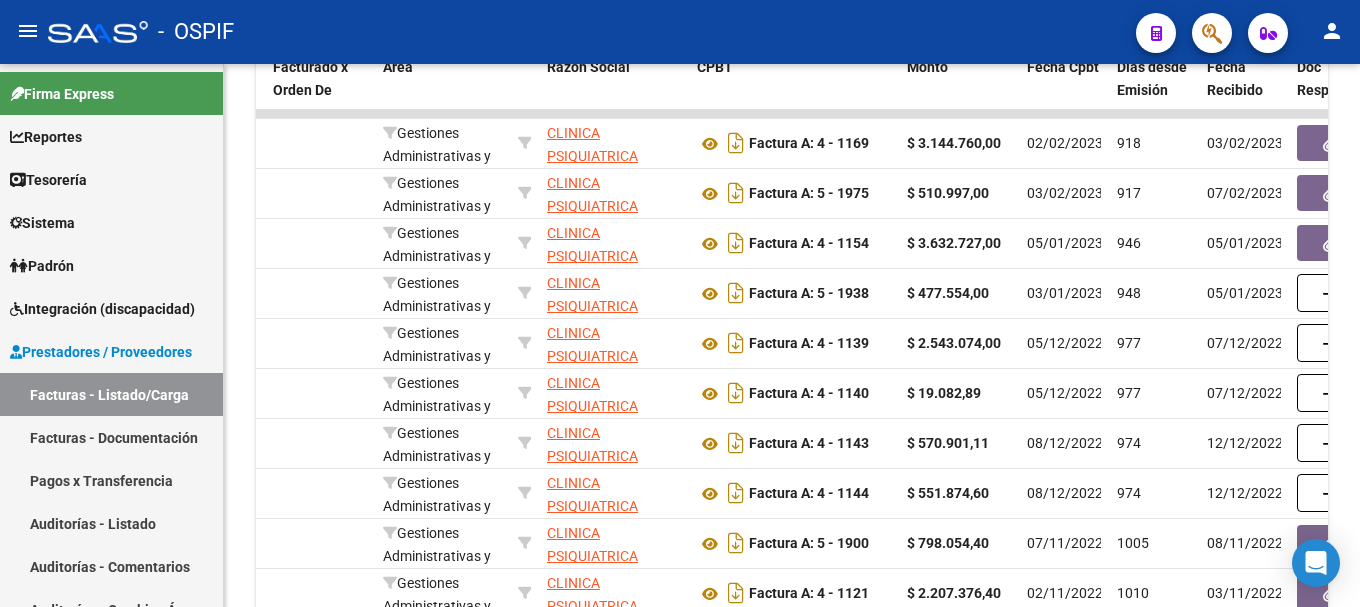 scroll, scrollTop: 956, scrollLeft: 0, axis: vertical 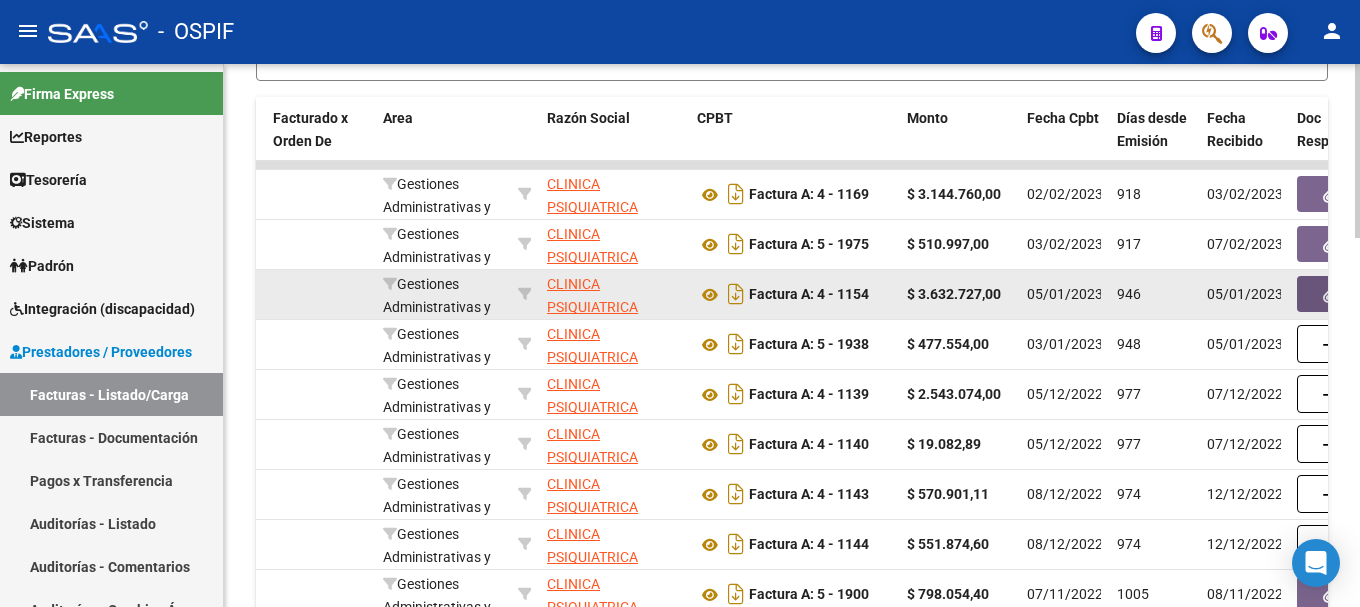 click 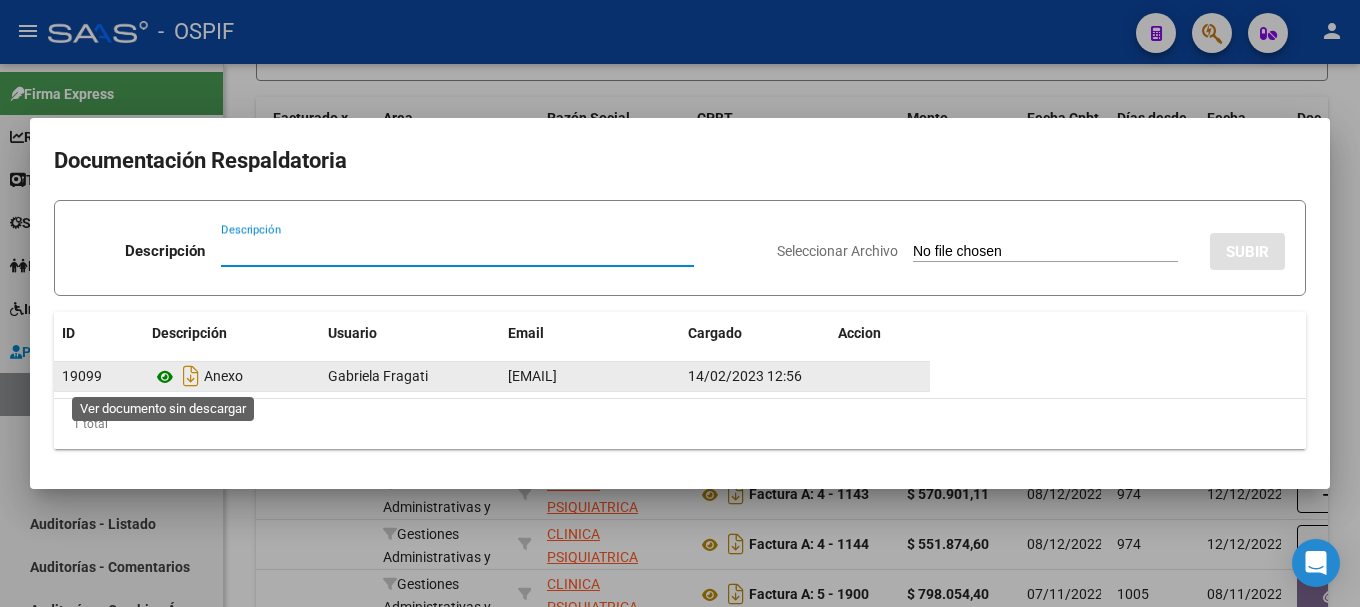 click 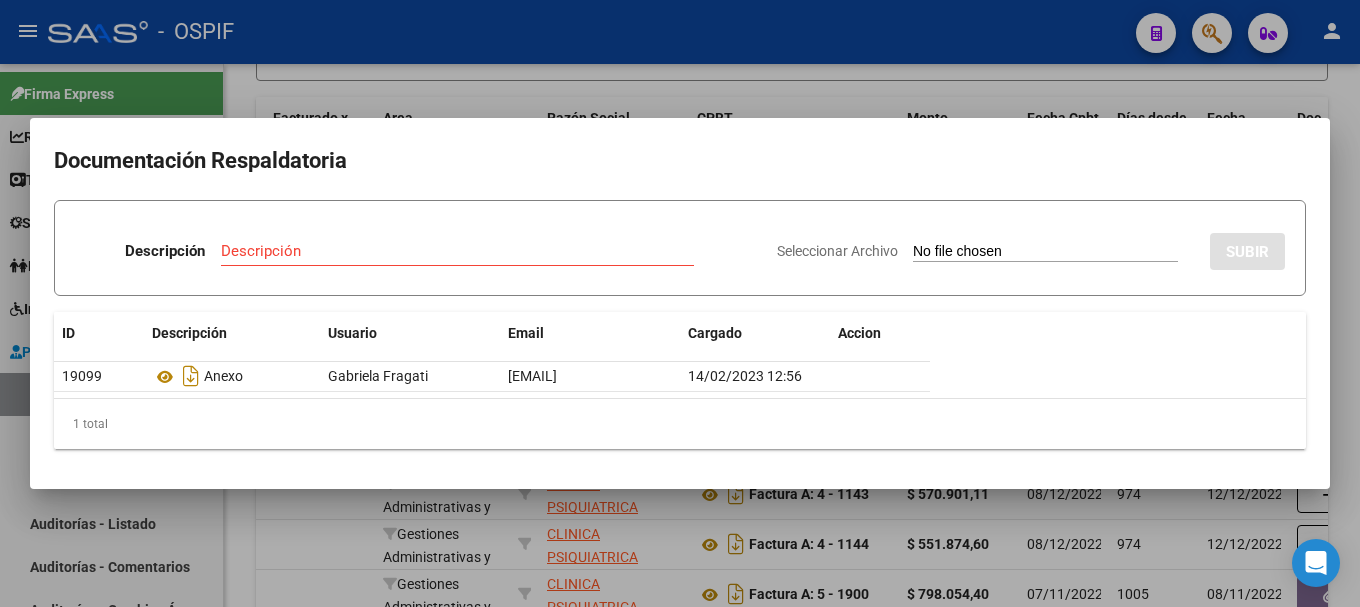 click at bounding box center (680, 303) 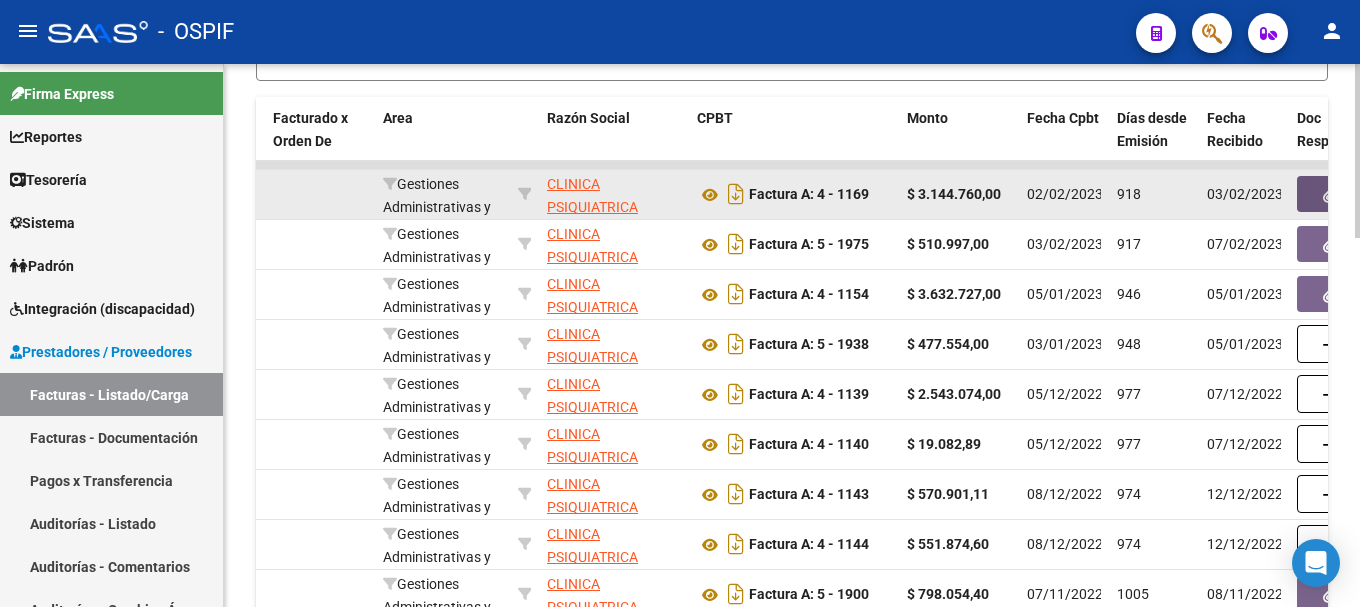 click 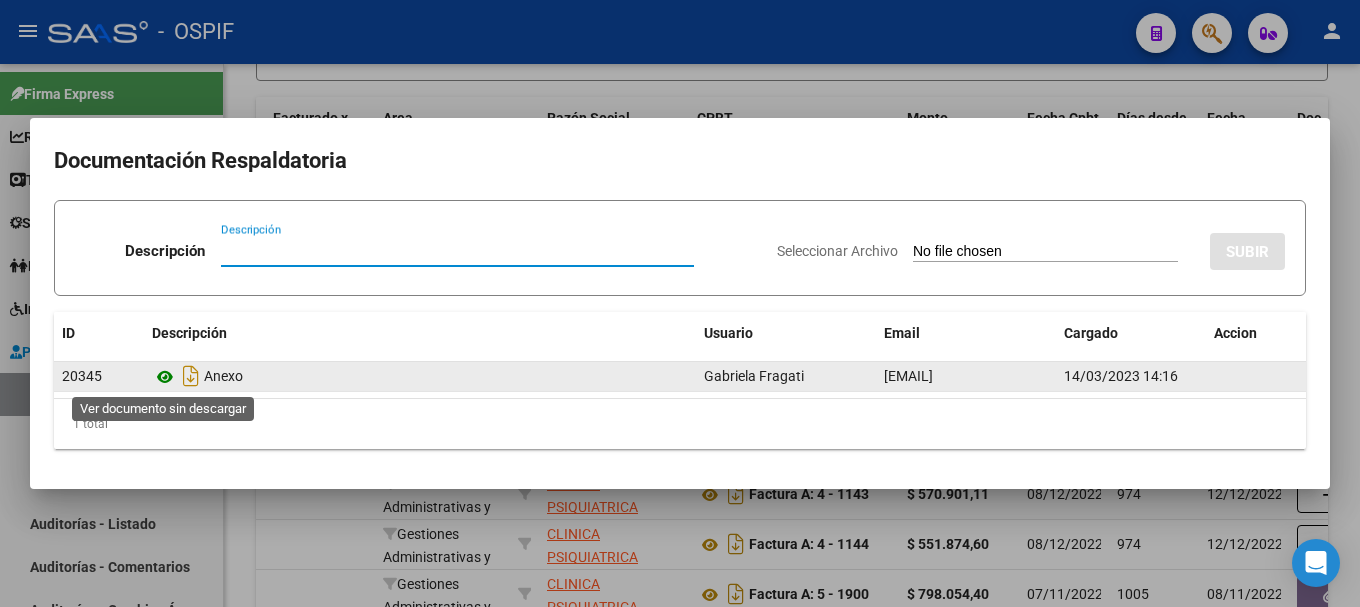 click 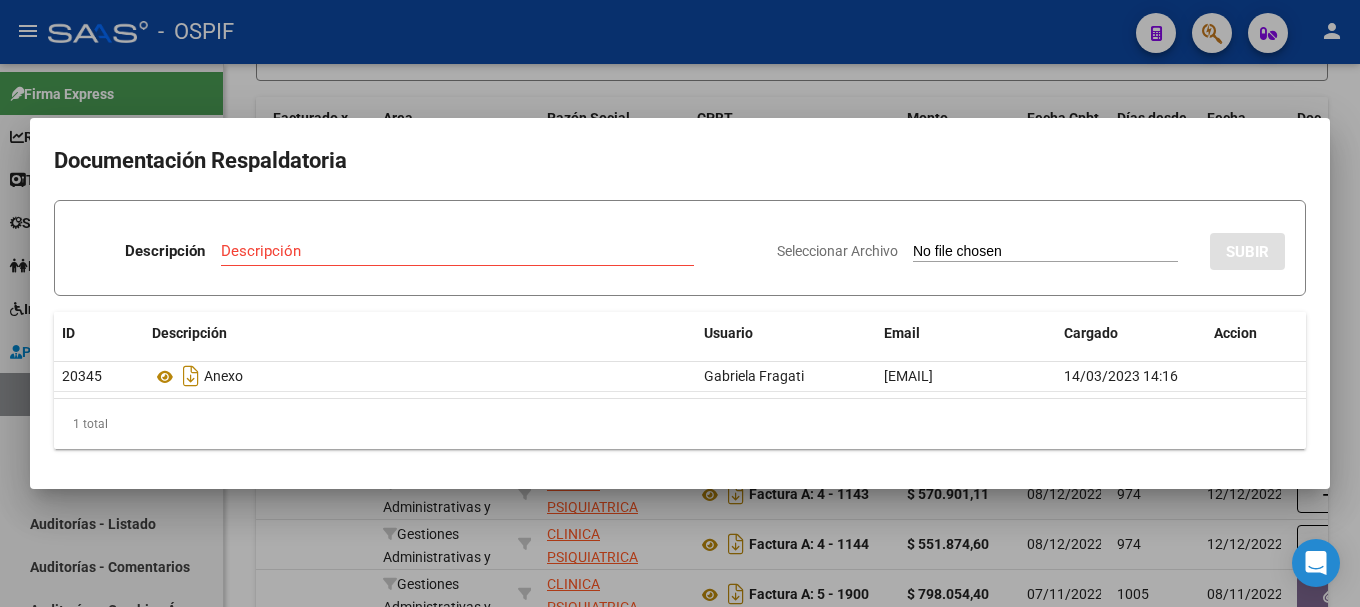 click at bounding box center (680, 303) 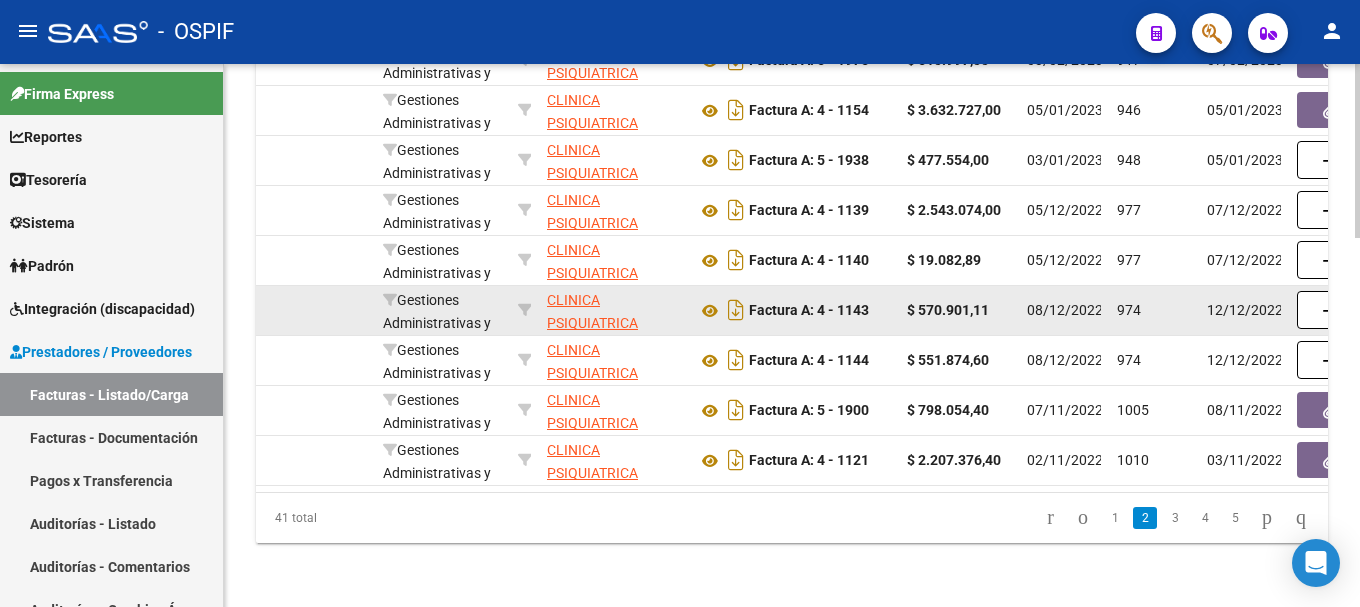 scroll, scrollTop: 1156, scrollLeft: 0, axis: vertical 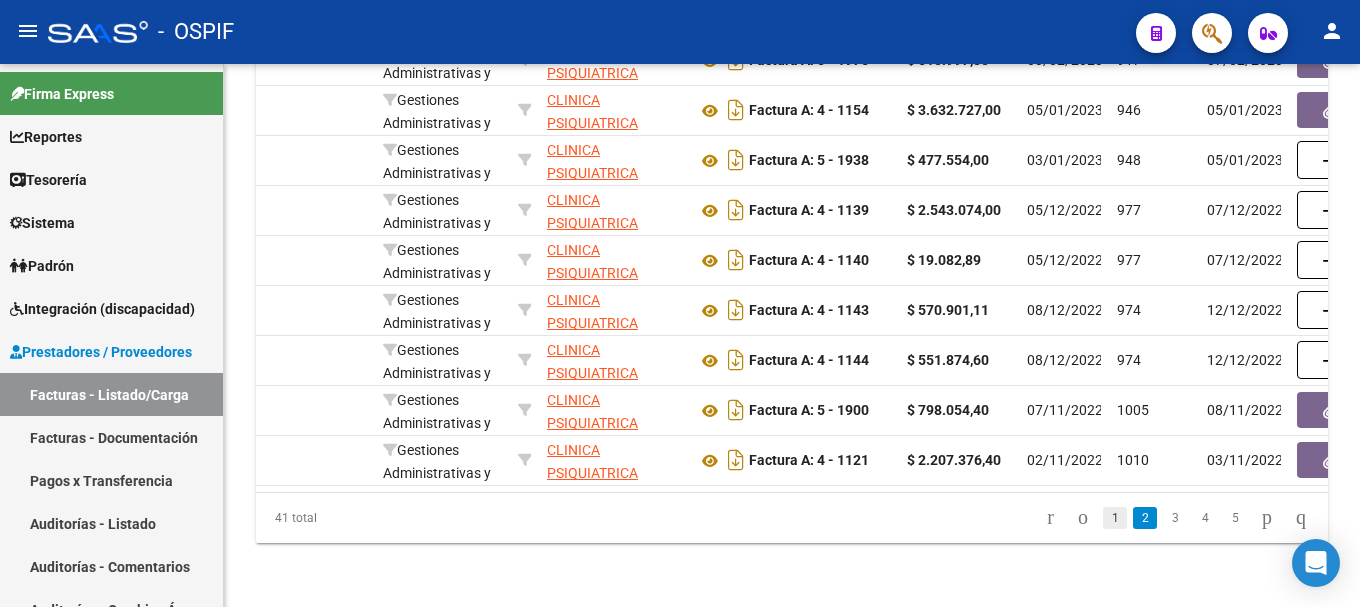 click on "1" 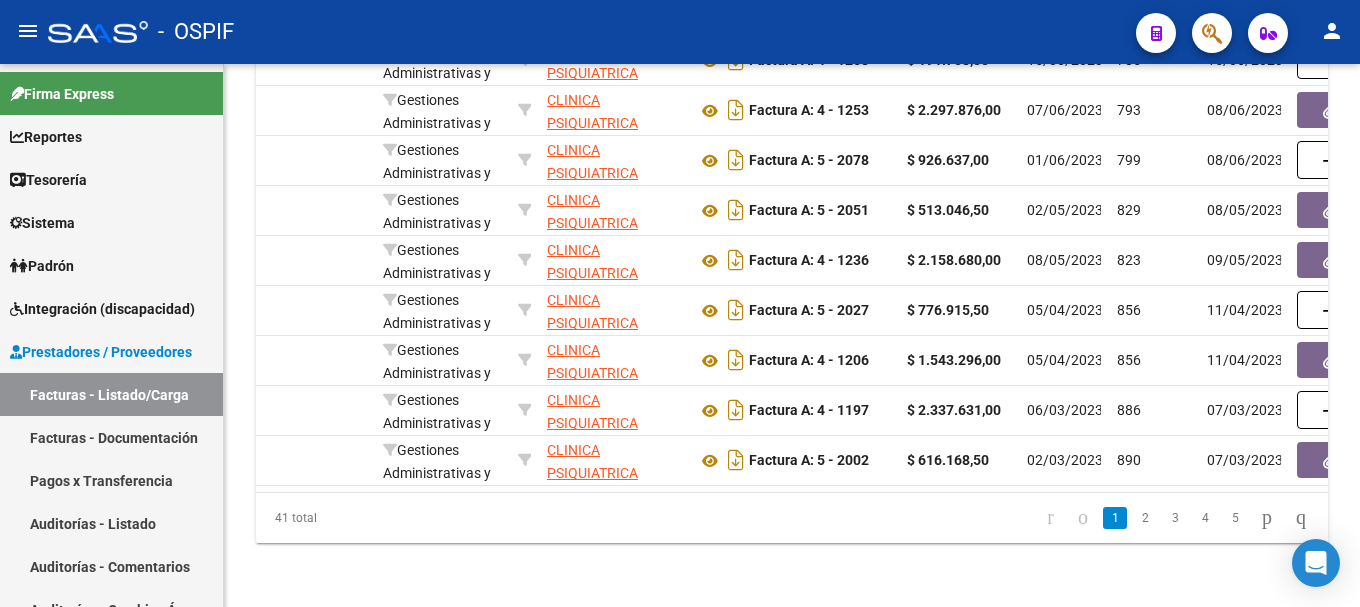 scroll, scrollTop: 1156, scrollLeft: 0, axis: vertical 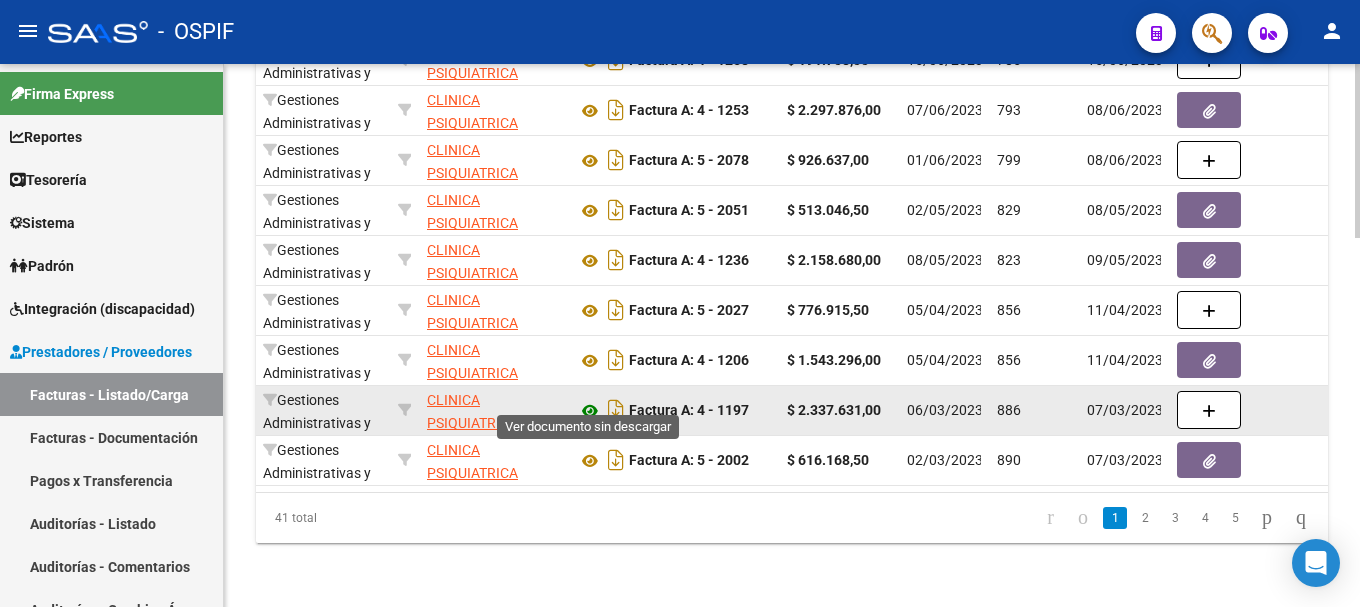 click 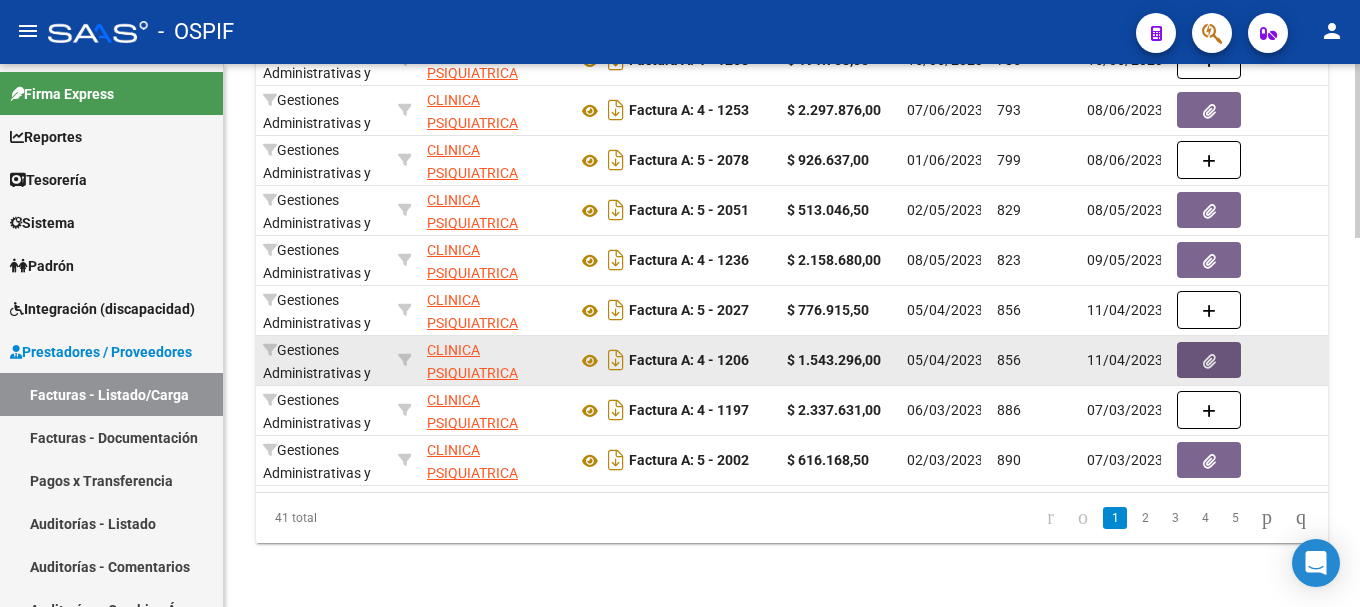 click 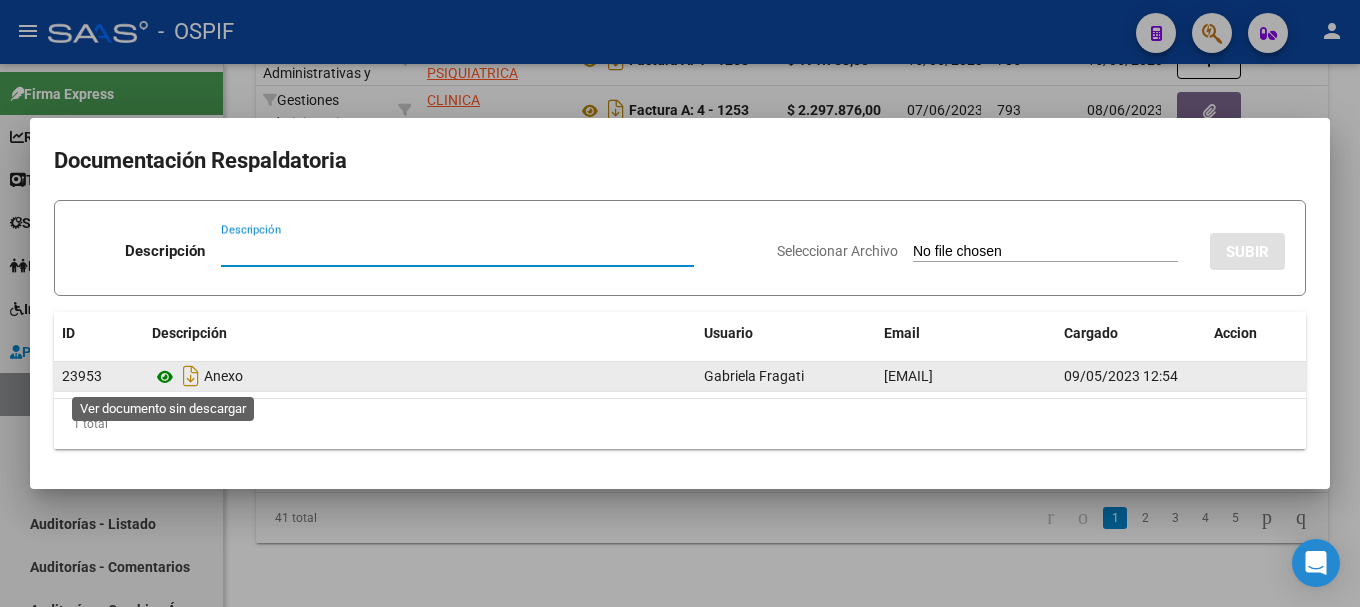 click 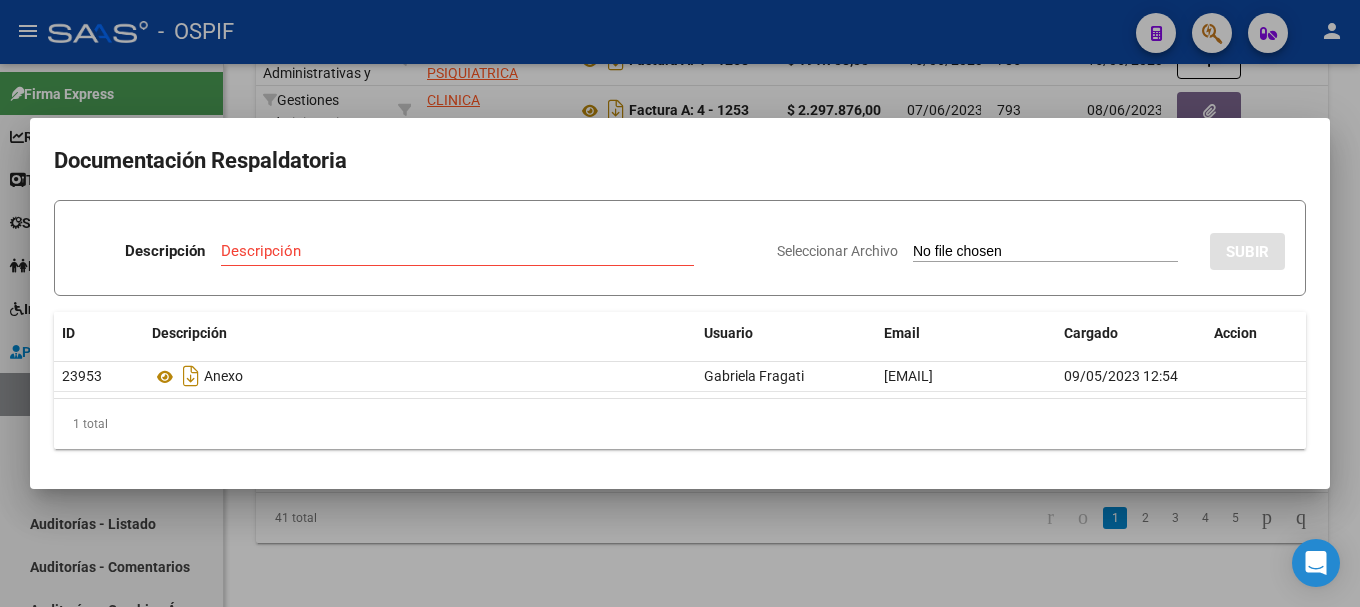 click at bounding box center (680, 303) 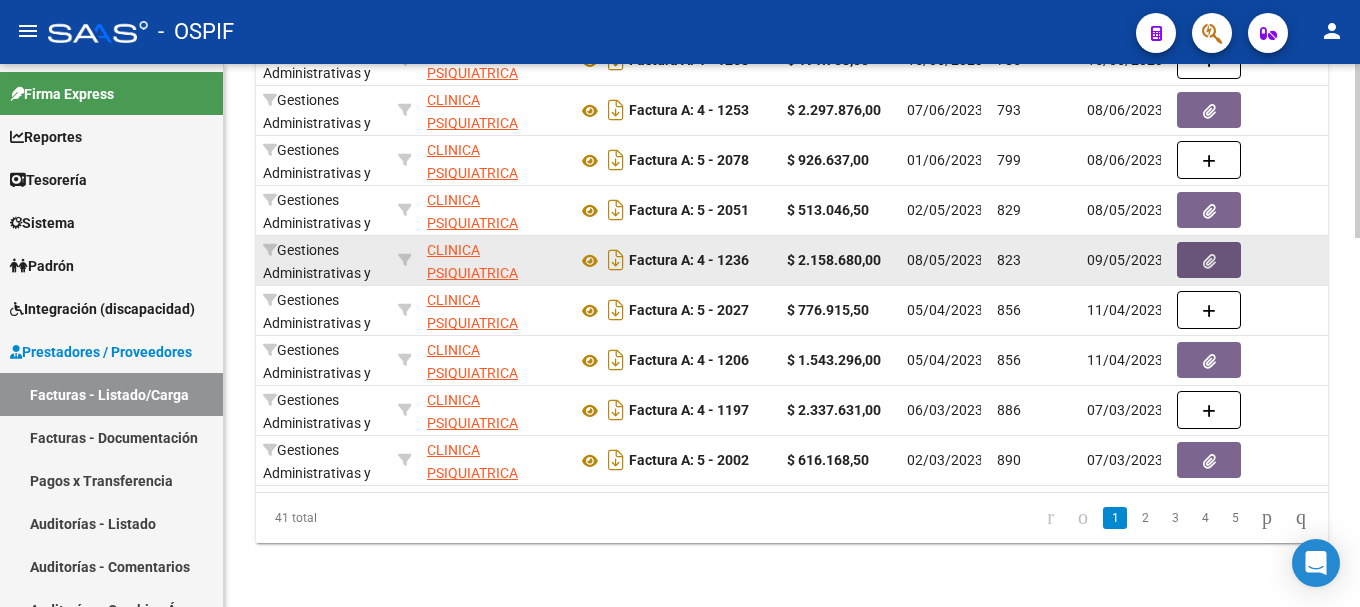 click 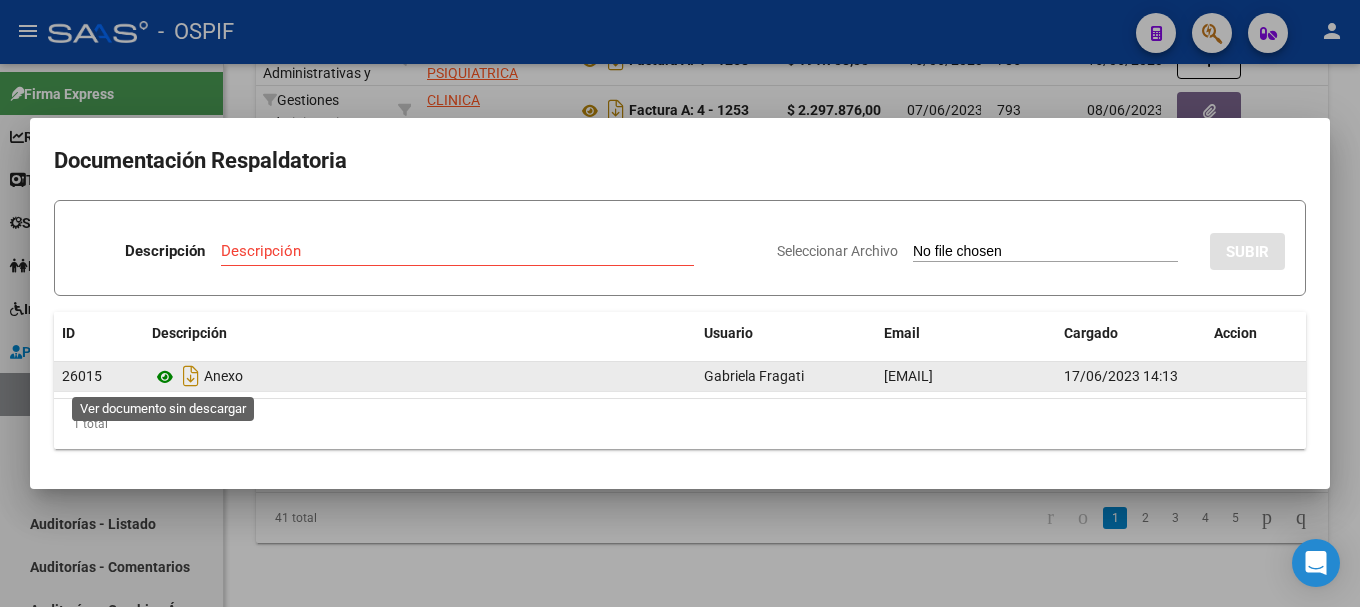 click 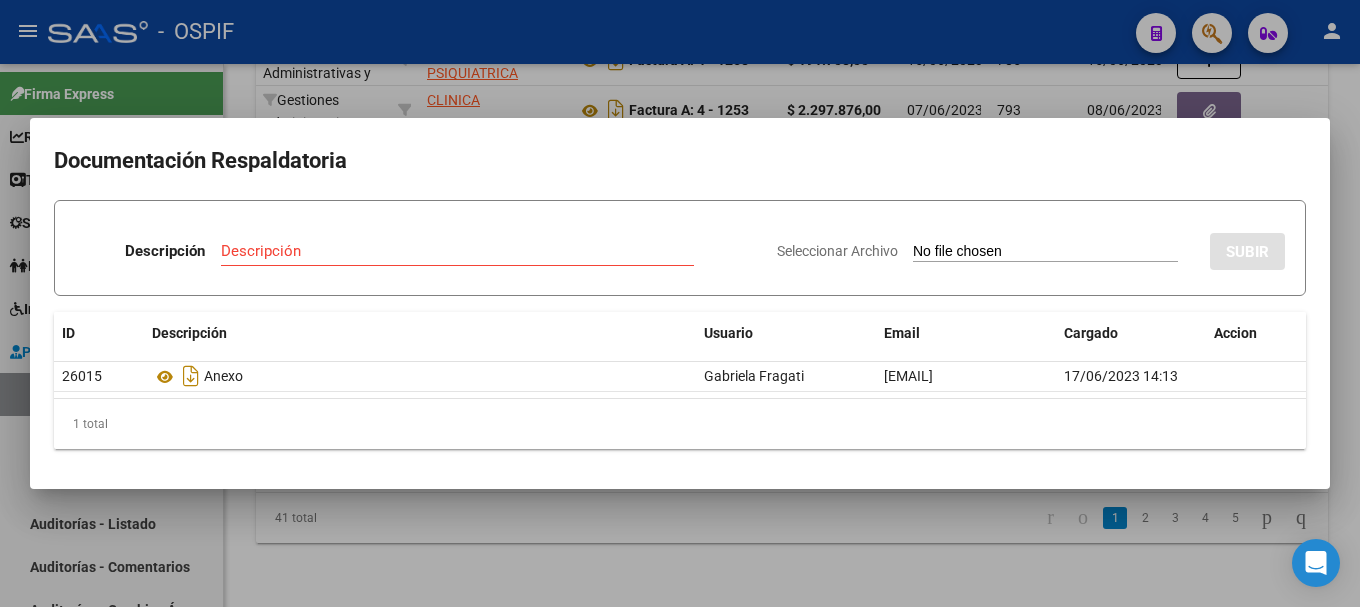 click at bounding box center (680, 303) 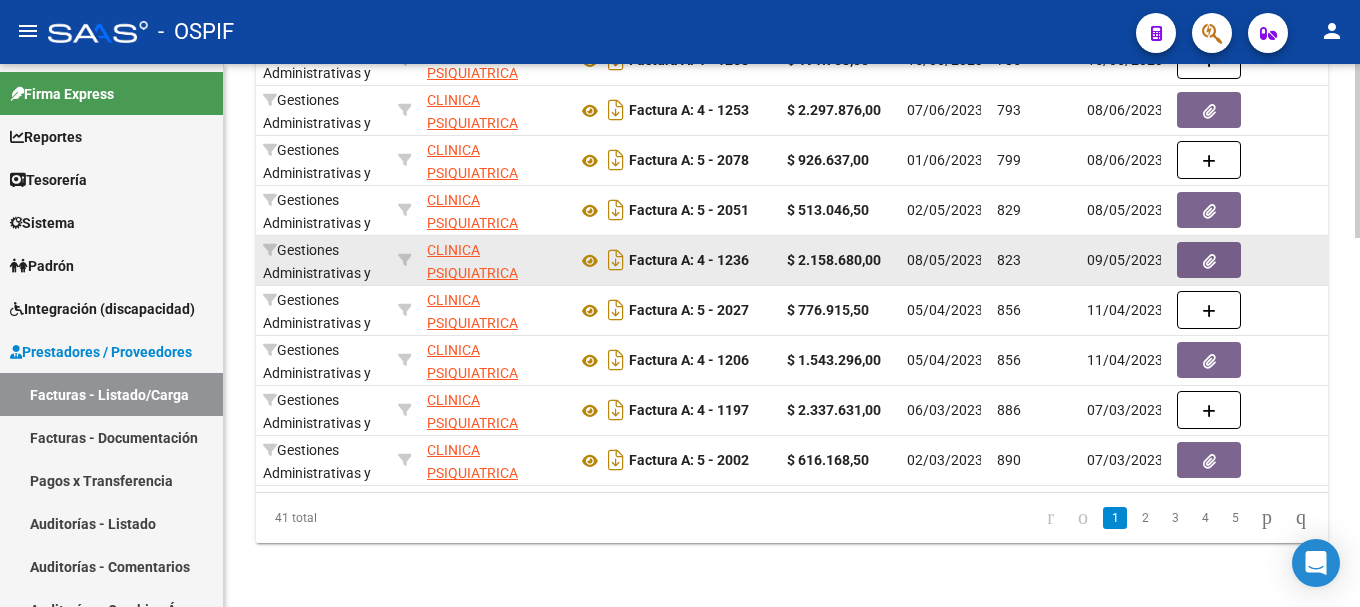 scroll, scrollTop: 1056, scrollLeft: 0, axis: vertical 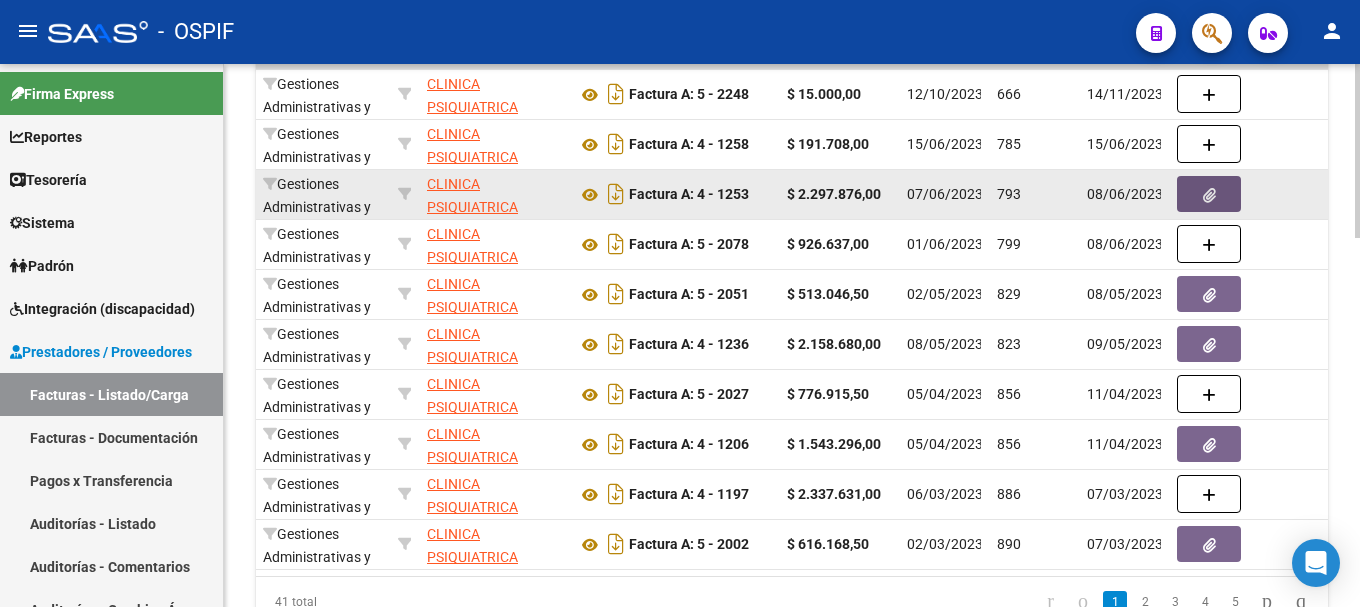 click 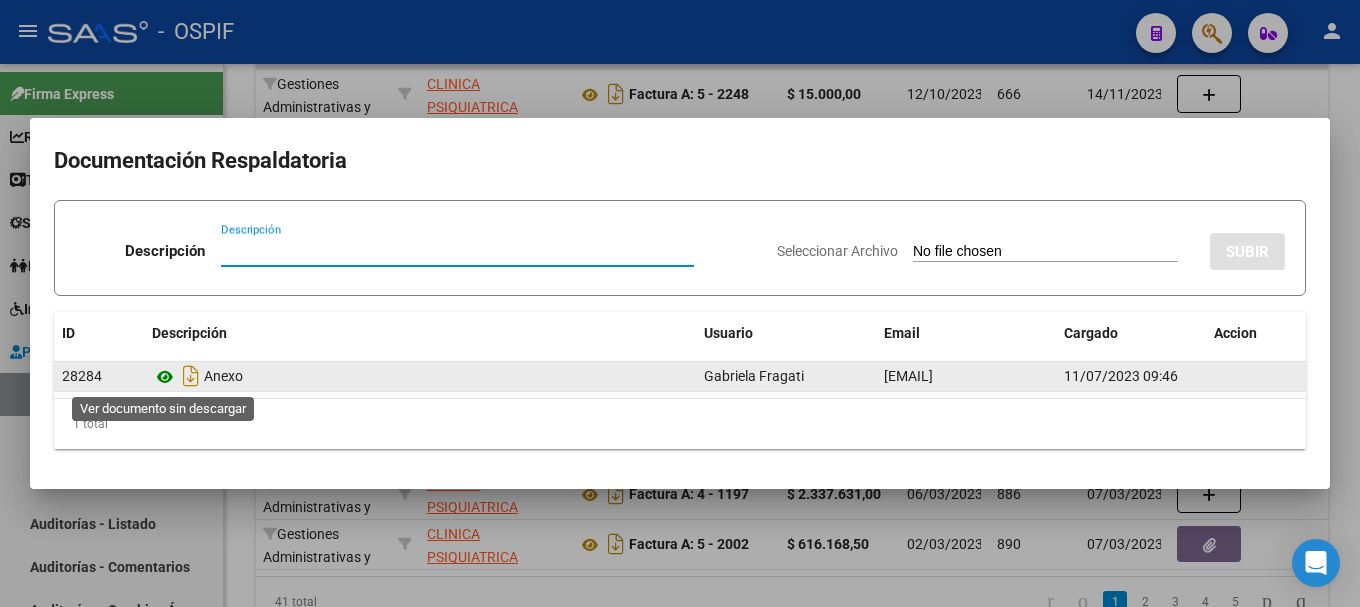 click 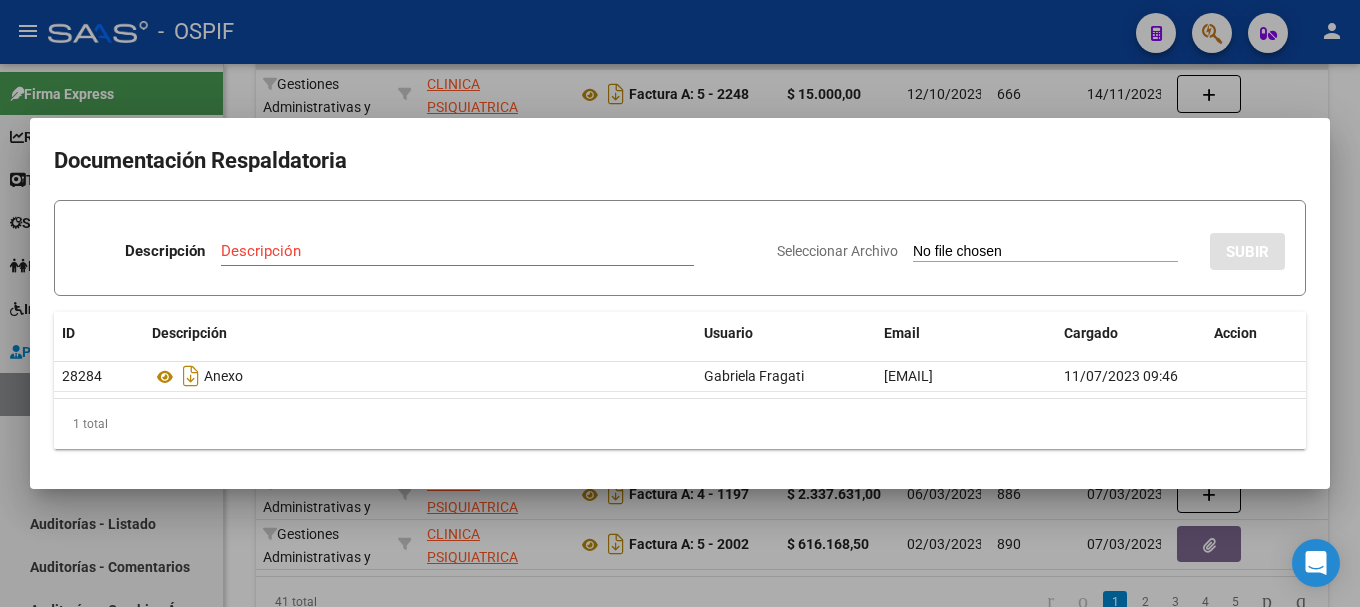 click at bounding box center (680, 303) 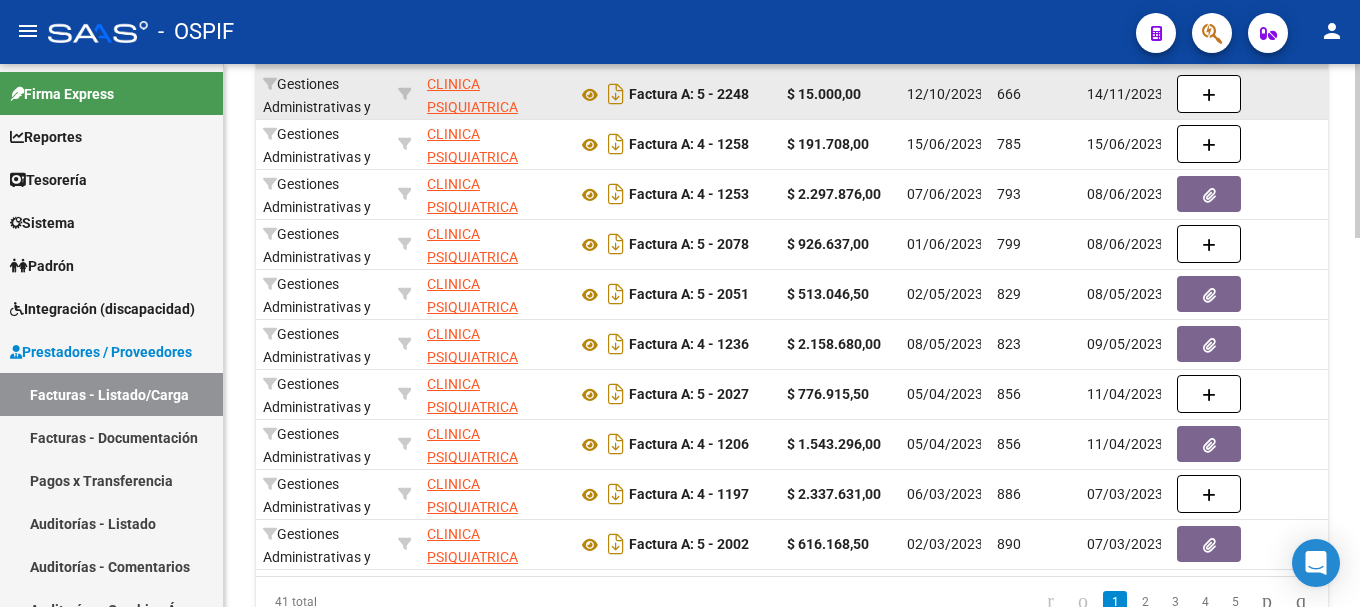 scroll, scrollTop: 1156, scrollLeft: 0, axis: vertical 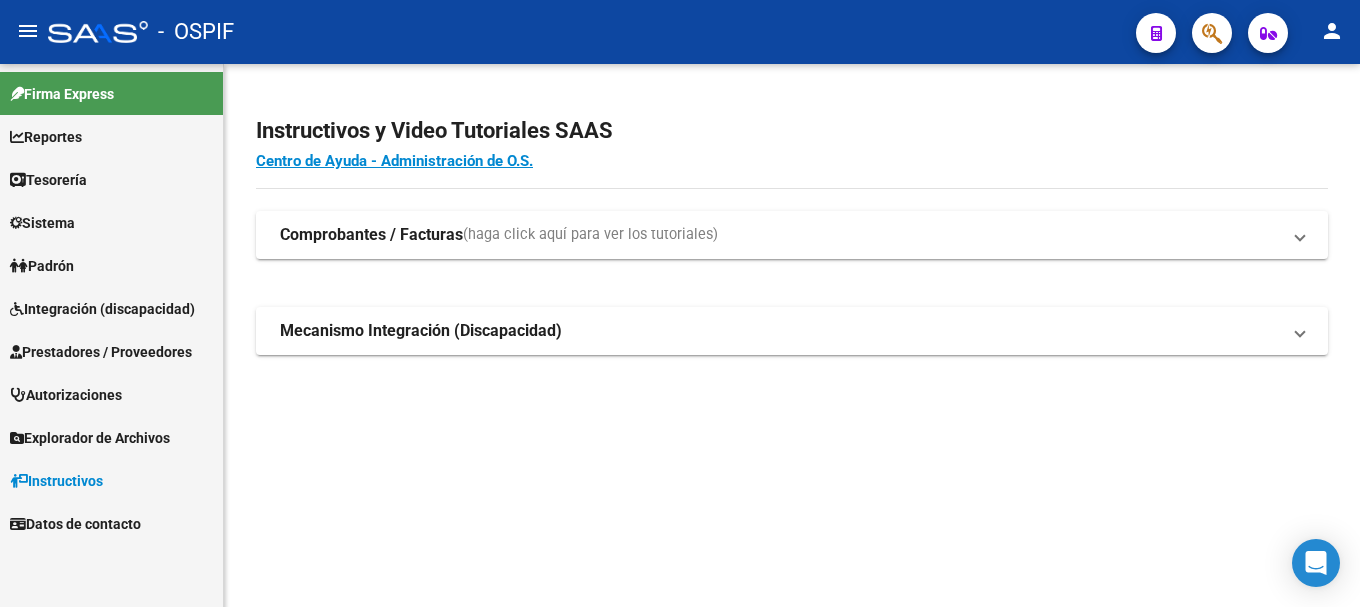 click on "Prestadores / Proveedores" at bounding box center (101, 352) 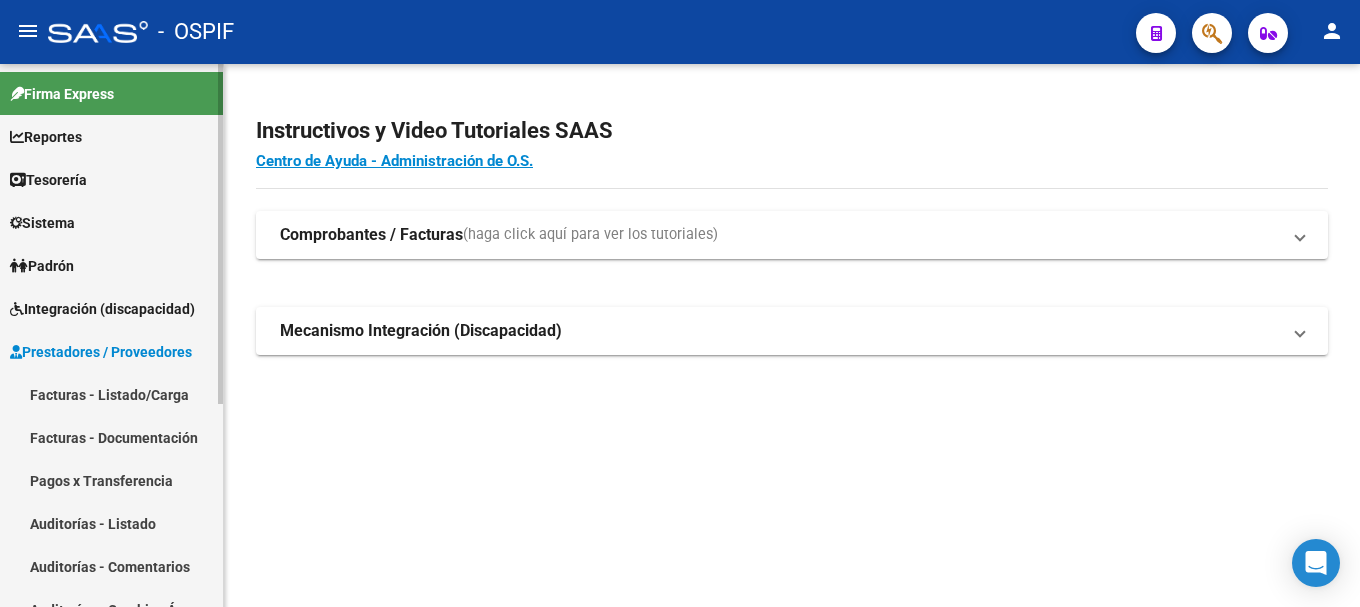 click on "Facturas - Listado/Carga" at bounding box center [111, 394] 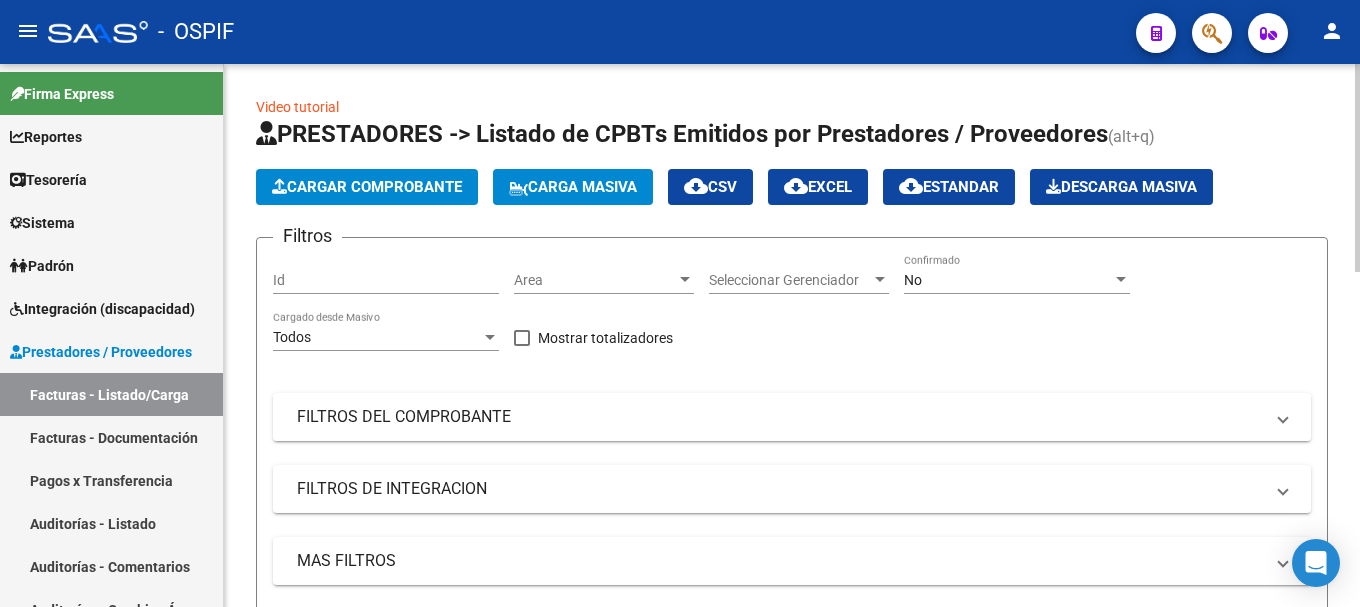 click on "FILTROS DEL COMPROBANTE" at bounding box center [788, 417] 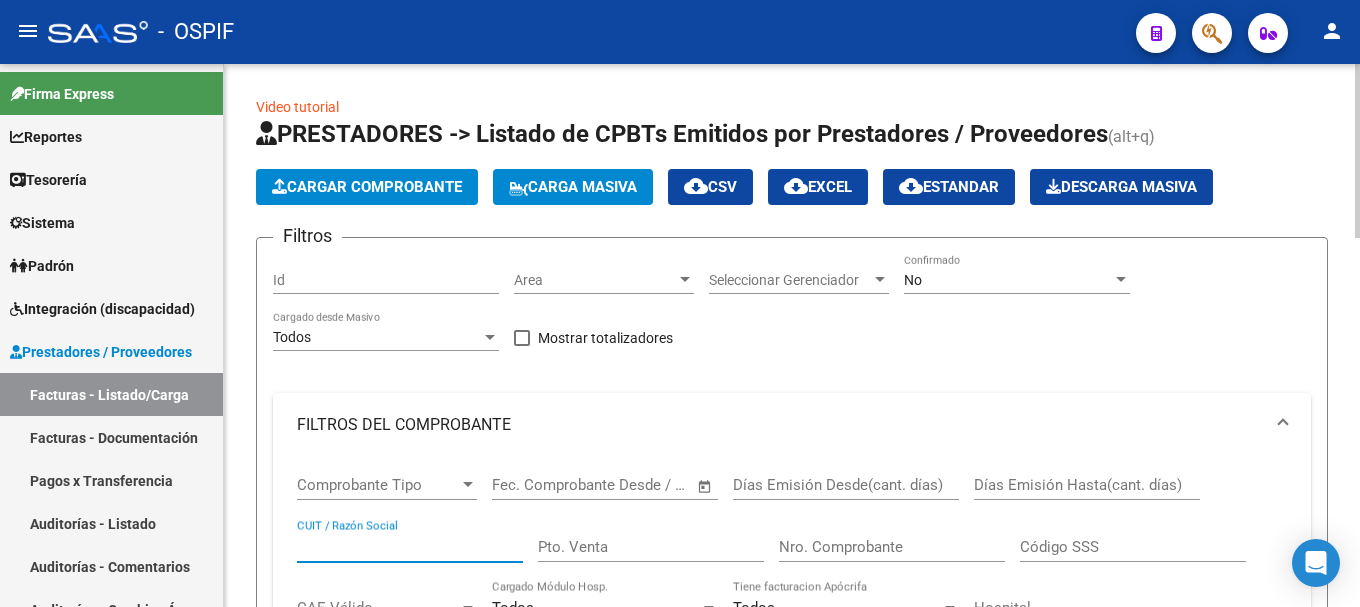 click on "CUIT / Razón Social" at bounding box center [410, 547] 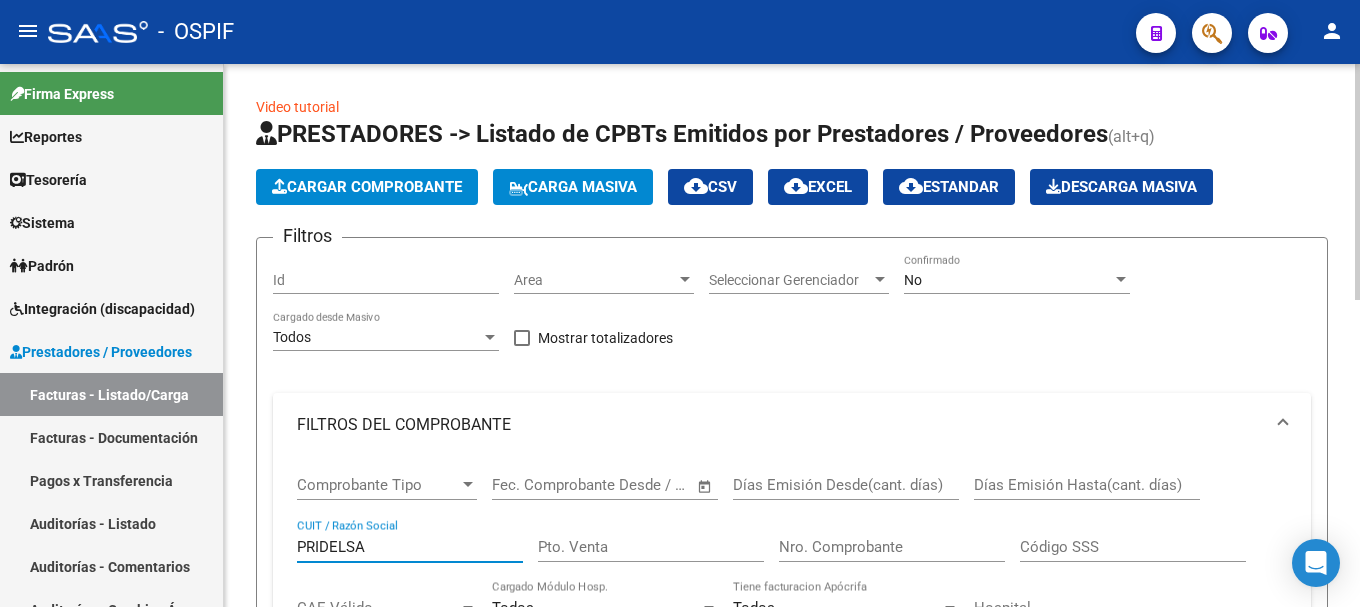 type on "PRIDELSA" 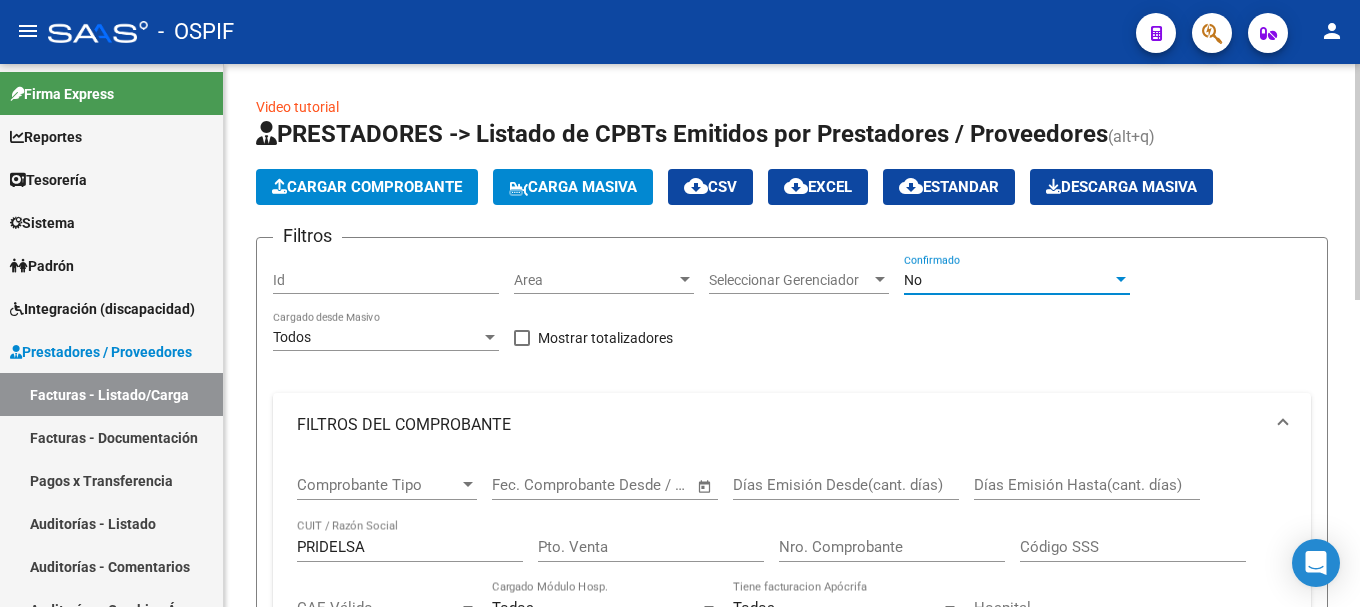 click at bounding box center [1121, 280] 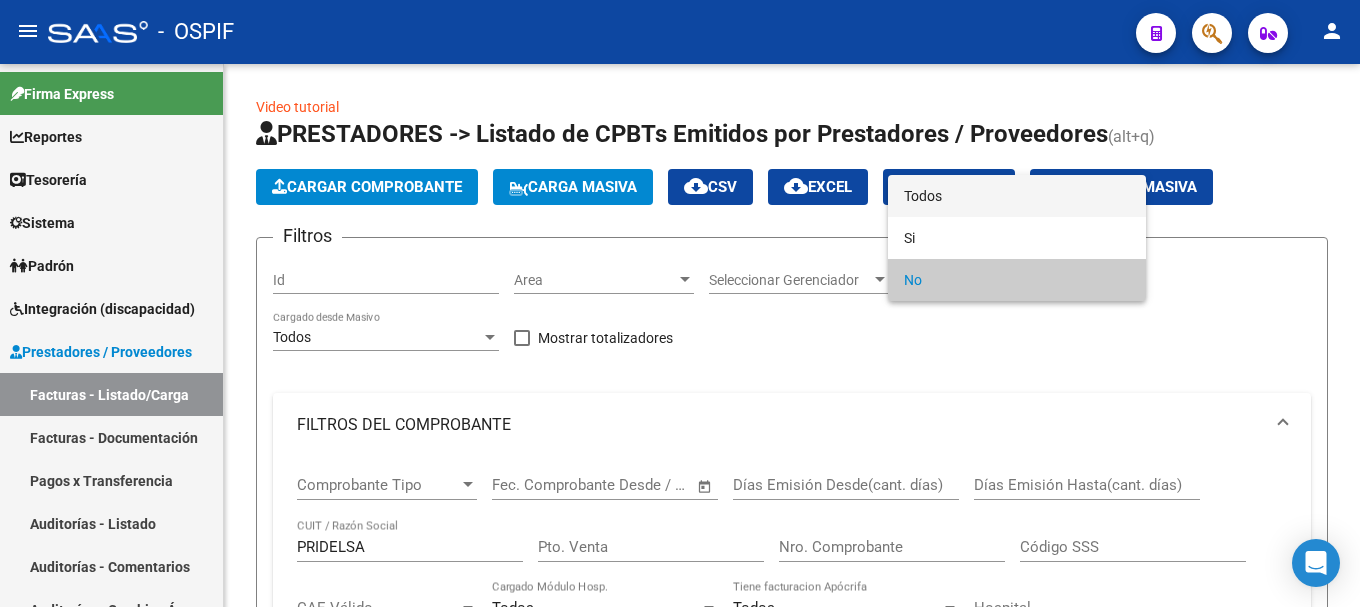 click on "Todos" at bounding box center [1017, 196] 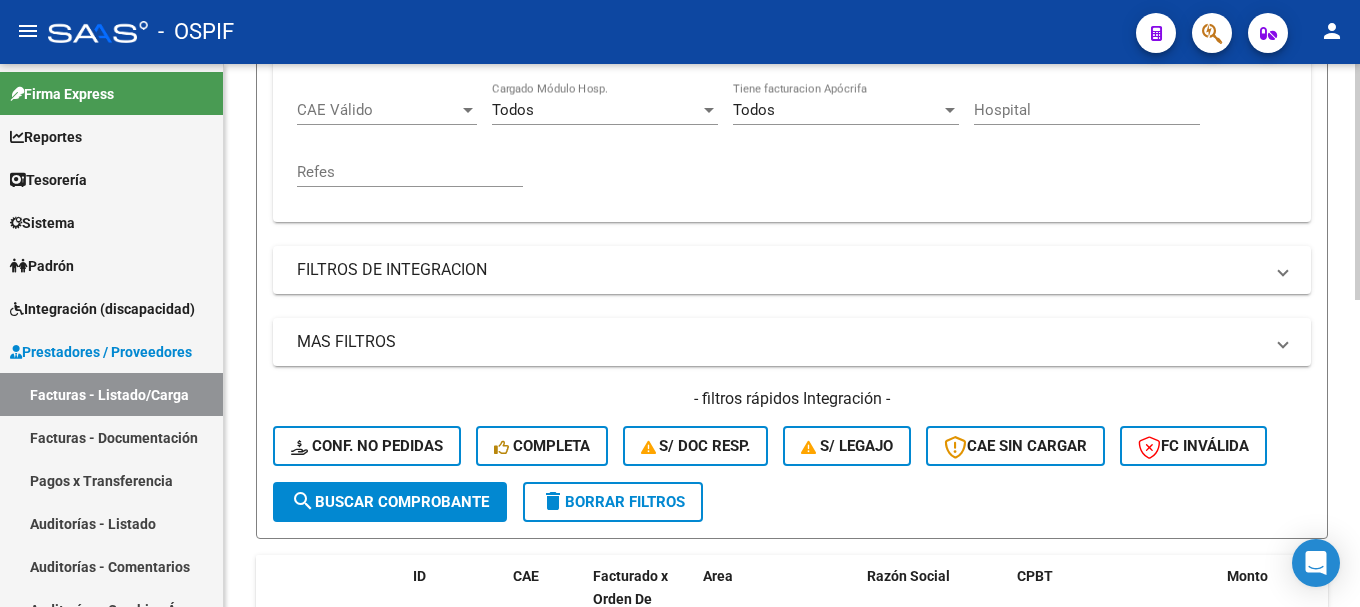 scroll, scrollTop: 500, scrollLeft: 0, axis: vertical 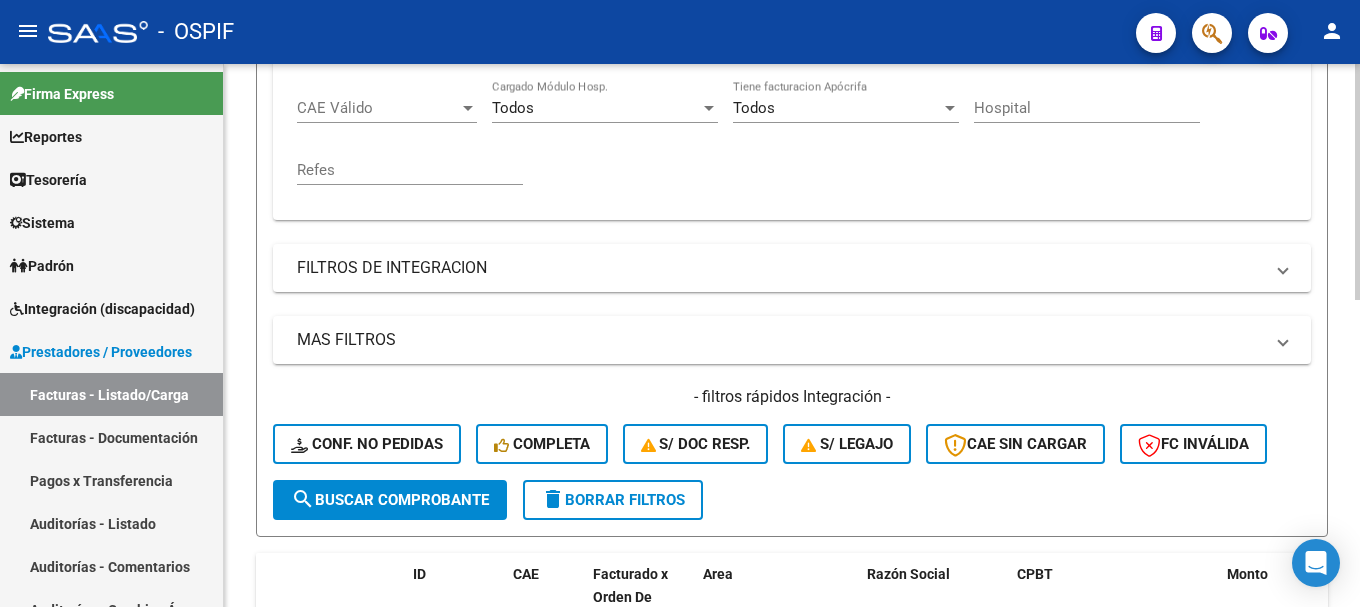 drag, startPoint x: 369, startPoint y: 495, endPoint x: 485, endPoint y: 510, distance: 116.965805 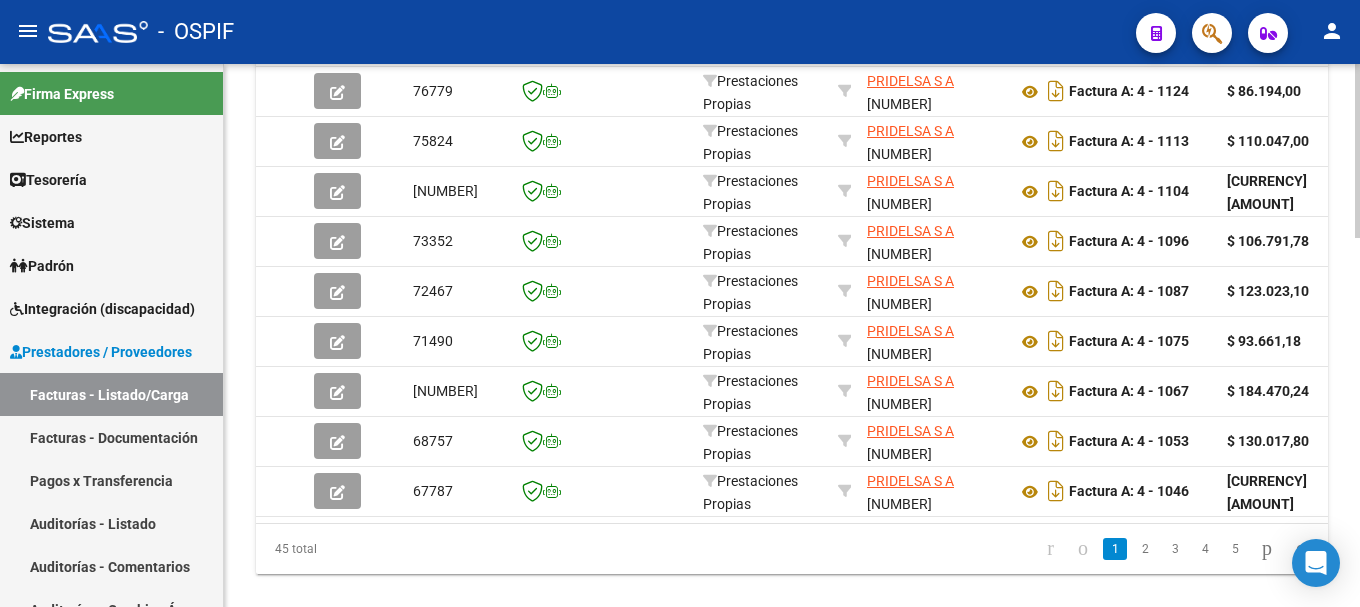 scroll, scrollTop: 1156, scrollLeft: 0, axis: vertical 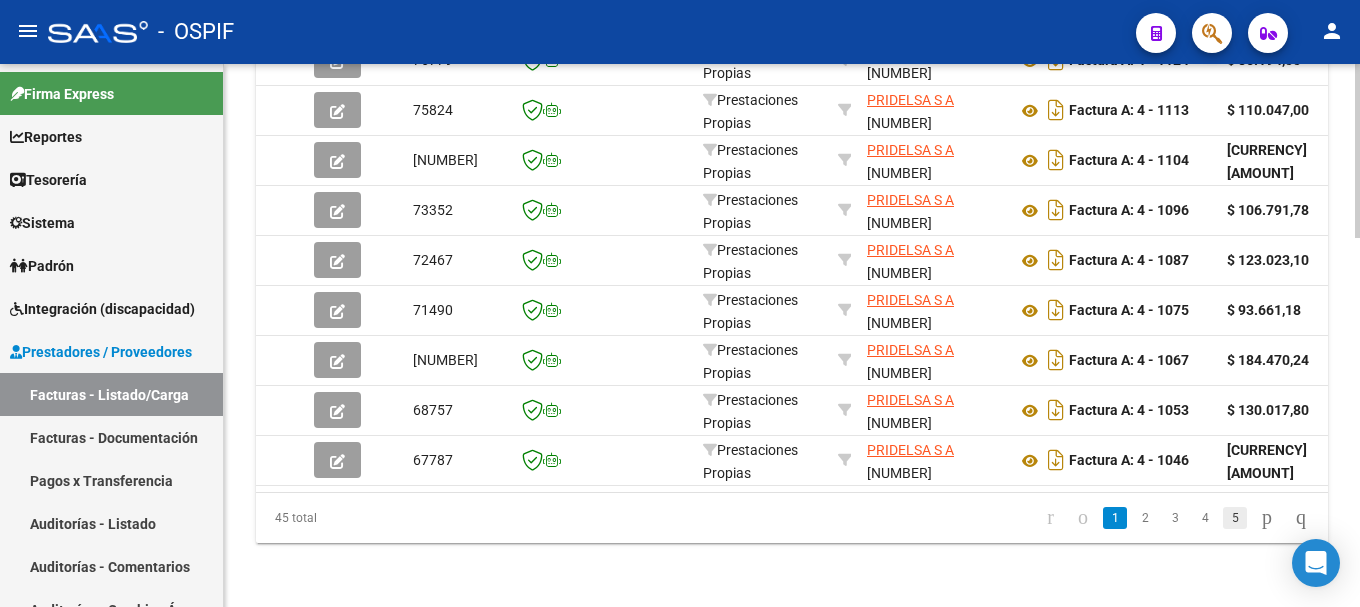 click on "5" 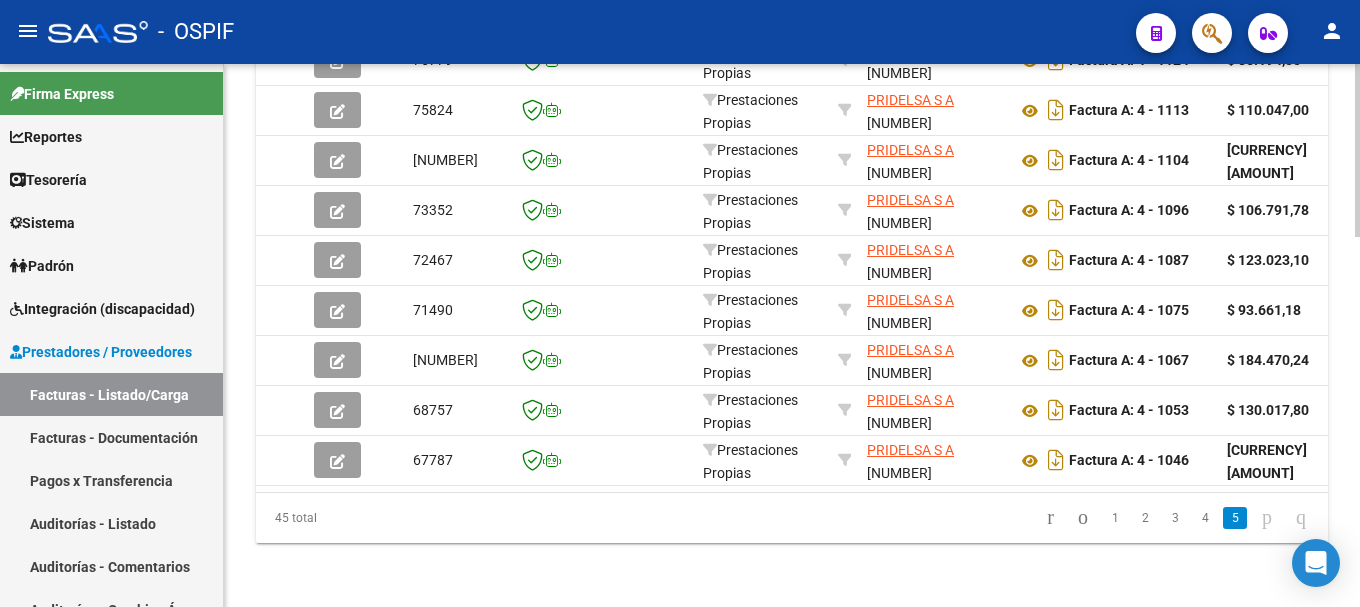 scroll, scrollTop: 906, scrollLeft: 0, axis: vertical 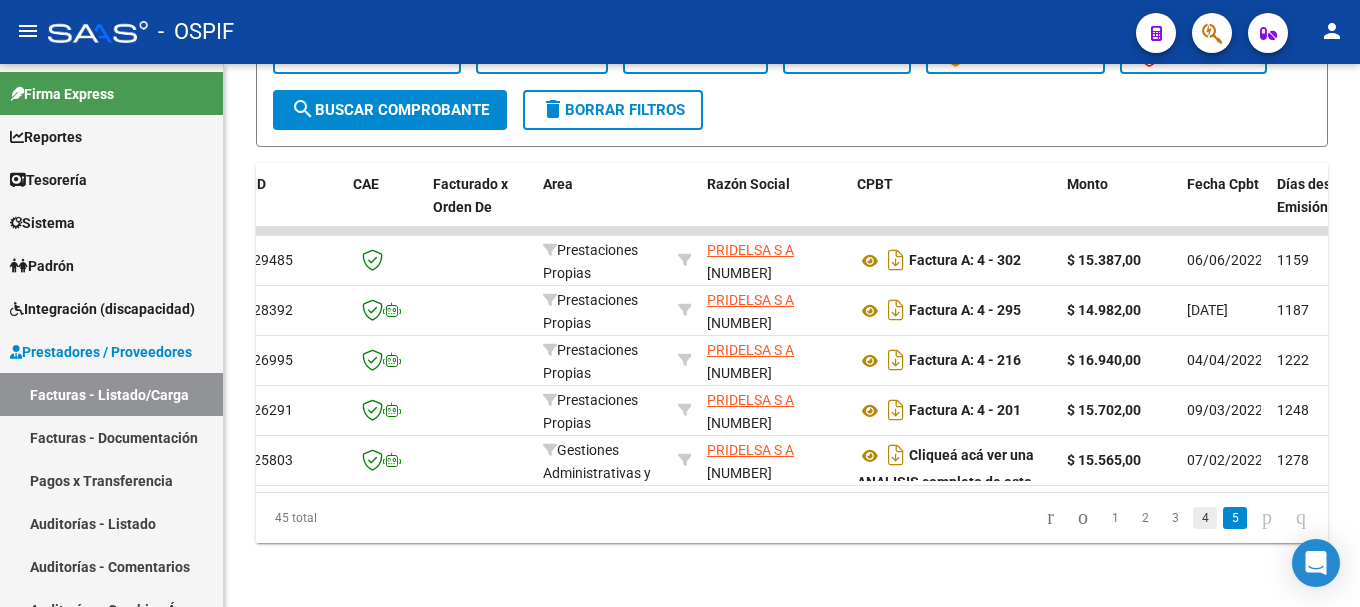 click on "4" 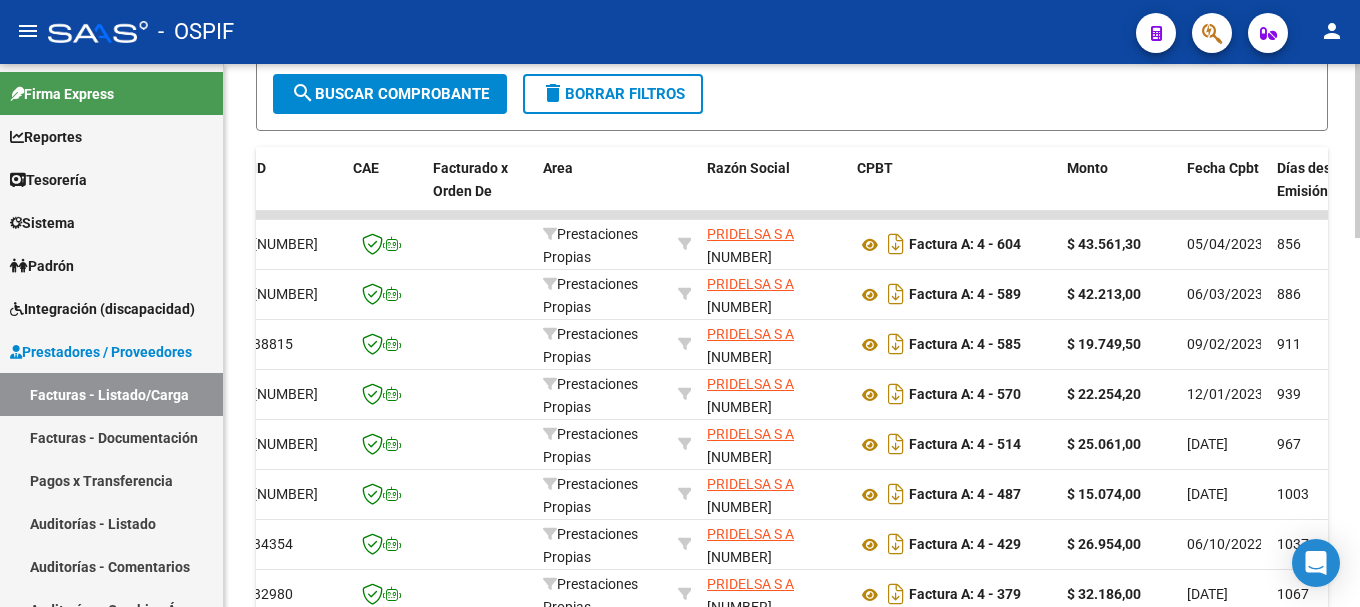 click on "$ 26.954,00" 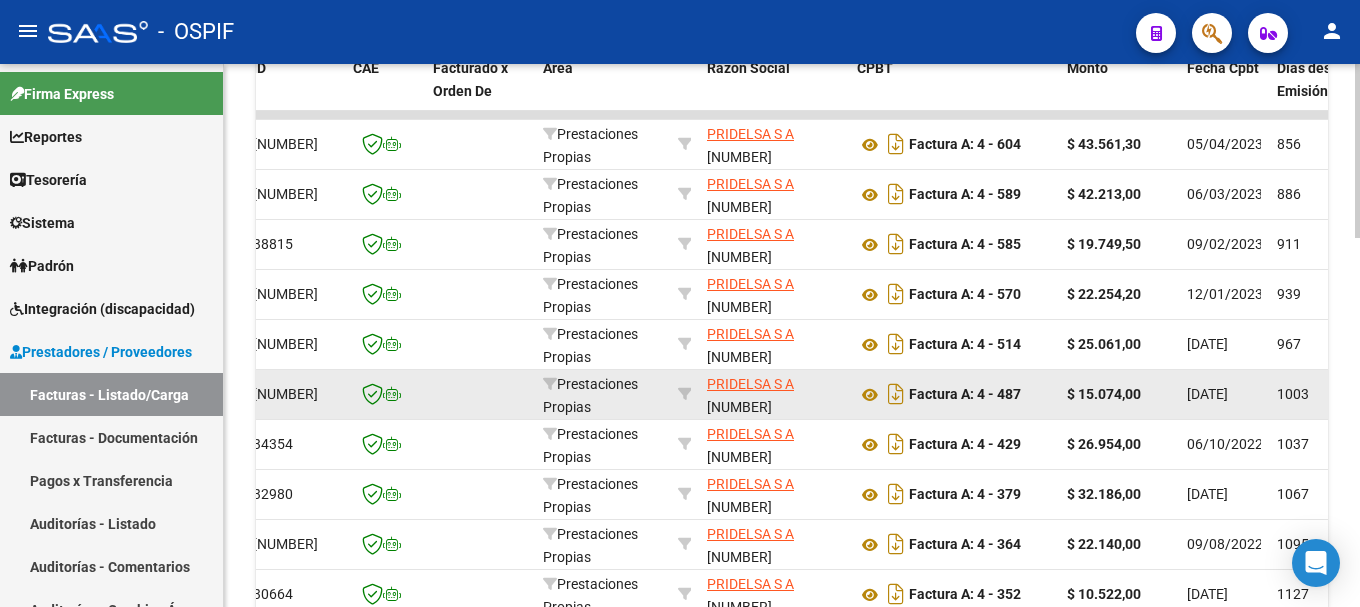 scroll, scrollTop: 1106, scrollLeft: 0, axis: vertical 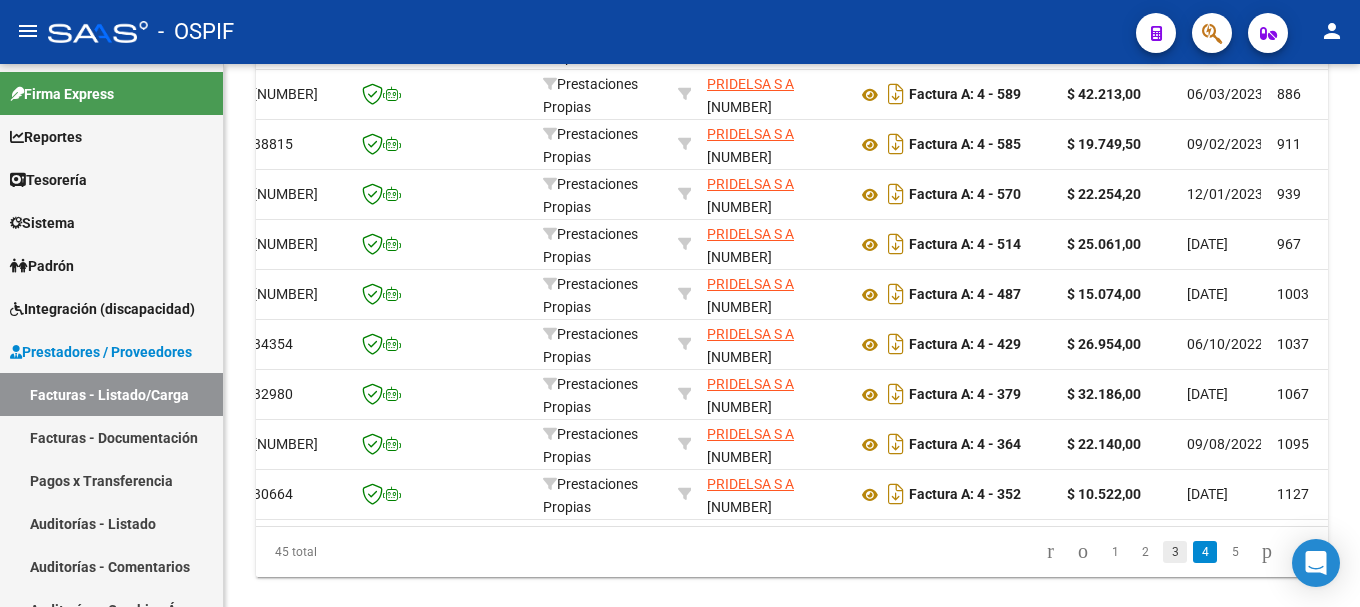 click on "3" 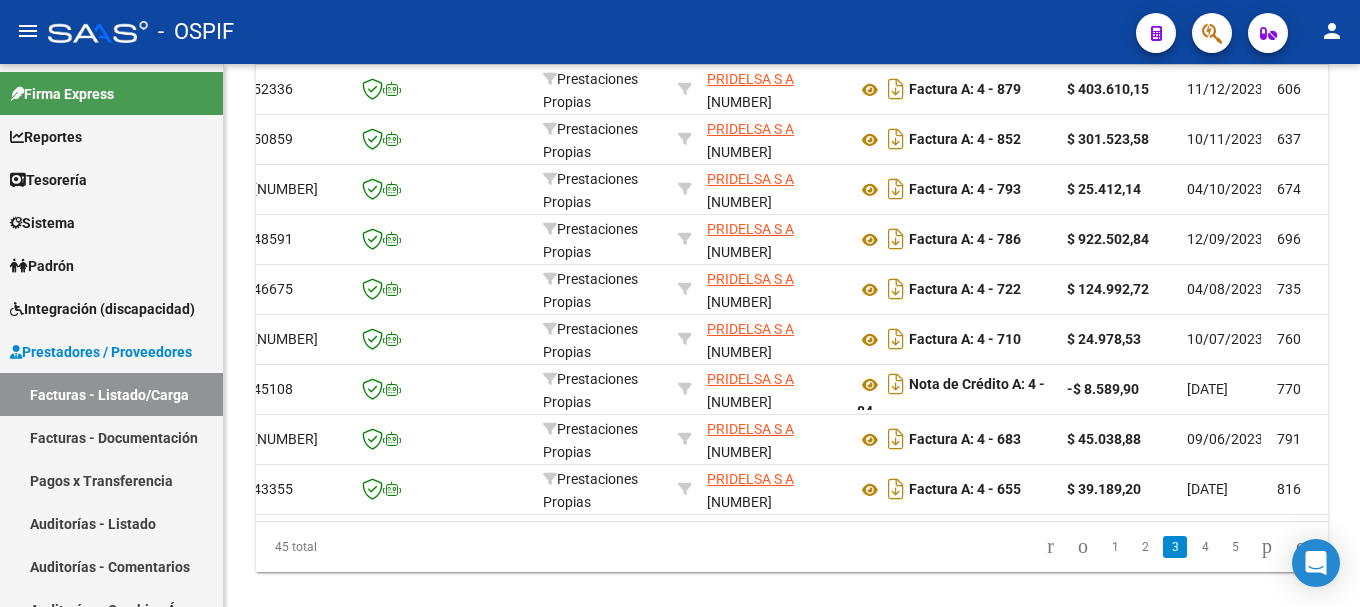 scroll, scrollTop: 1106, scrollLeft: 0, axis: vertical 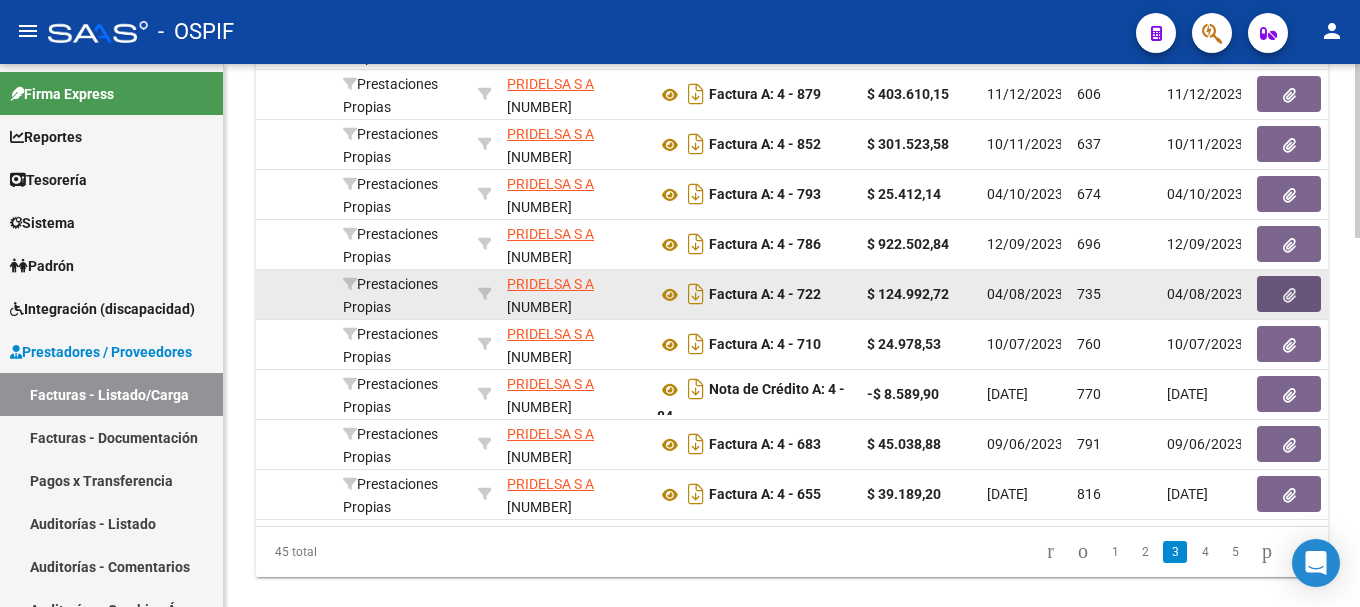 click 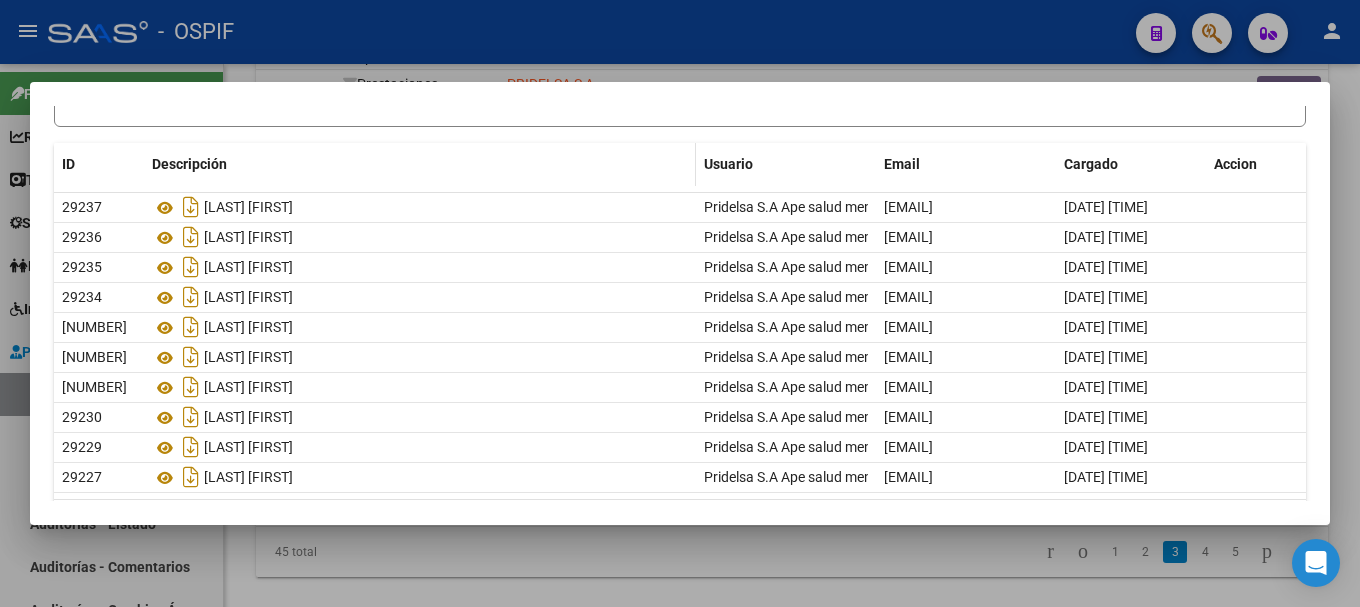 scroll, scrollTop: 98, scrollLeft: 0, axis: vertical 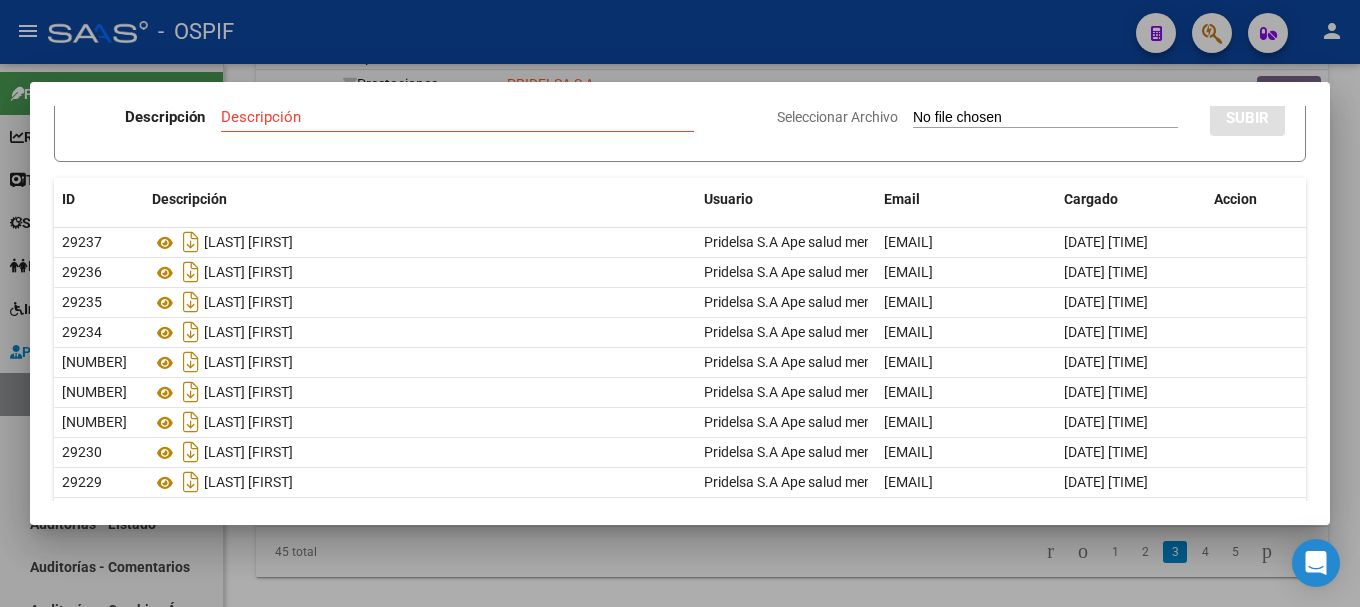 click at bounding box center (680, 303) 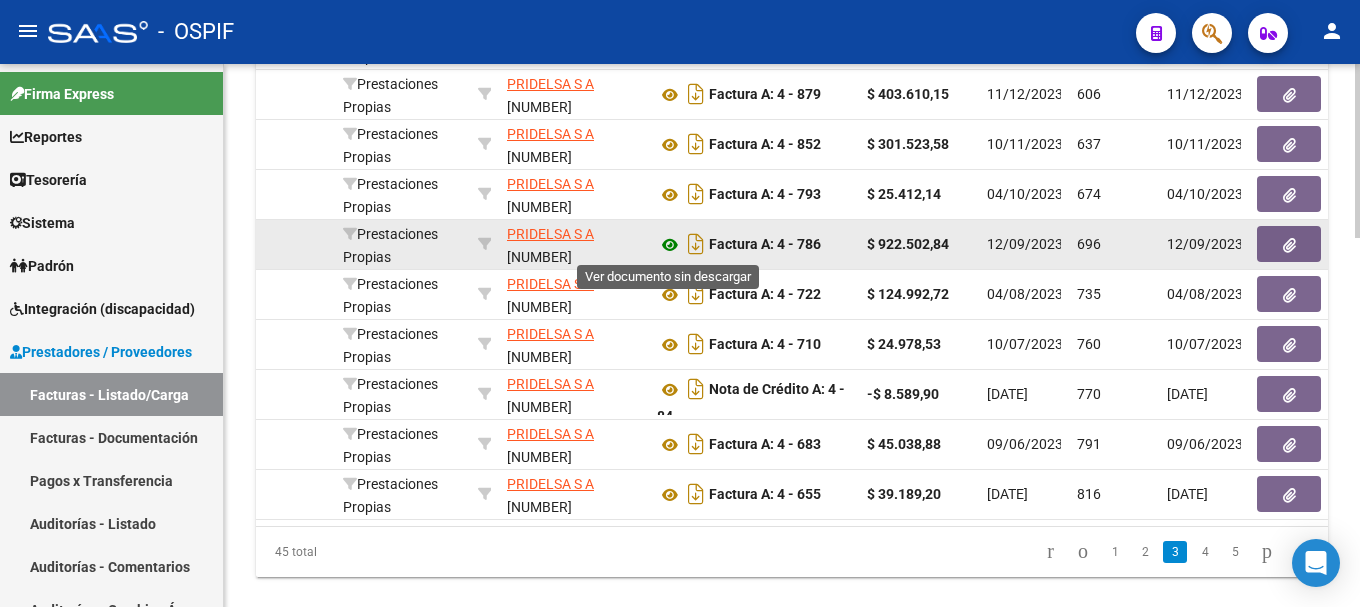 click 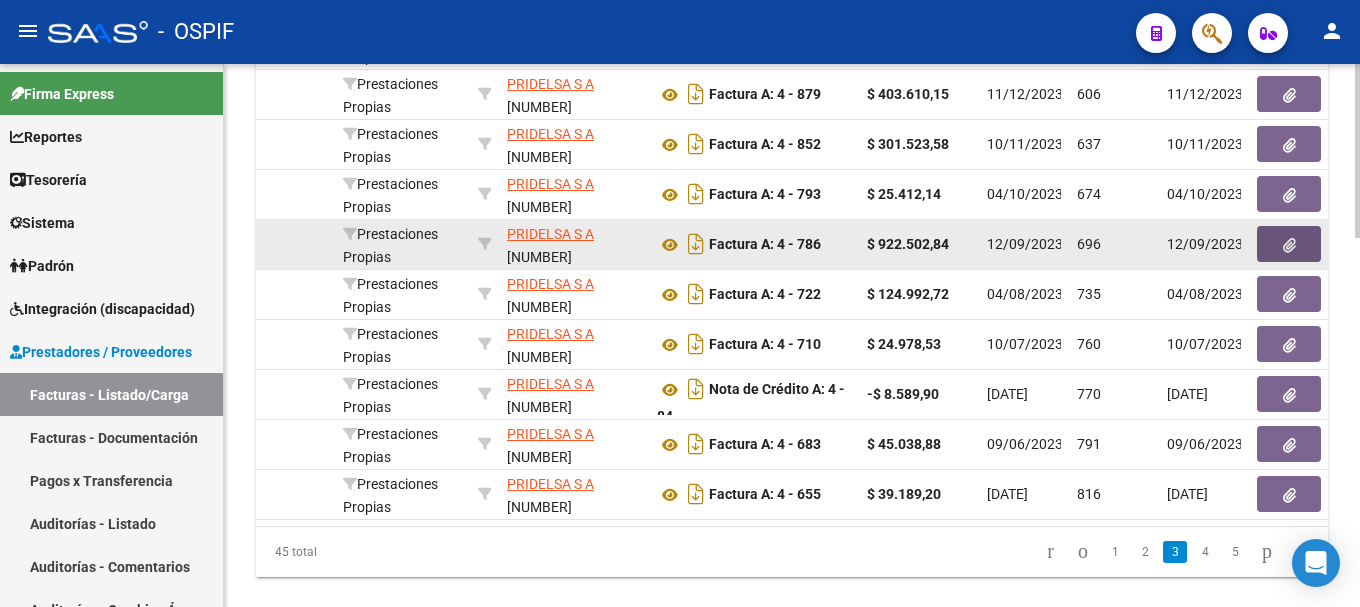 click 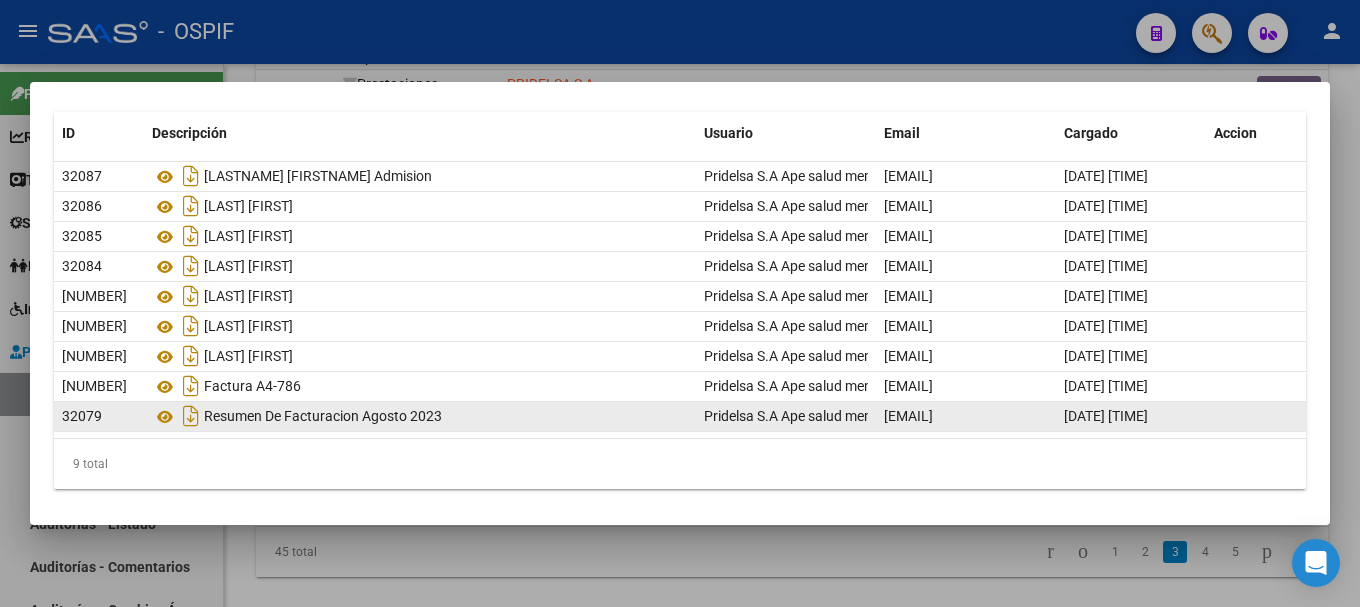 scroll, scrollTop: 168, scrollLeft: 0, axis: vertical 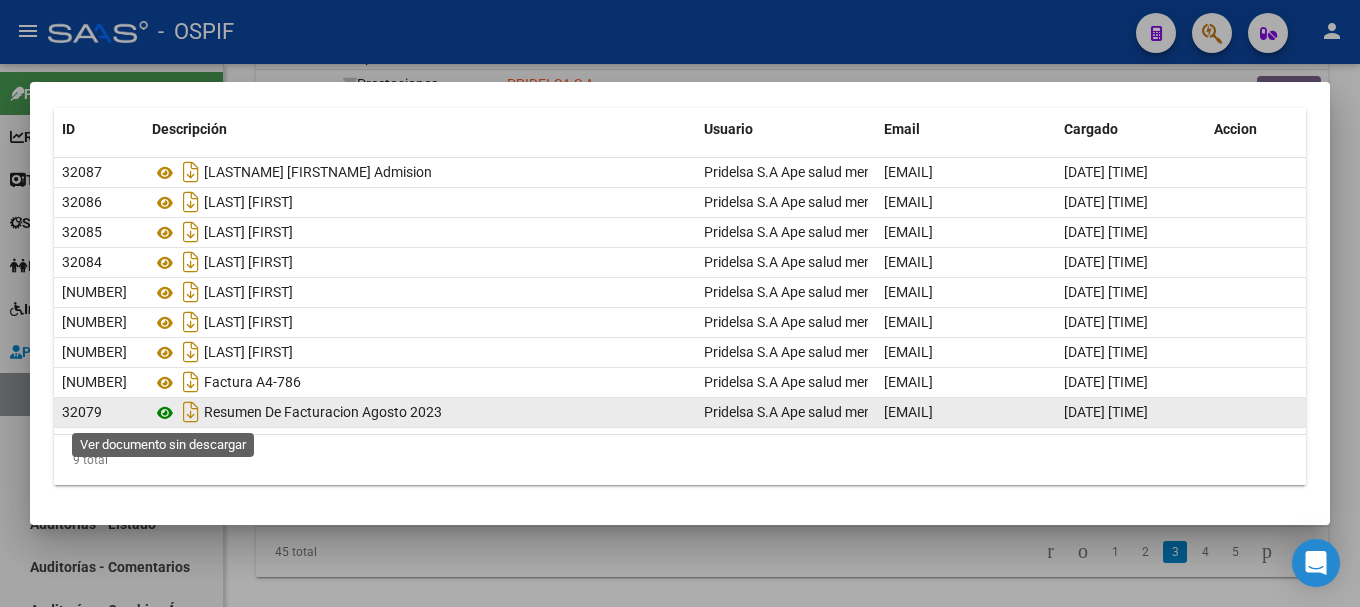 click 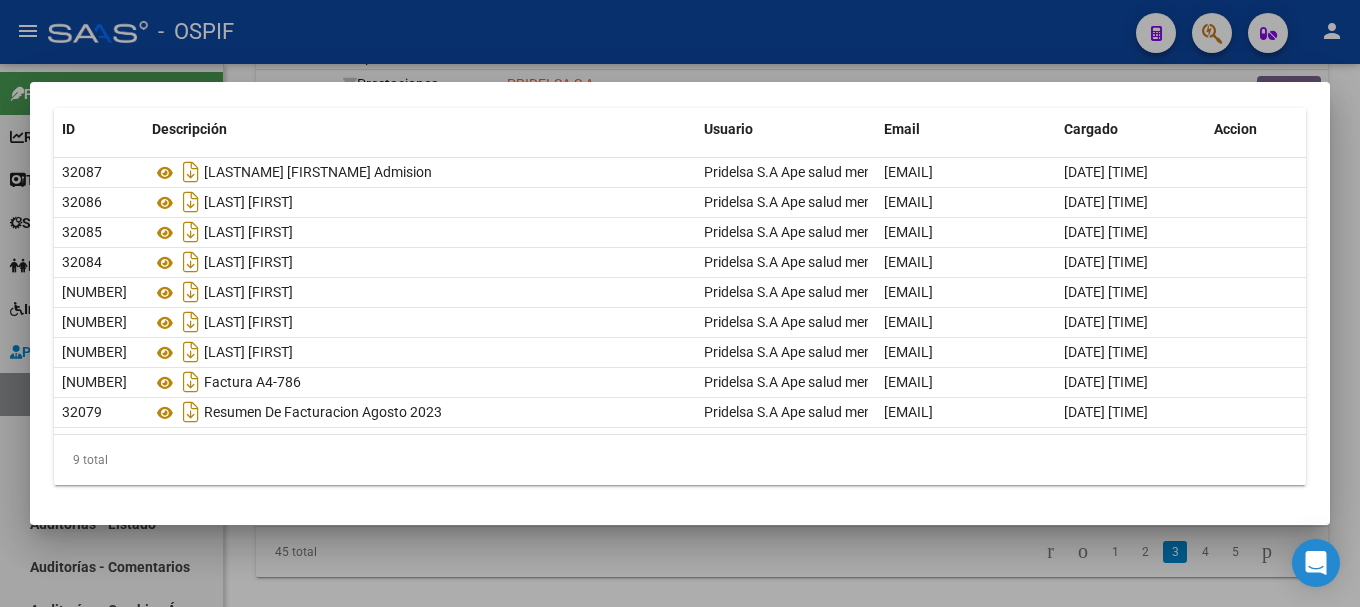 click at bounding box center (680, 303) 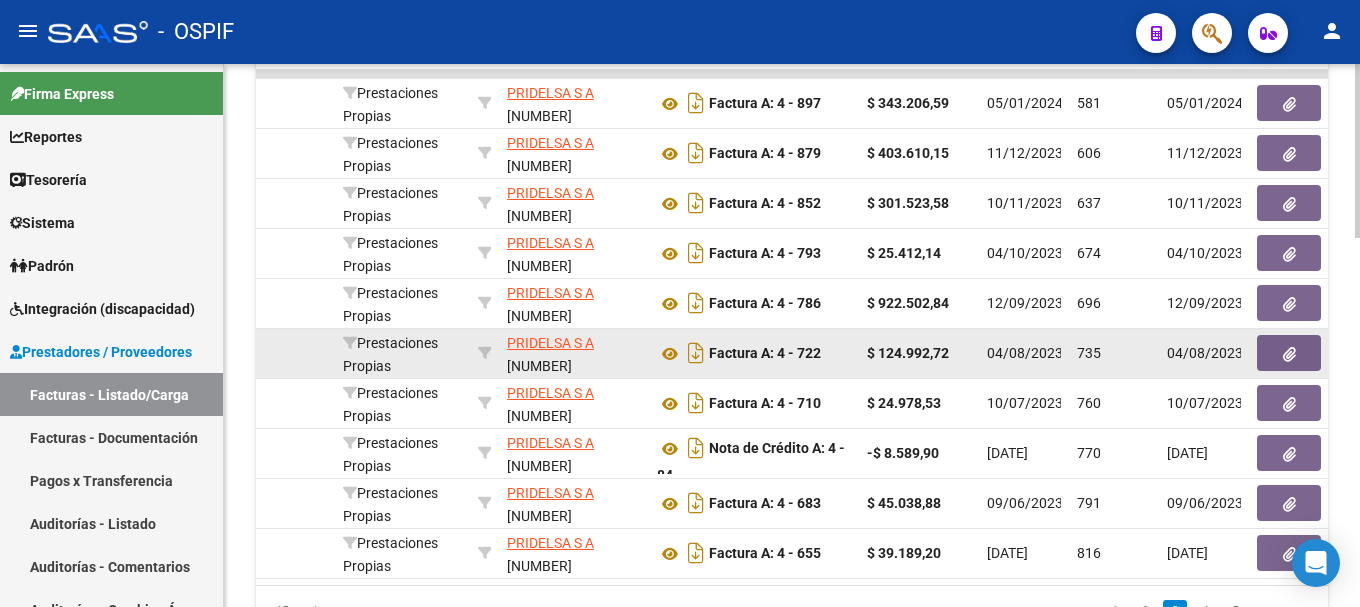 scroll, scrollTop: 1006, scrollLeft: 0, axis: vertical 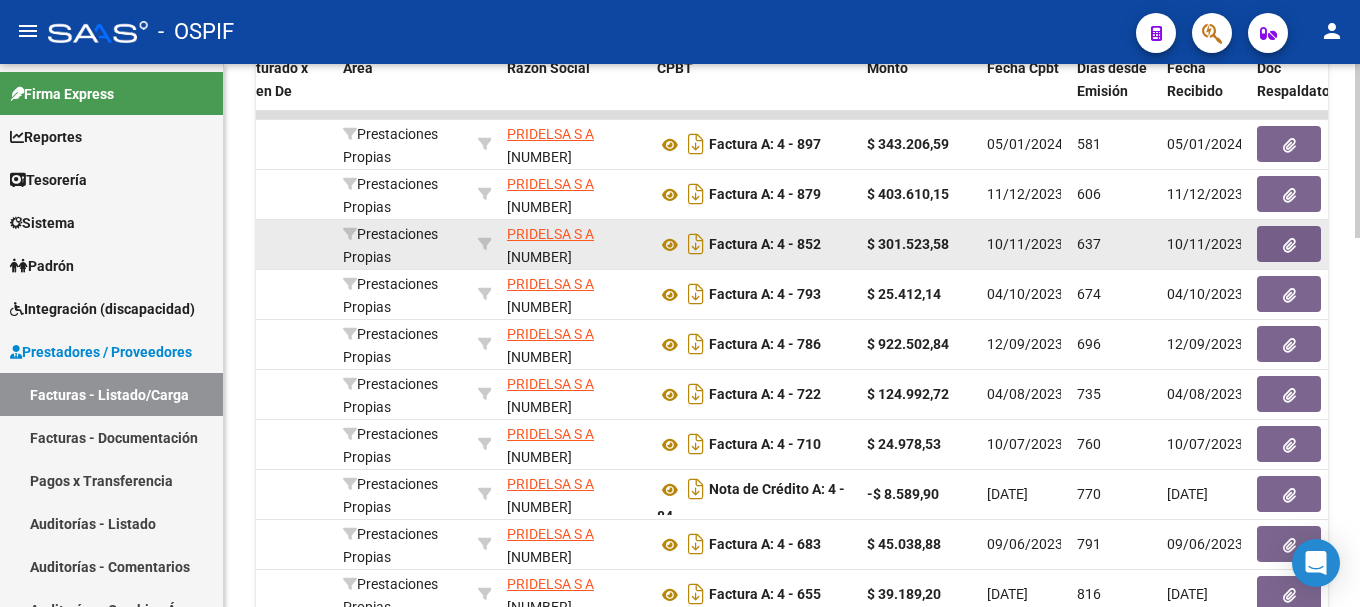 click 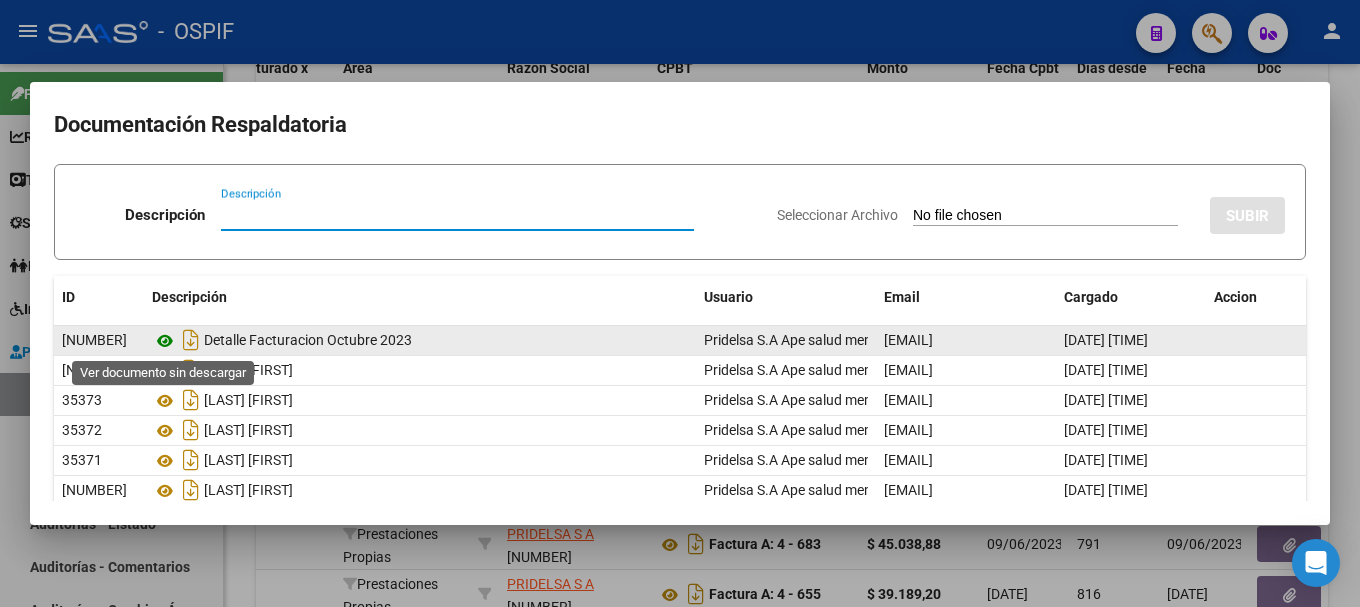 click 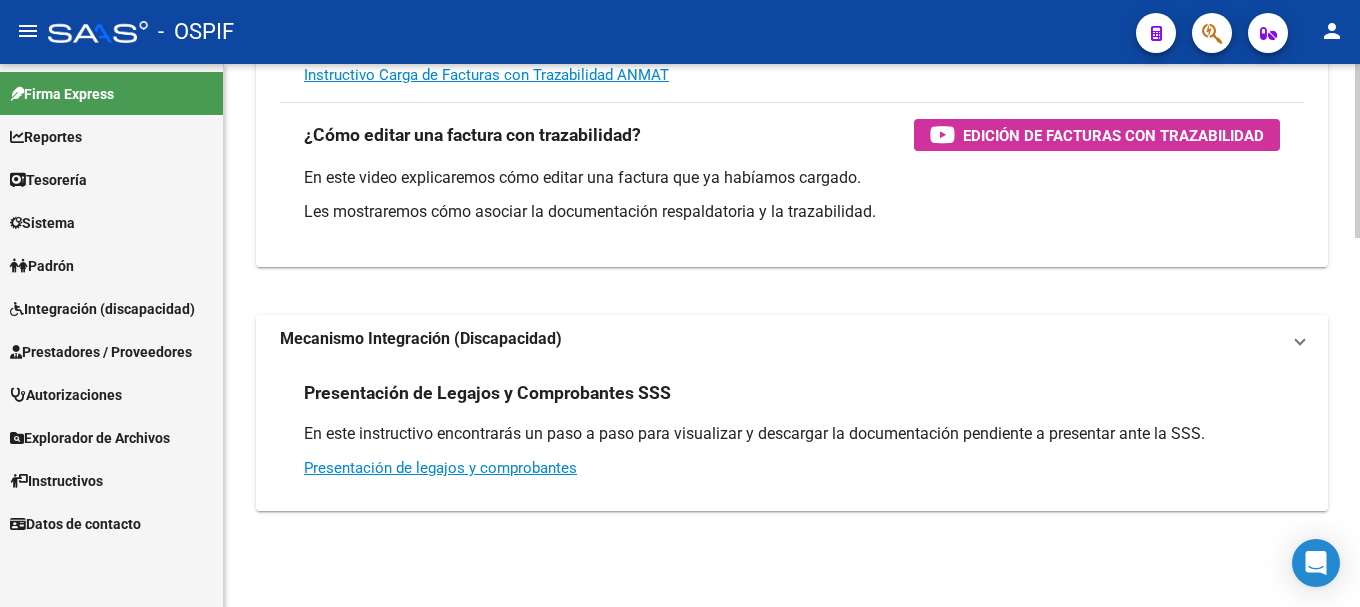 scroll, scrollTop: 0, scrollLeft: 0, axis: both 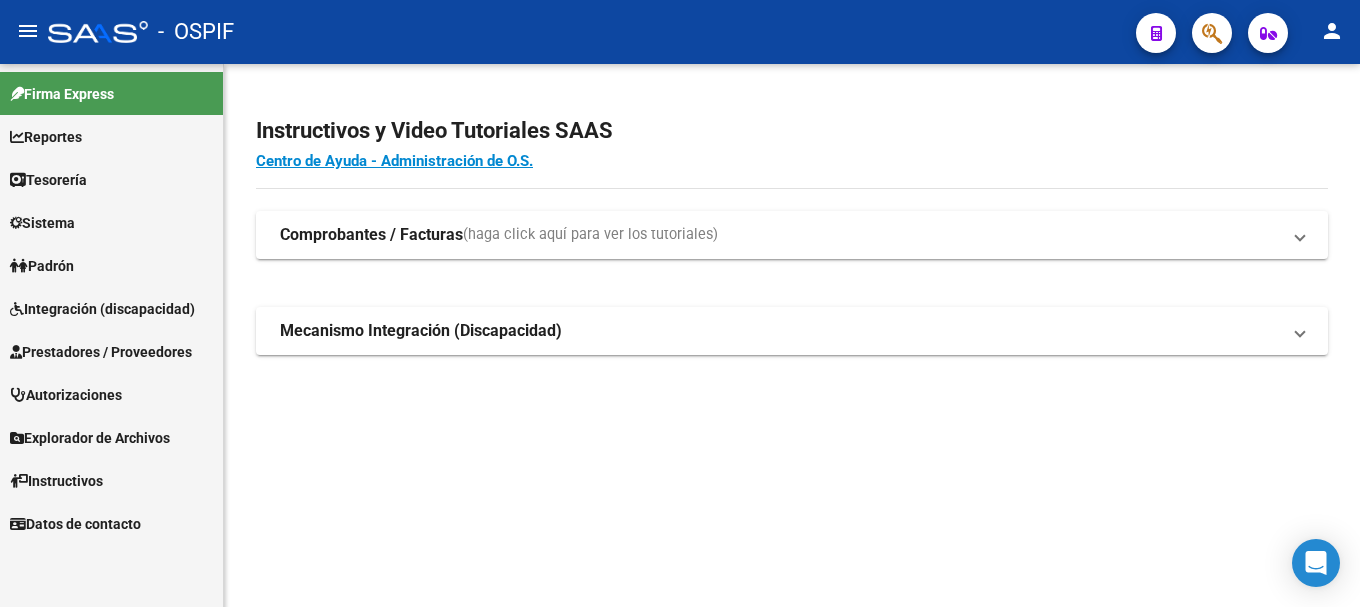 click on "Prestadores / Proveedores" at bounding box center [101, 352] 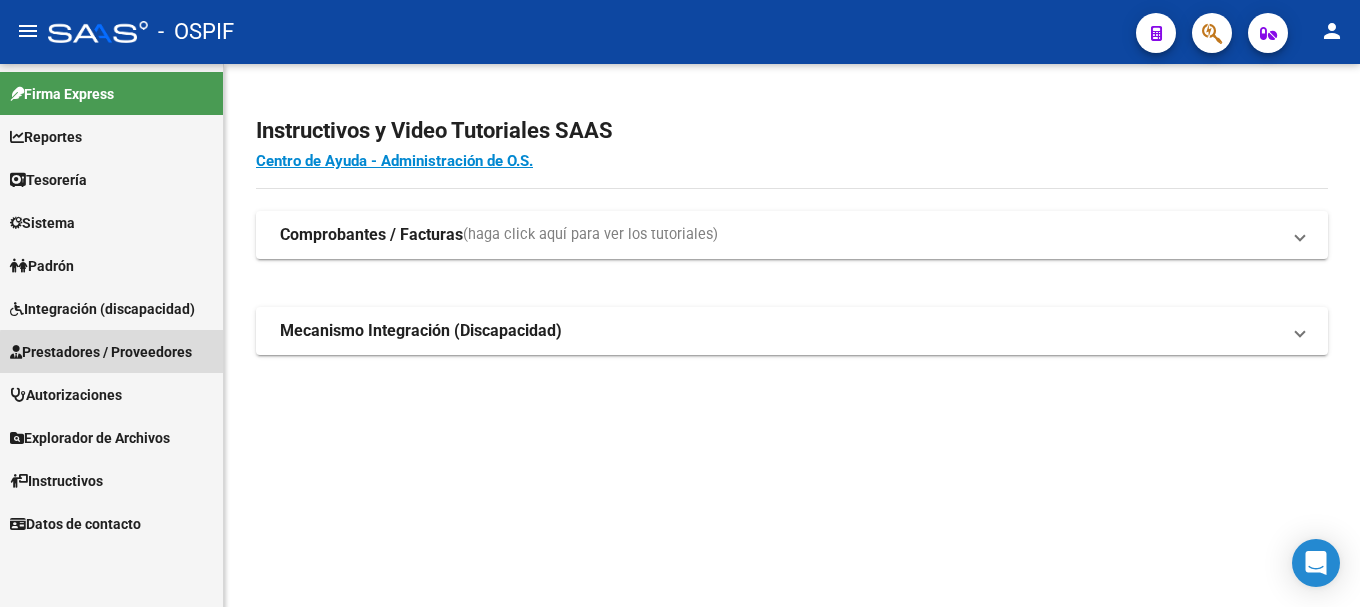 click on "Prestadores / Proveedores" at bounding box center (101, 352) 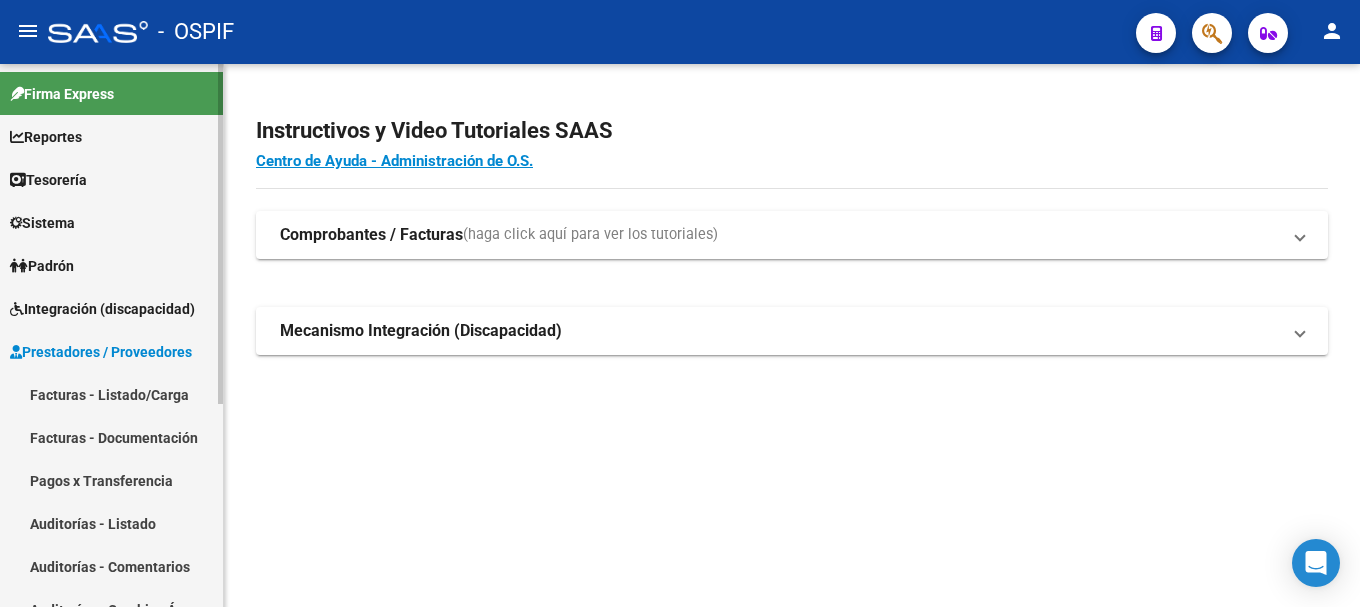 click on "Facturas - Listado/Carga" at bounding box center (111, 394) 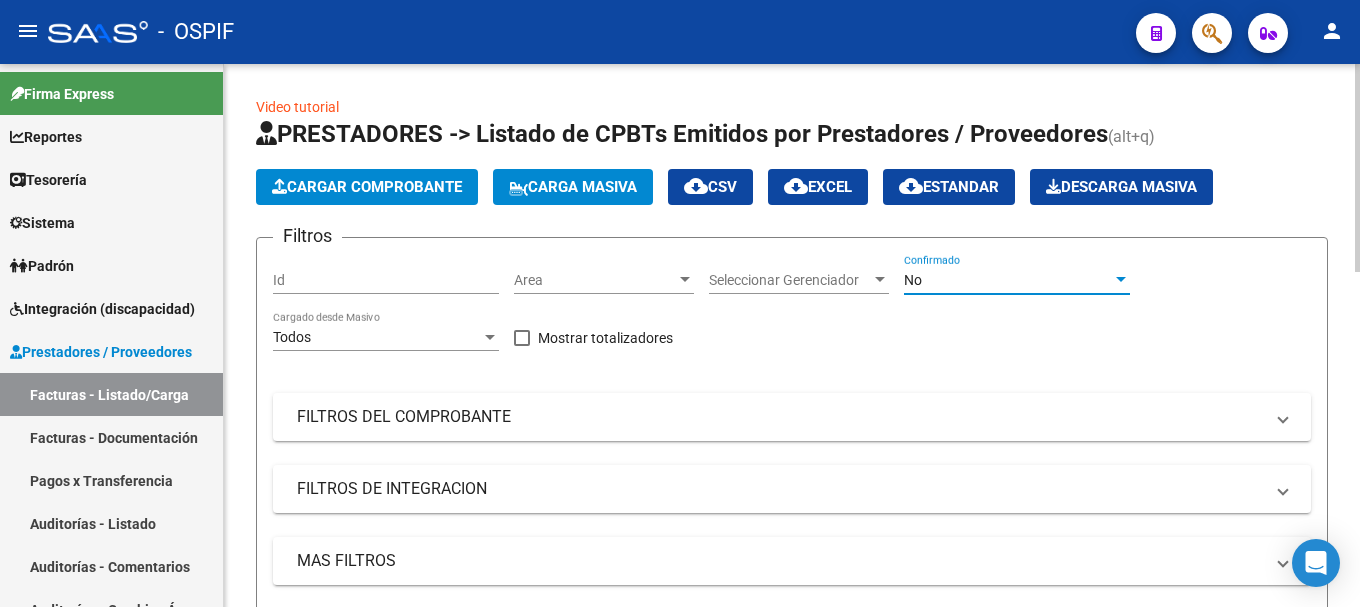 click at bounding box center [1121, 280] 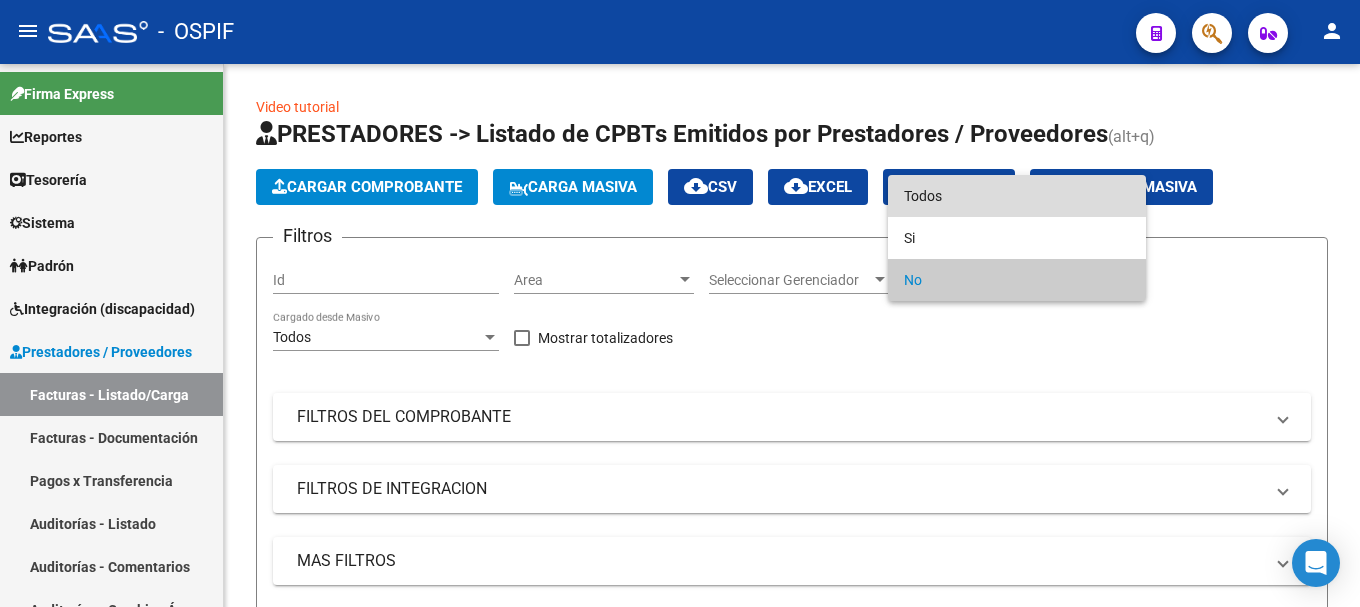 click on "Todos" at bounding box center (1017, 196) 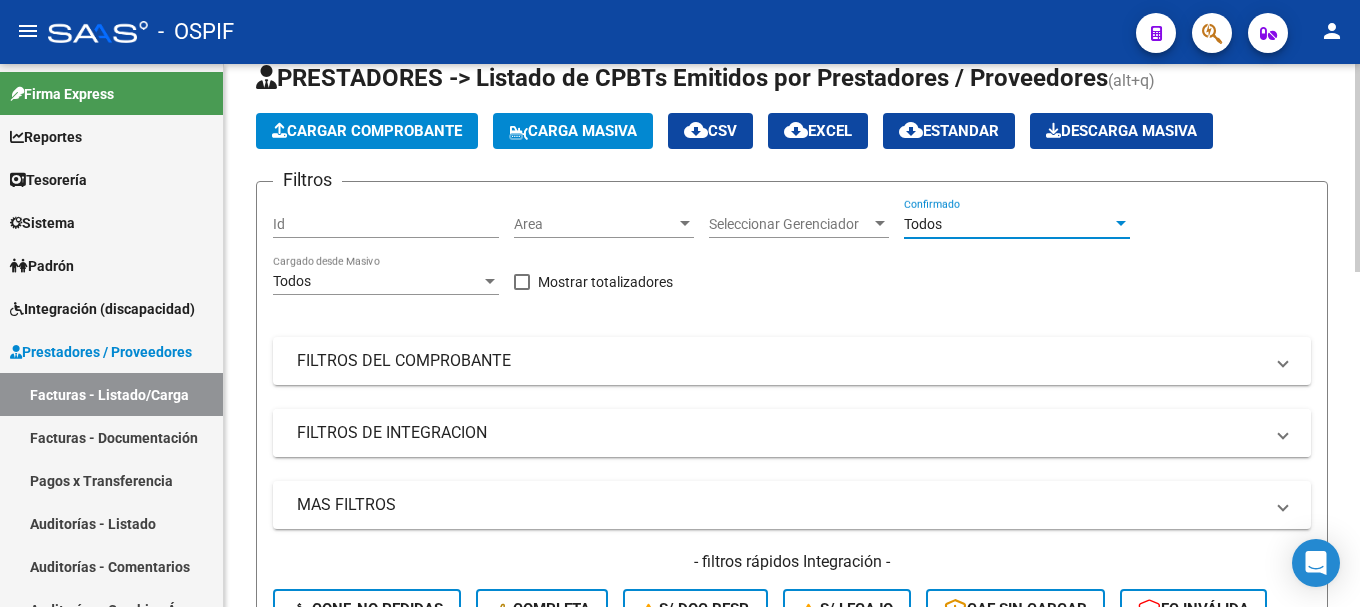 scroll, scrollTop: 100, scrollLeft: 0, axis: vertical 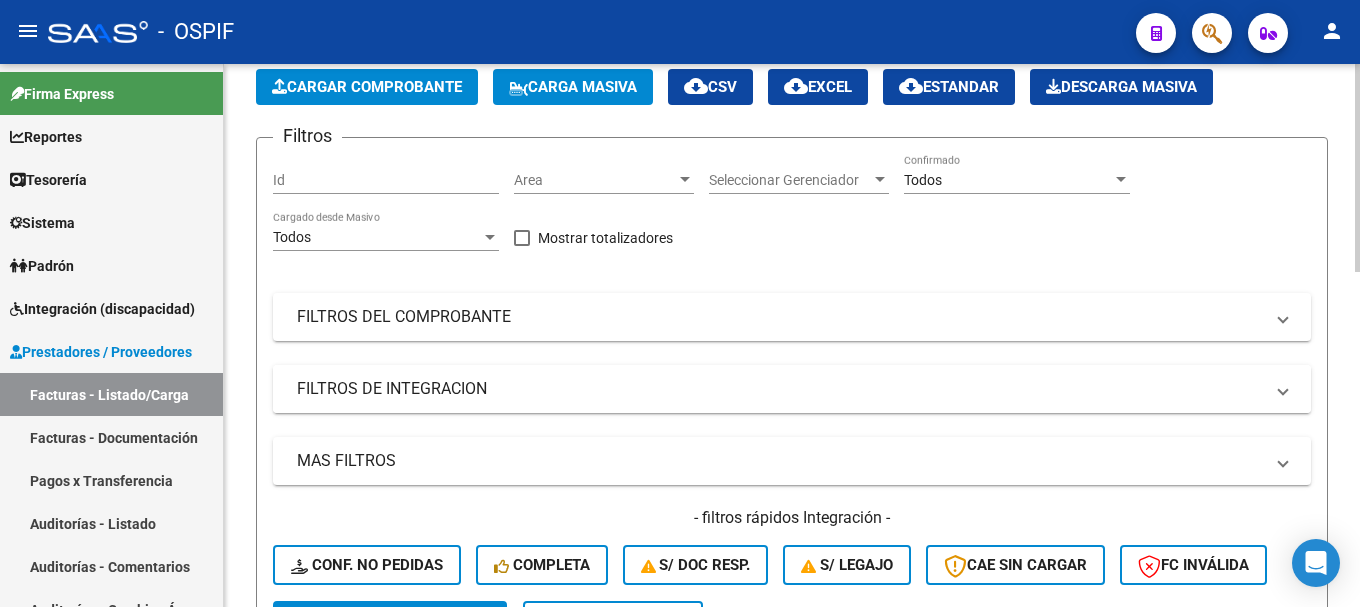 click at bounding box center (1283, 389) 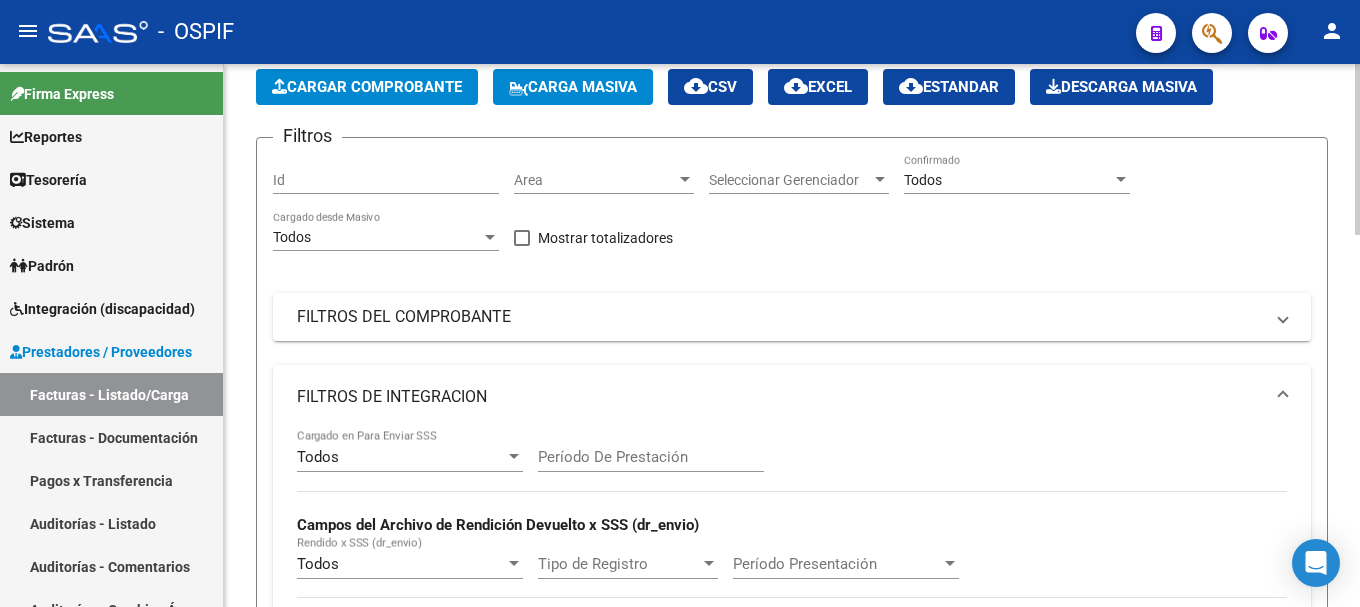 click on "FILTROS DEL COMPROBANTE" at bounding box center (788, 317) 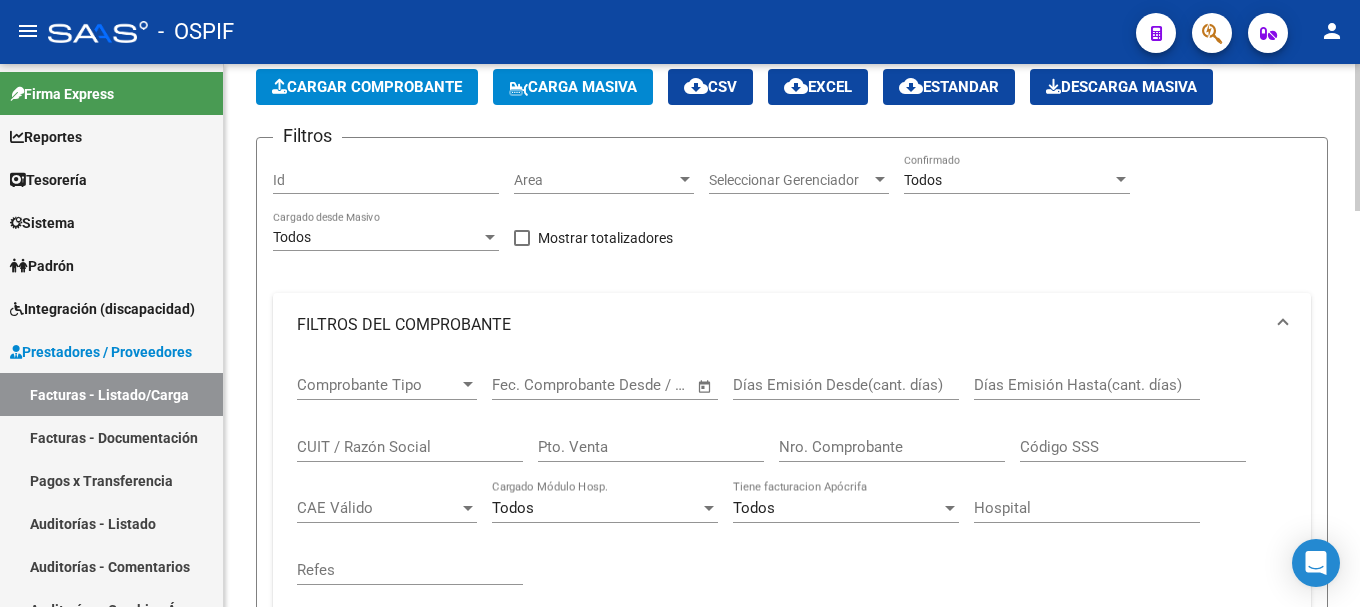 drag, startPoint x: 409, startPoint y: 445, endPoint x: 409, endPoint y: 431, distance: 14 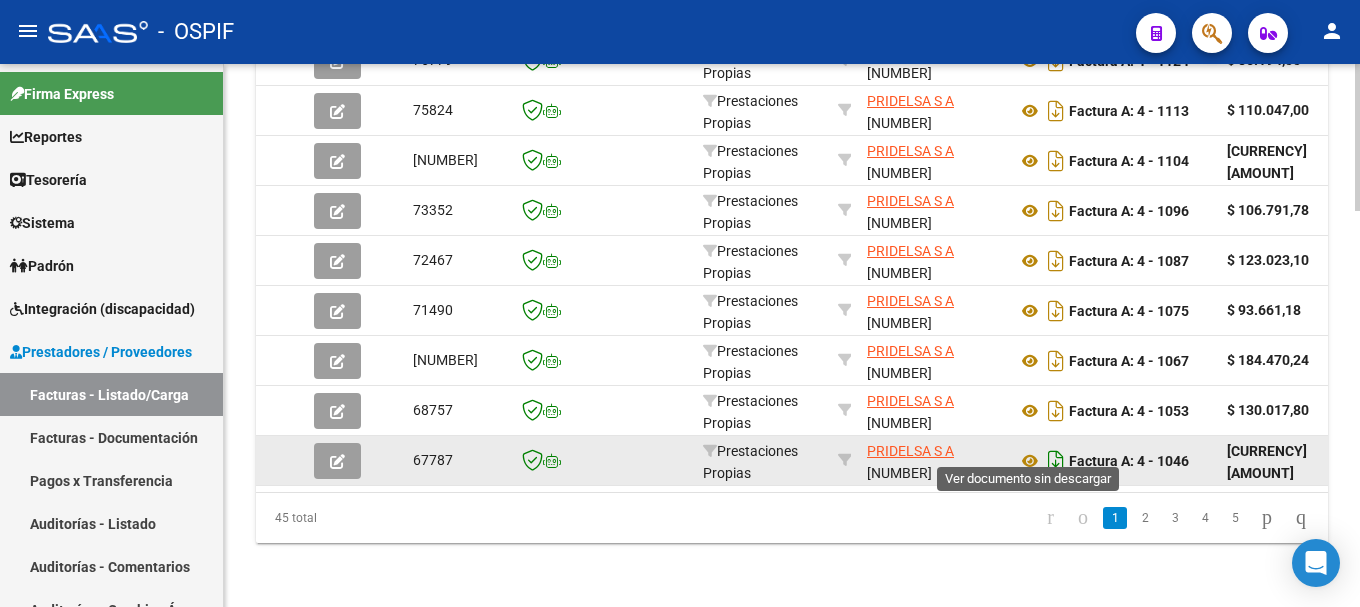 scroll, scrollTop: 1463, scrollLeft: 0, axis: vertical 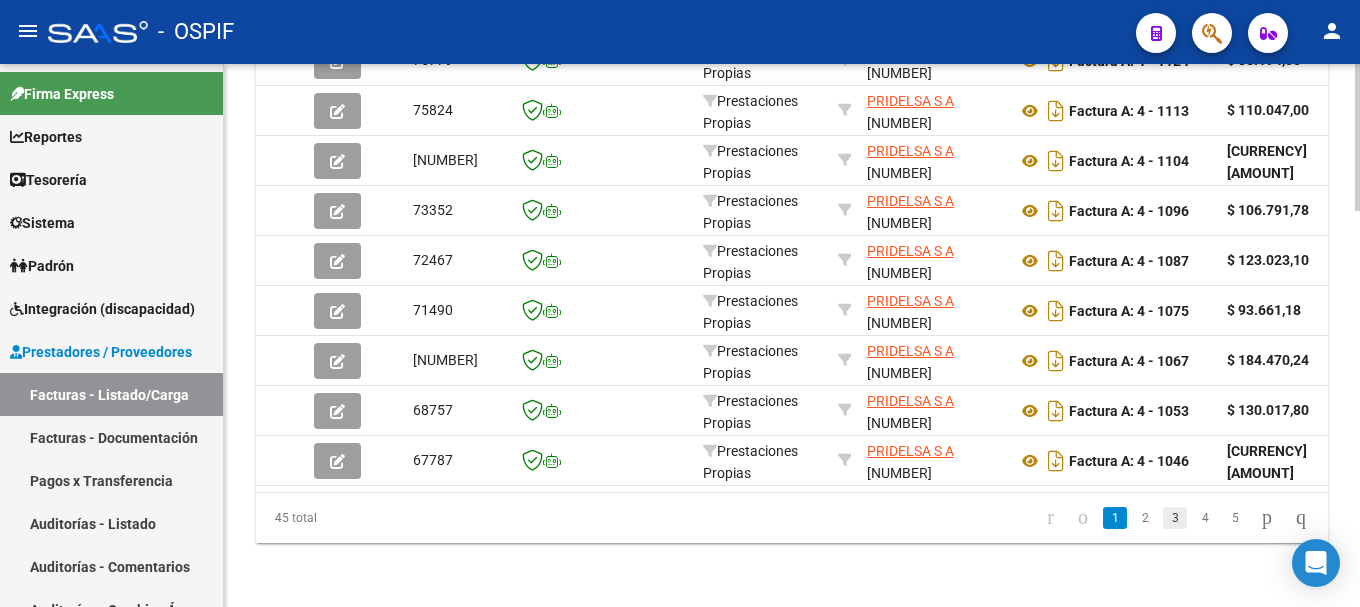 click on "3" 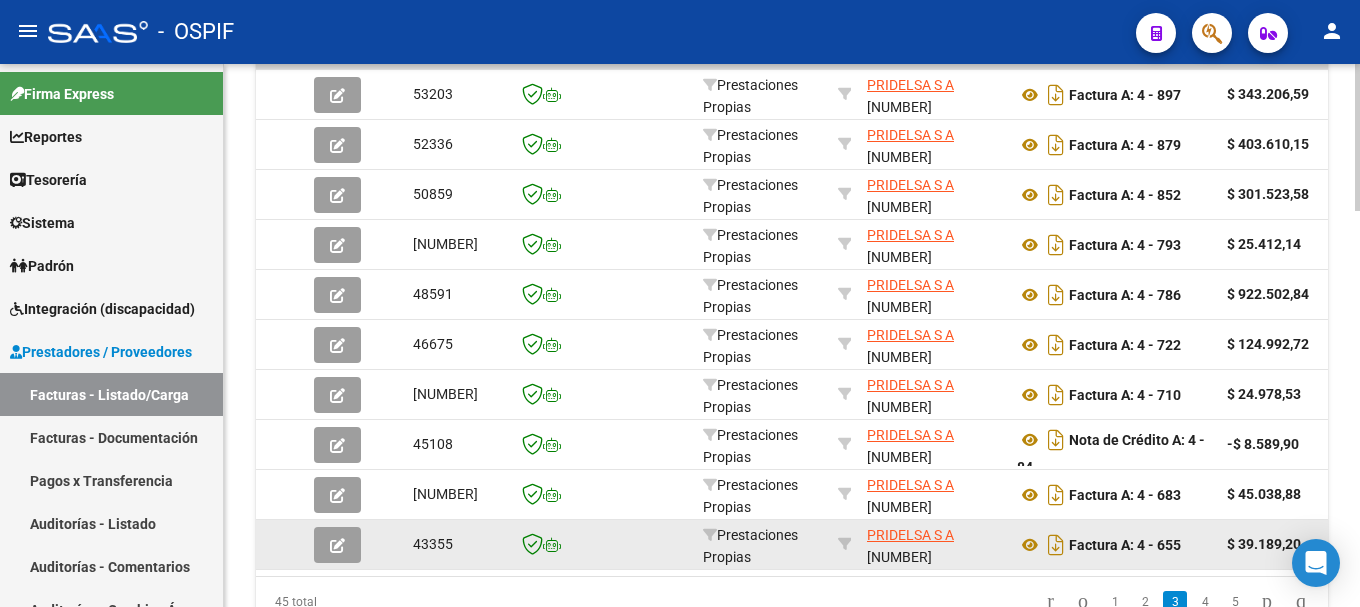 scroll, scrollTop: 1463, scrollLeft: 0, axis: vertical 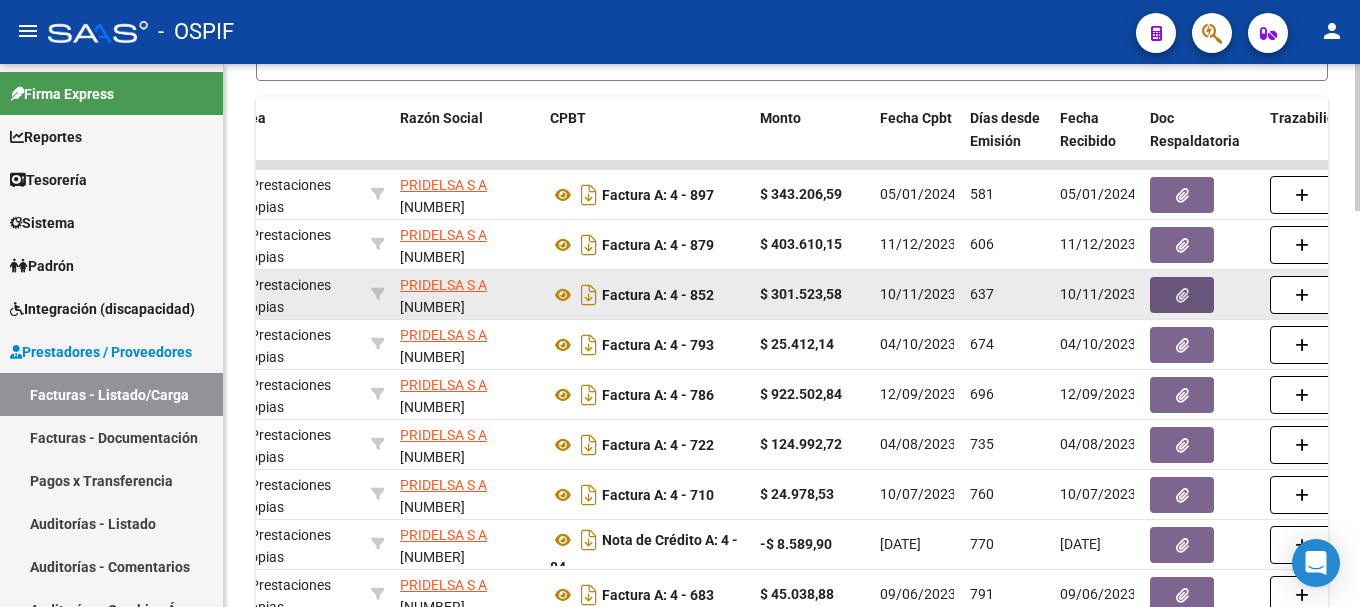 click 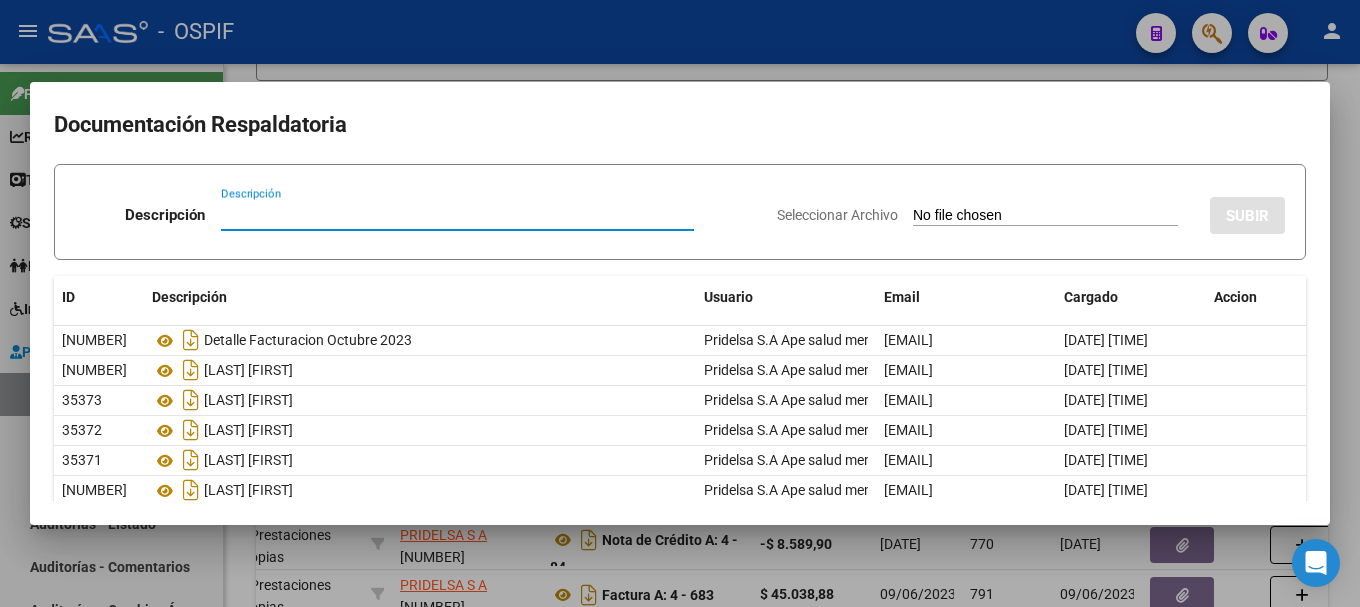 click at bounding box center [680, 303] 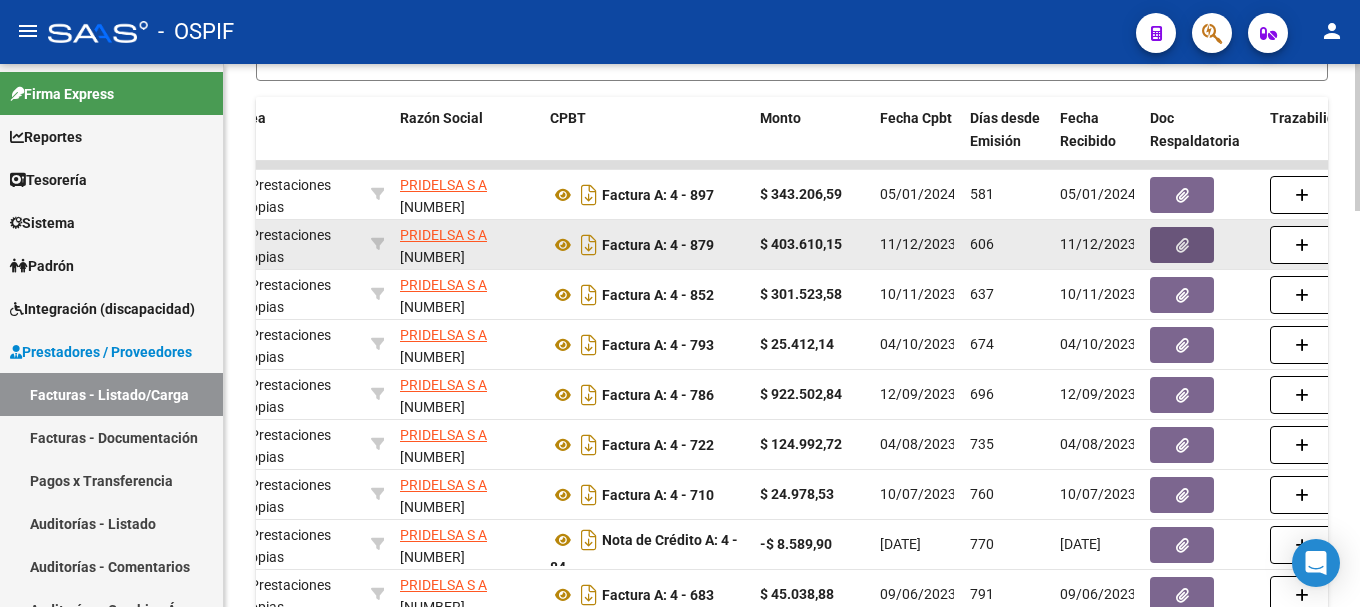 click 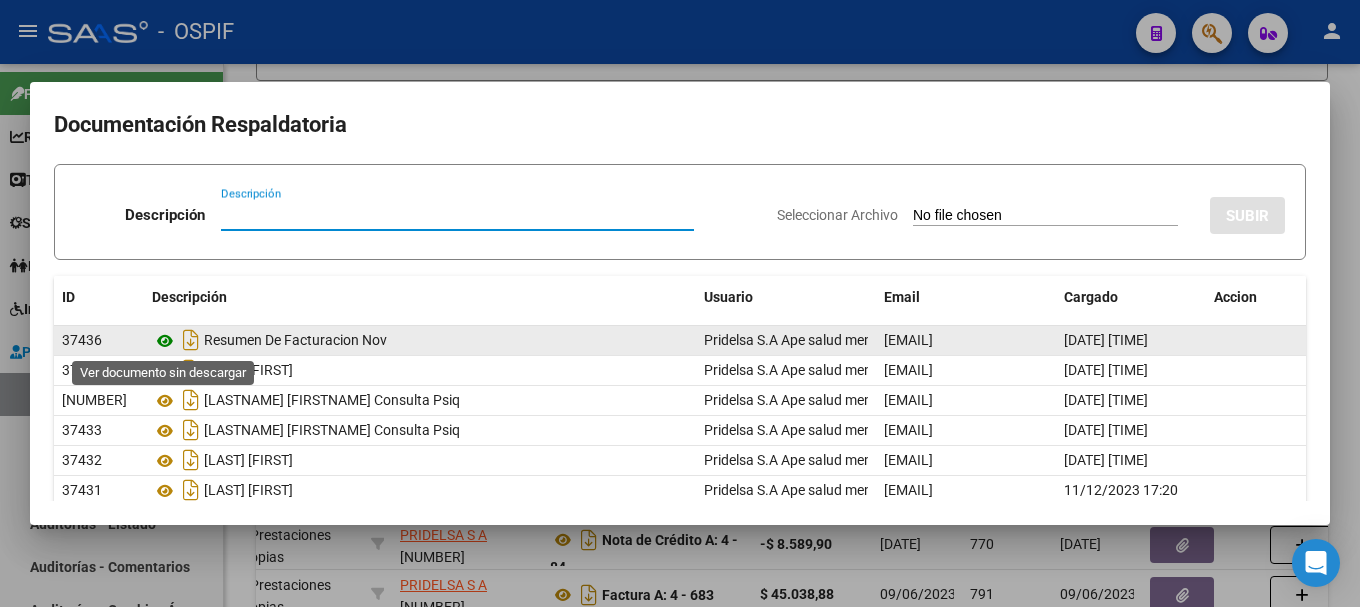 click 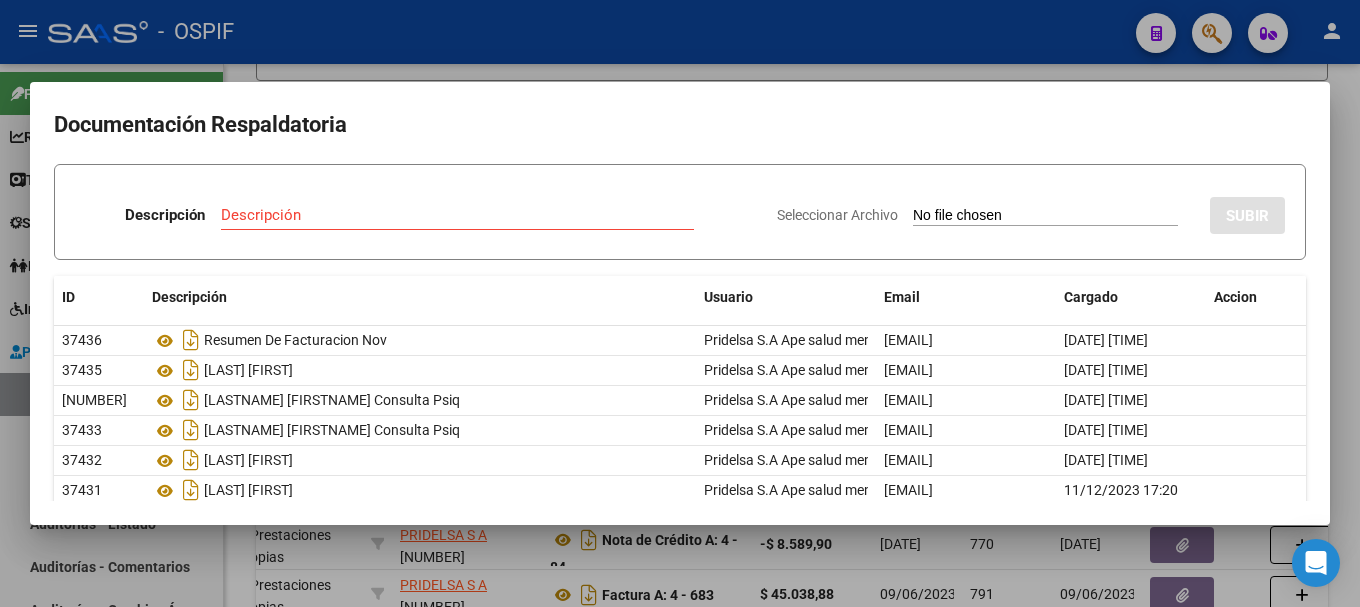 click at bounding box center (680, 303) 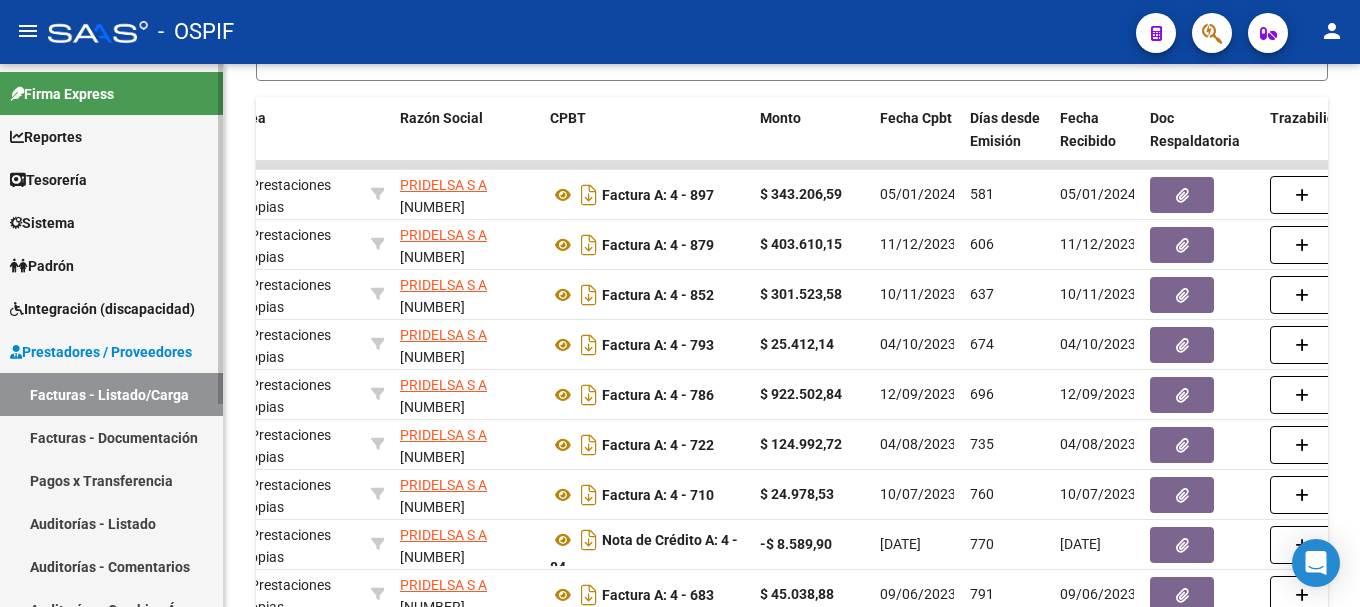 click on "Facturas - Listado/Carga" at bounding box center [111, 394] 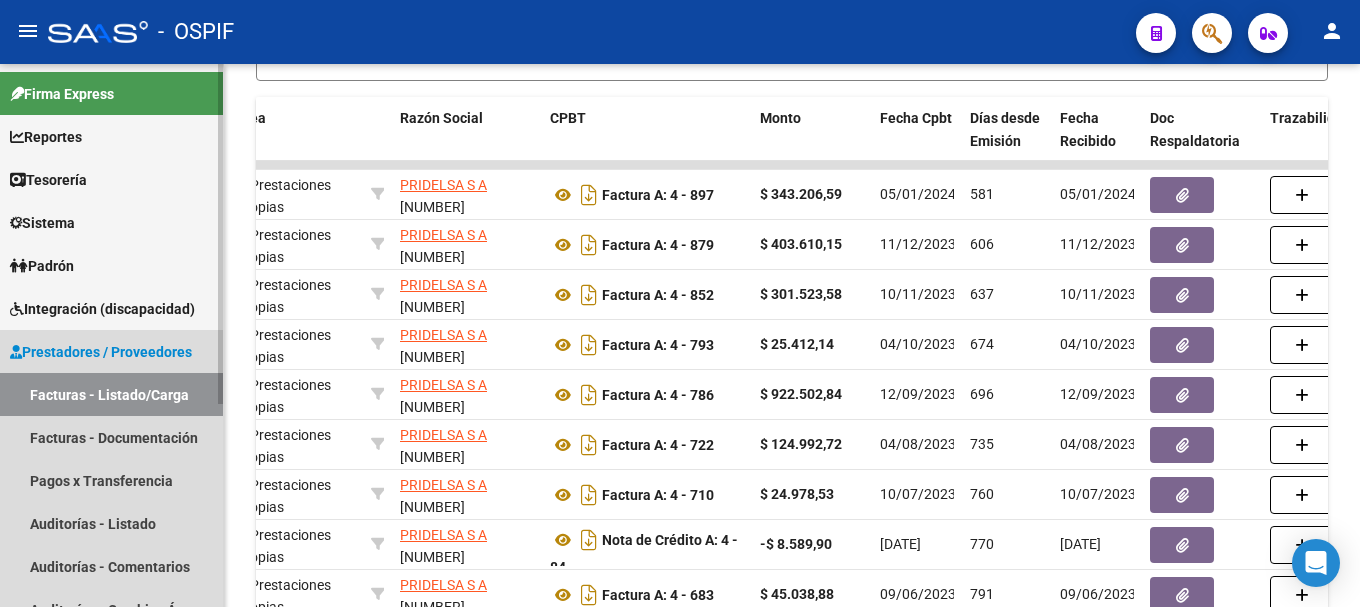 click on "Facturas - Listado/Carga" at bounding box center [111, 394] 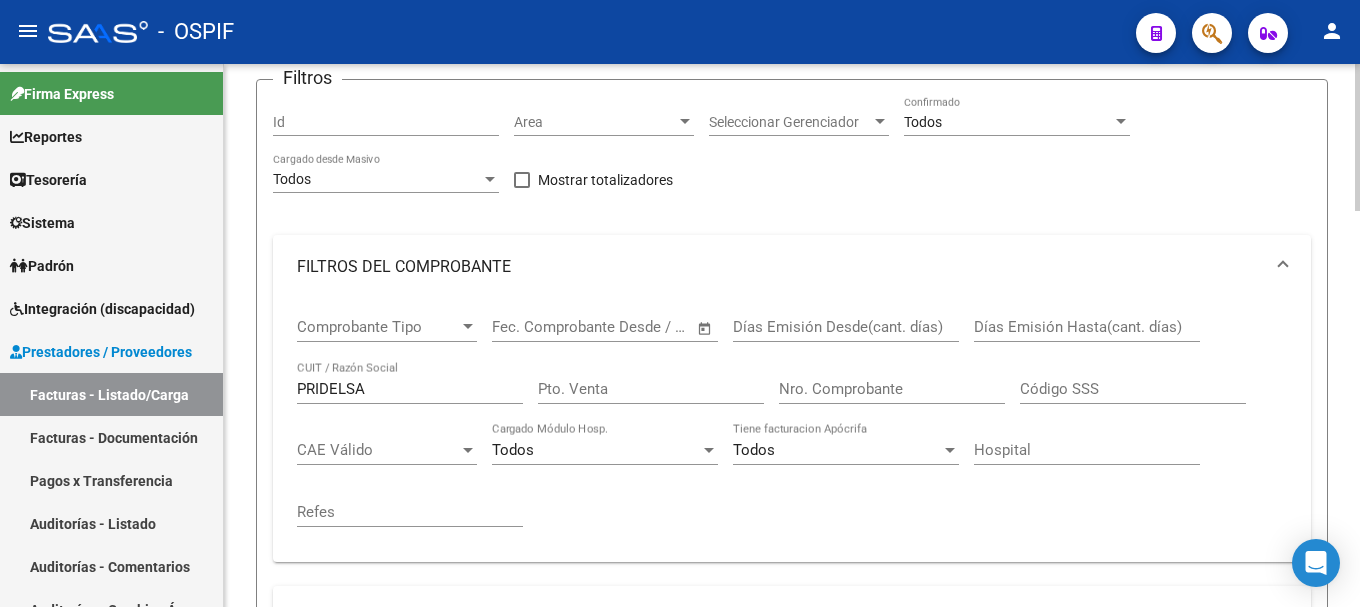 scroll, scrollTop: 200, scrollLeft: 0, axis: vertical 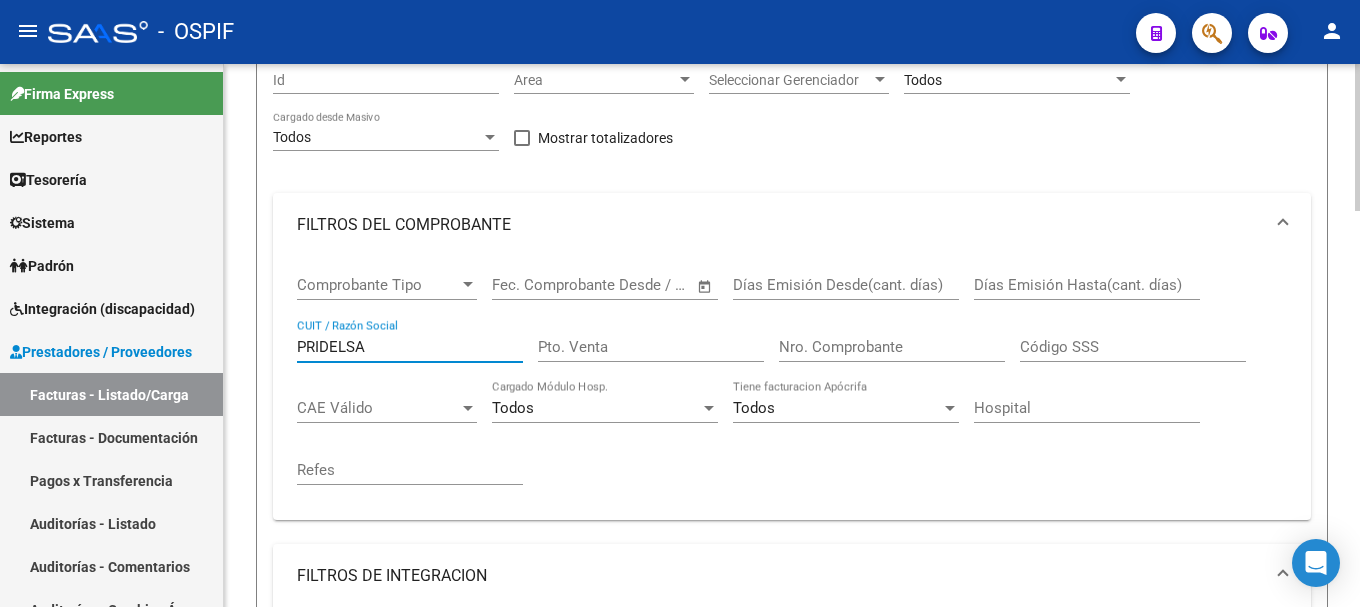 click on "PRIDELSA" at bounding box center [410, 347] 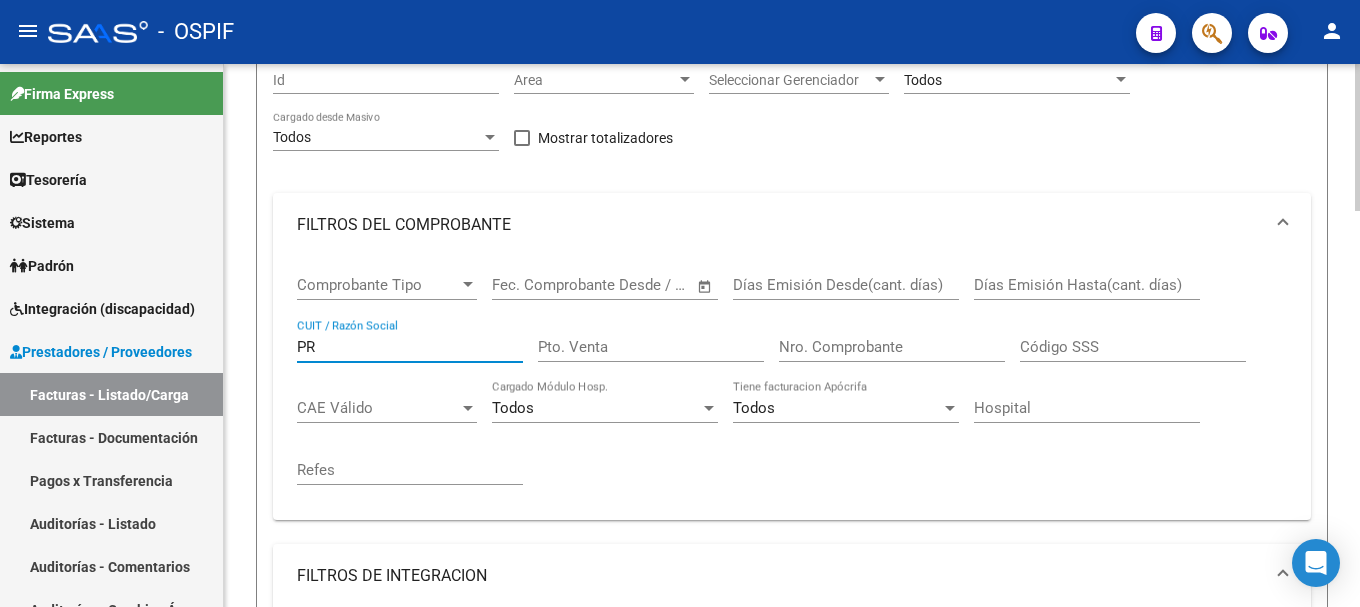 type on "P" 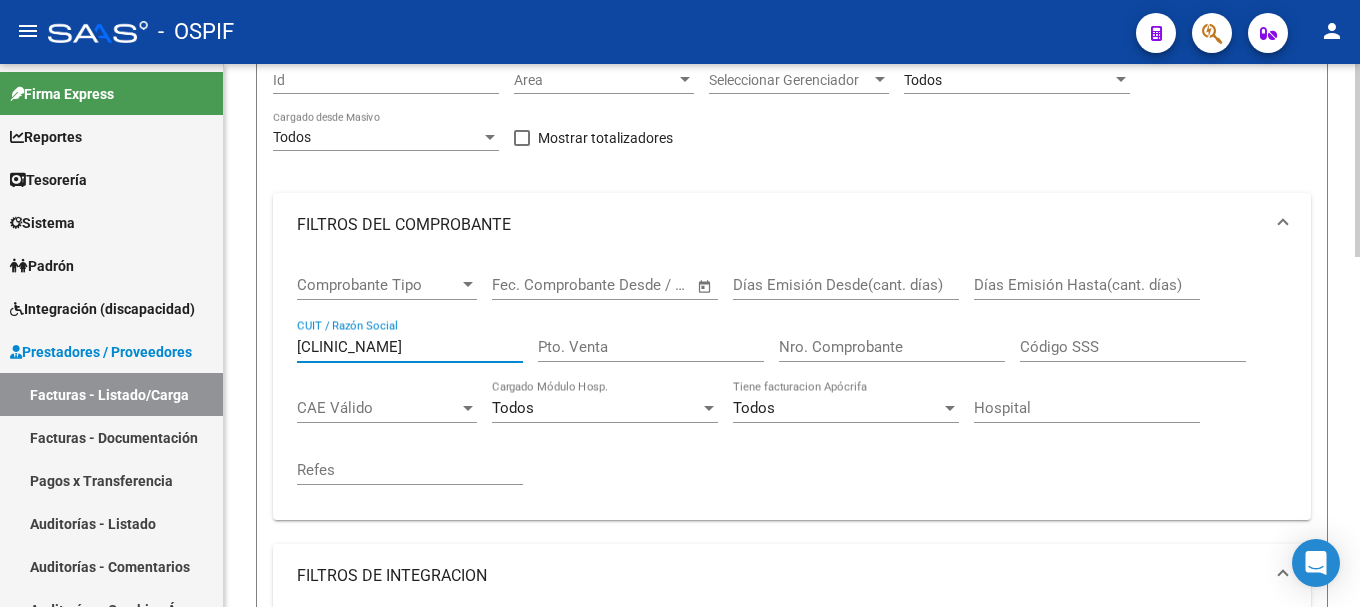 scroll, scrollTop: 0, scrollLeft: 0, axis: both 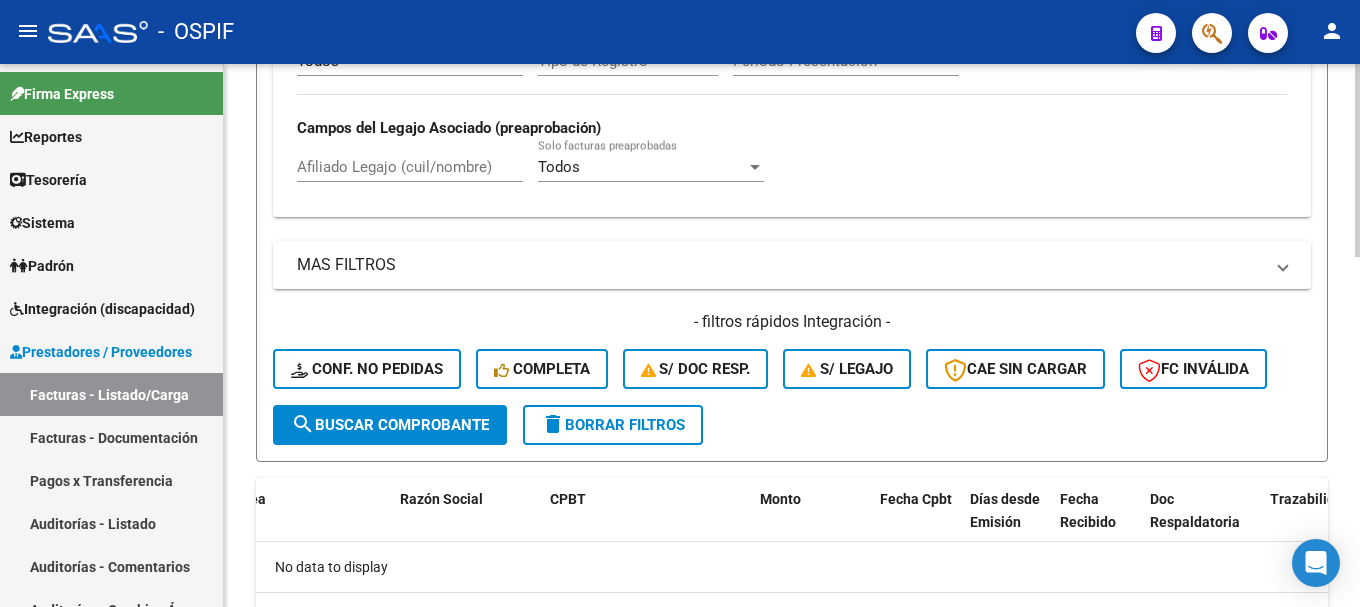 type on "[CLINIC_NAME]" 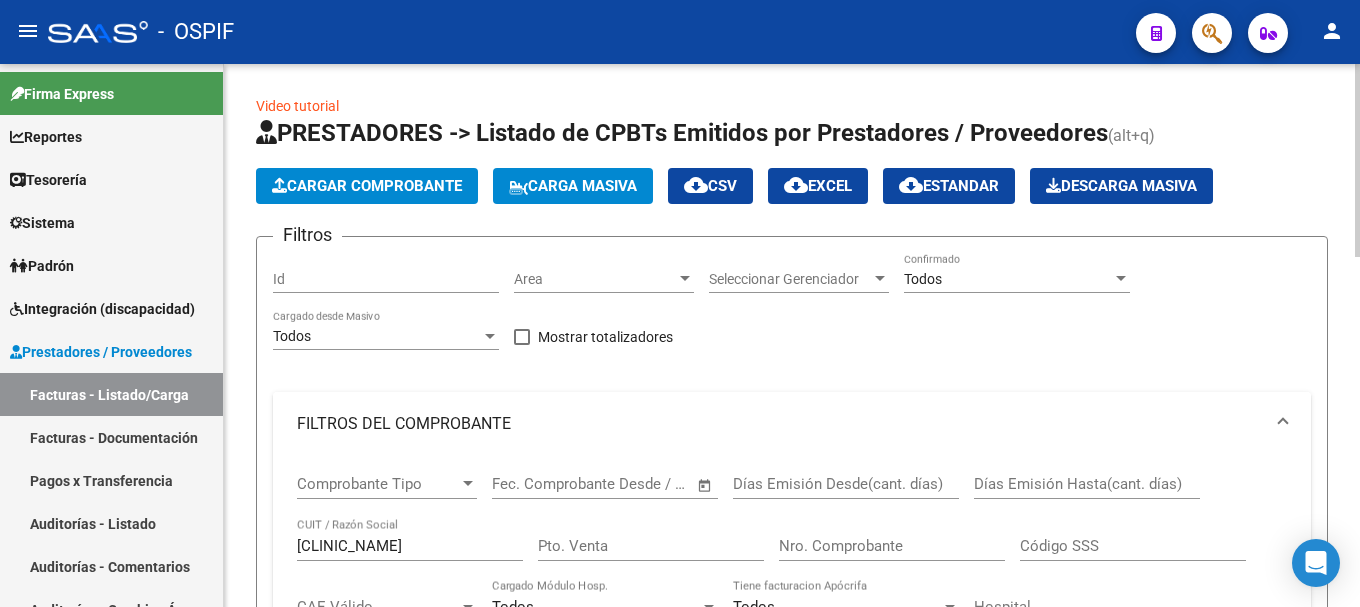 scroll, scrollTop: 0, scrollLeft: 0, axis: both 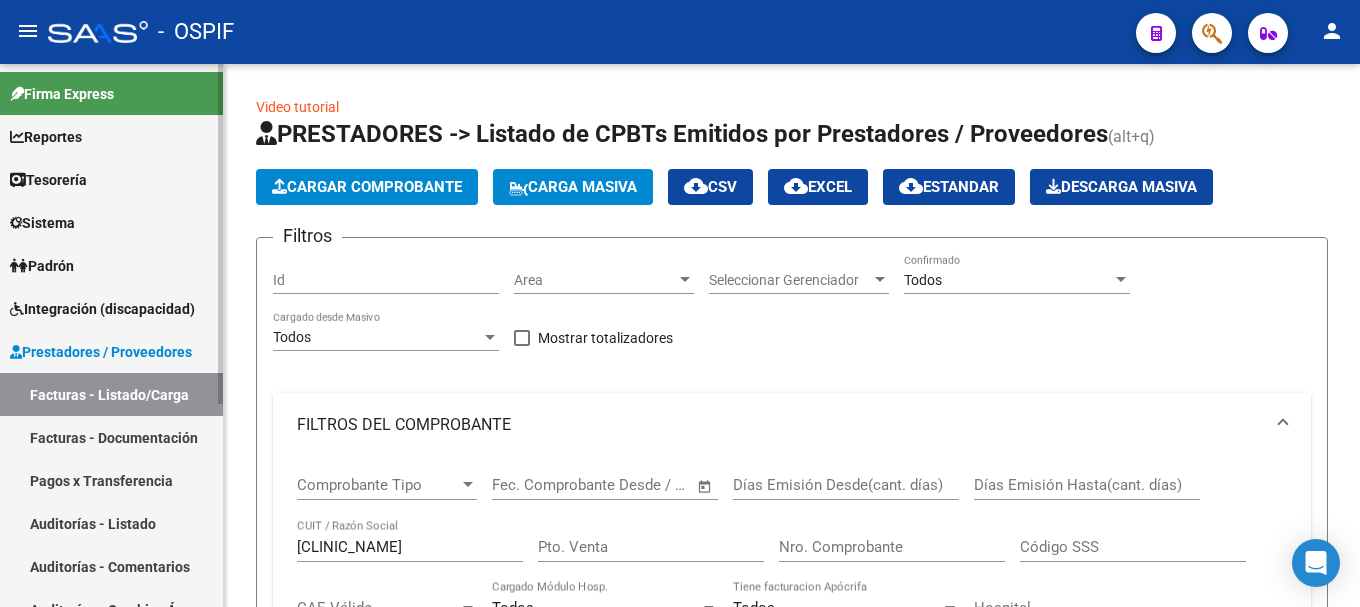 click on "Facturas - Listado/Carga" at bounding box center (111, 394) 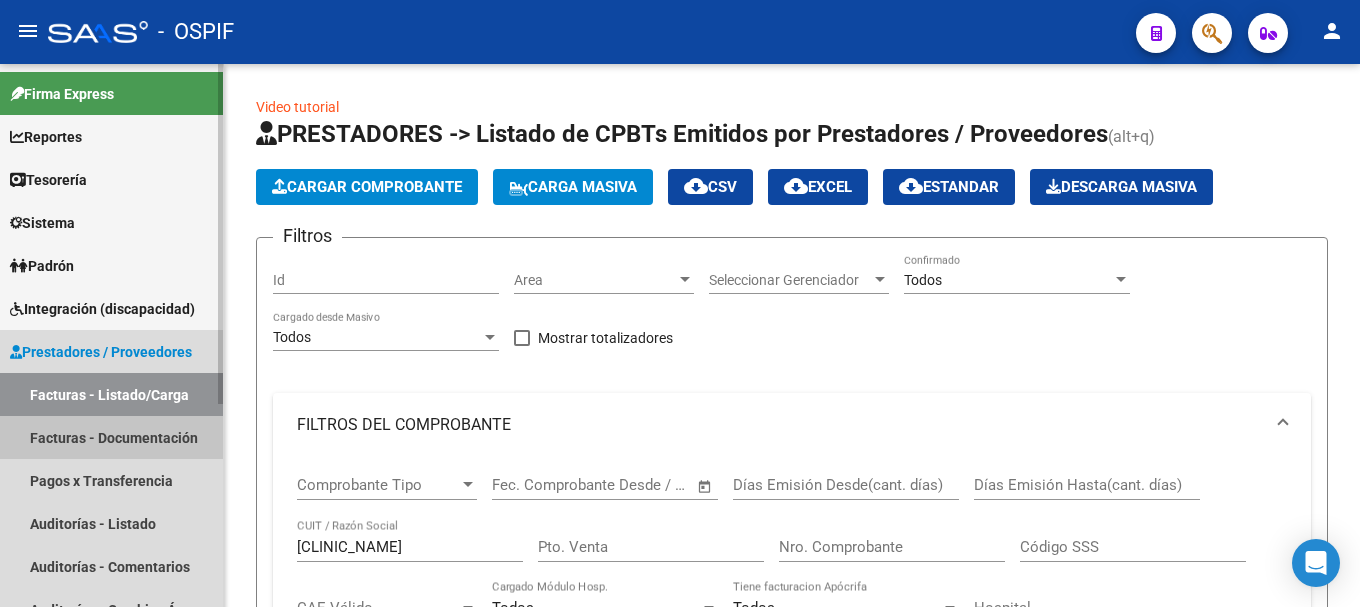 click on "Facturas - Documentación" at bounding box center (111, 437) 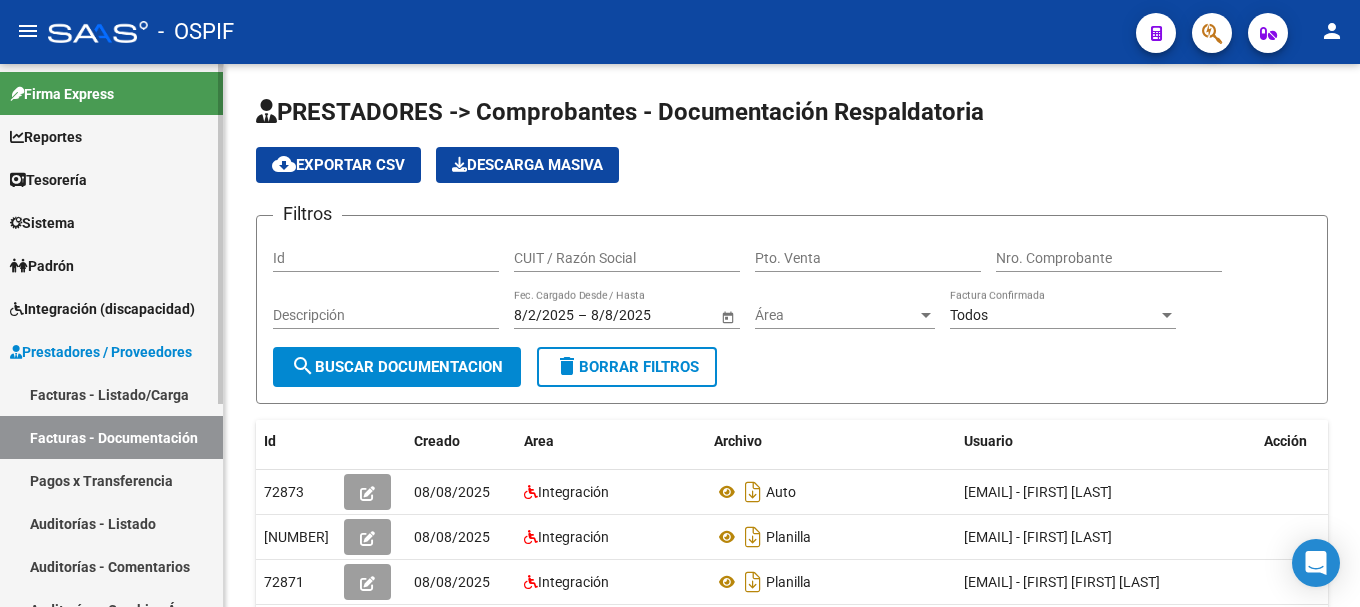 click on "Facturas - Listado/Carga" at bounding box center [111, 394] 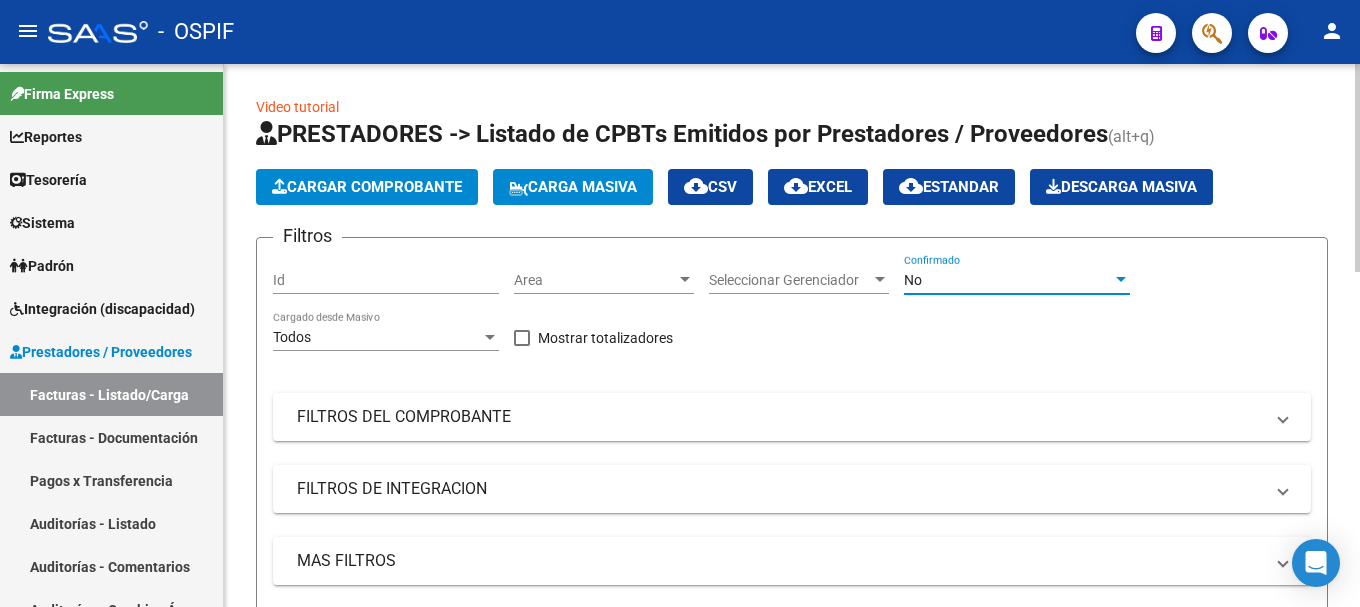 click at bounding box center (1121, 279) 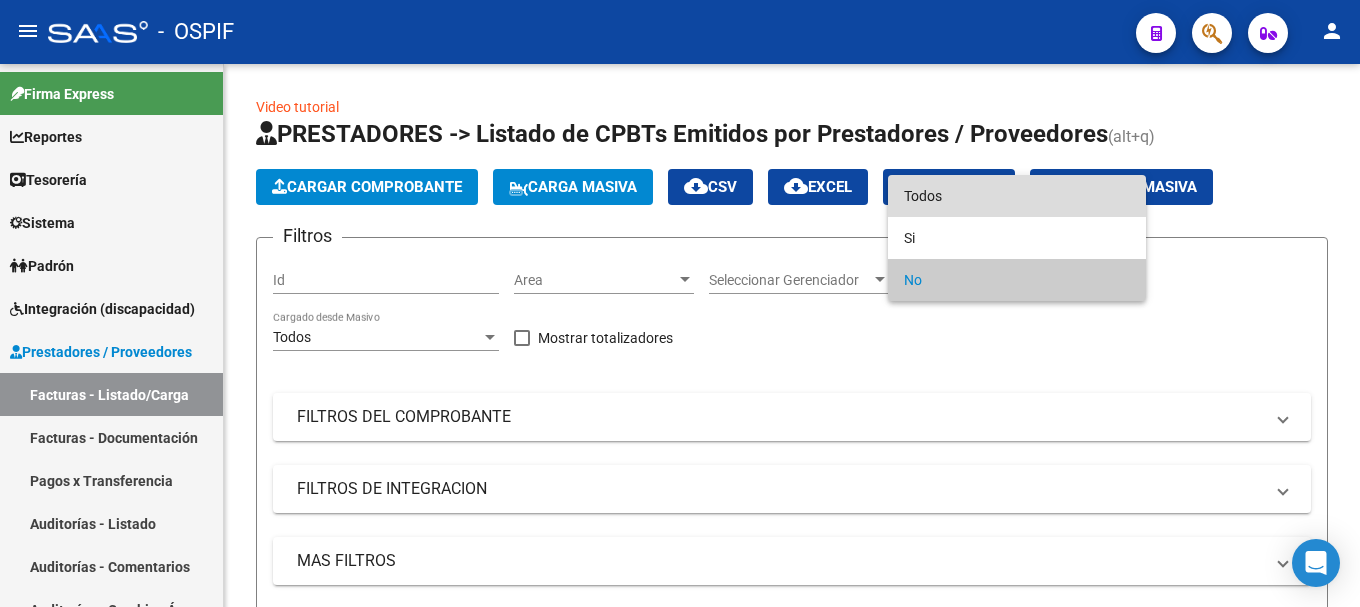 click on "Todos" at bounding box center [1017, 196] 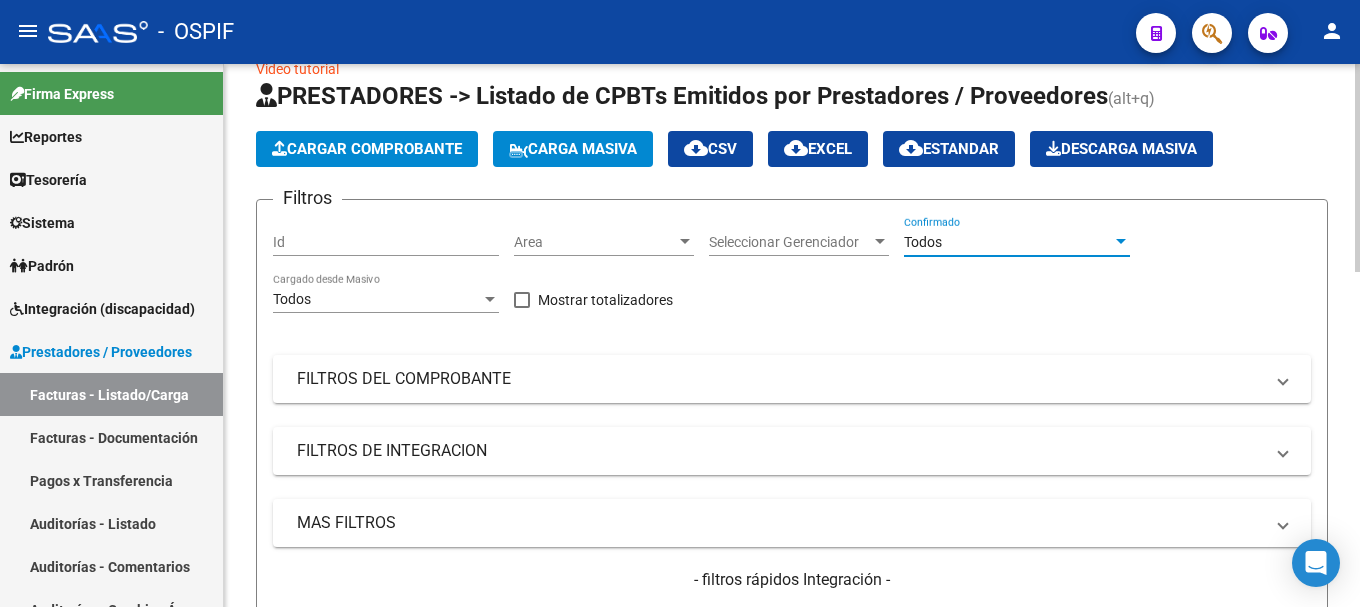 scroll, scrollTop: 0, scrollLeft: 0, axis: both 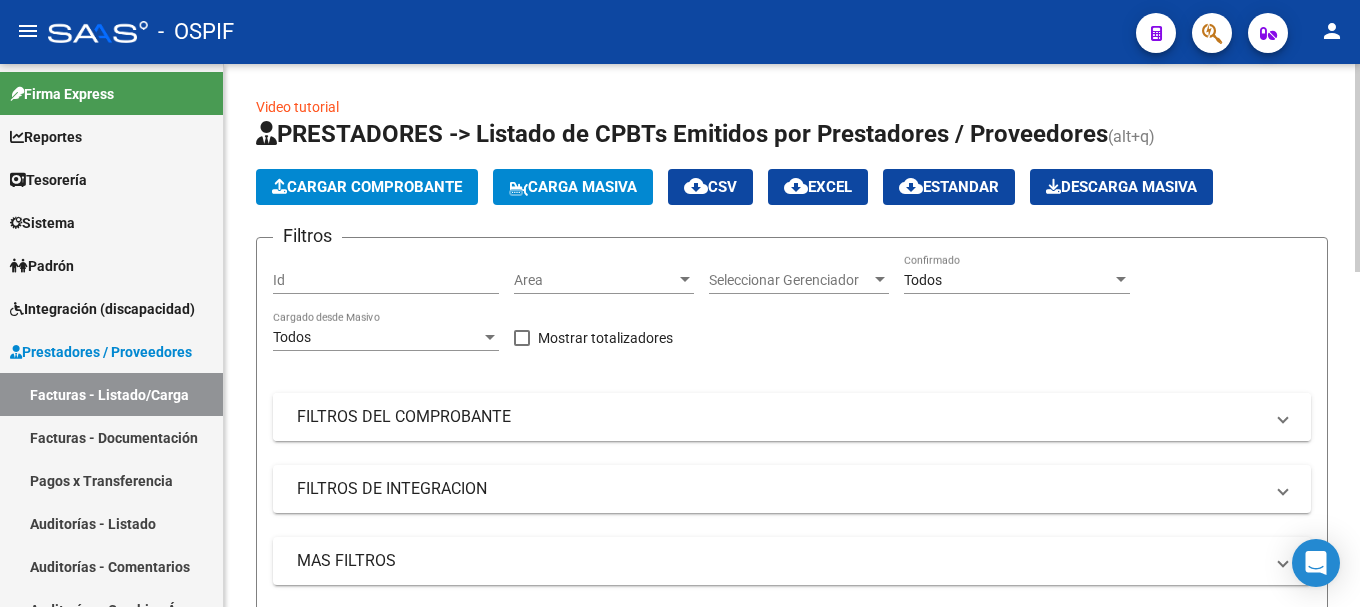 click at bounding box center [1283, 417] 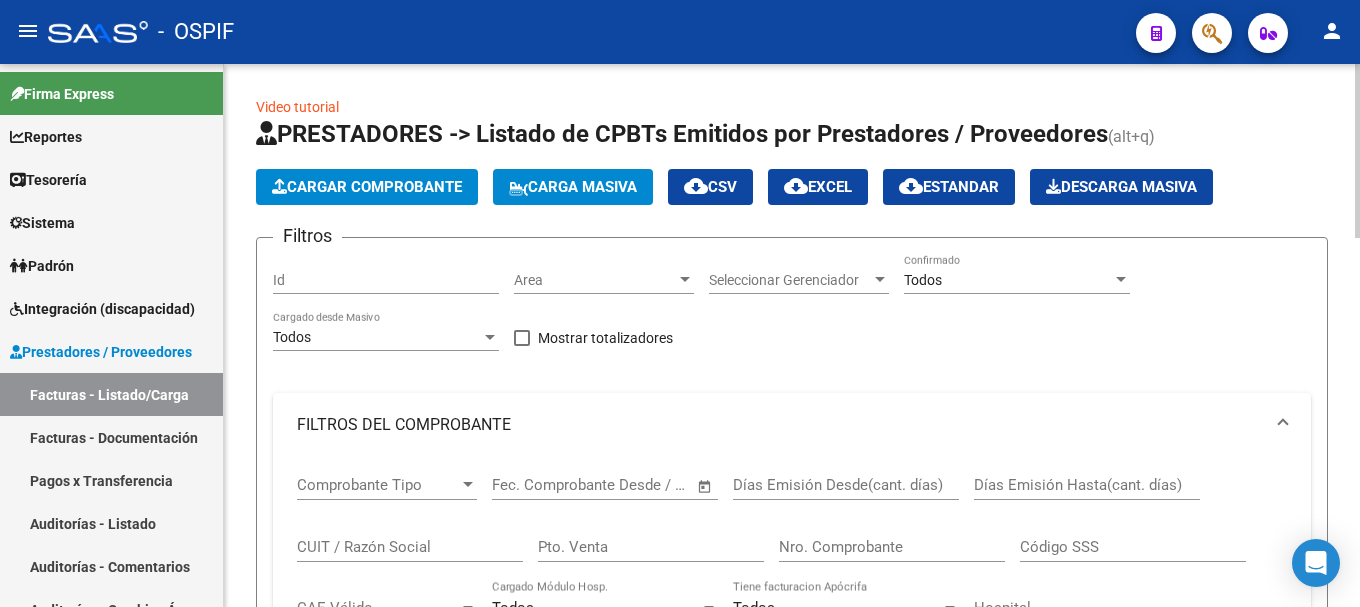 click on "CUIT / Razón Social" at bounding box center (410, 547) 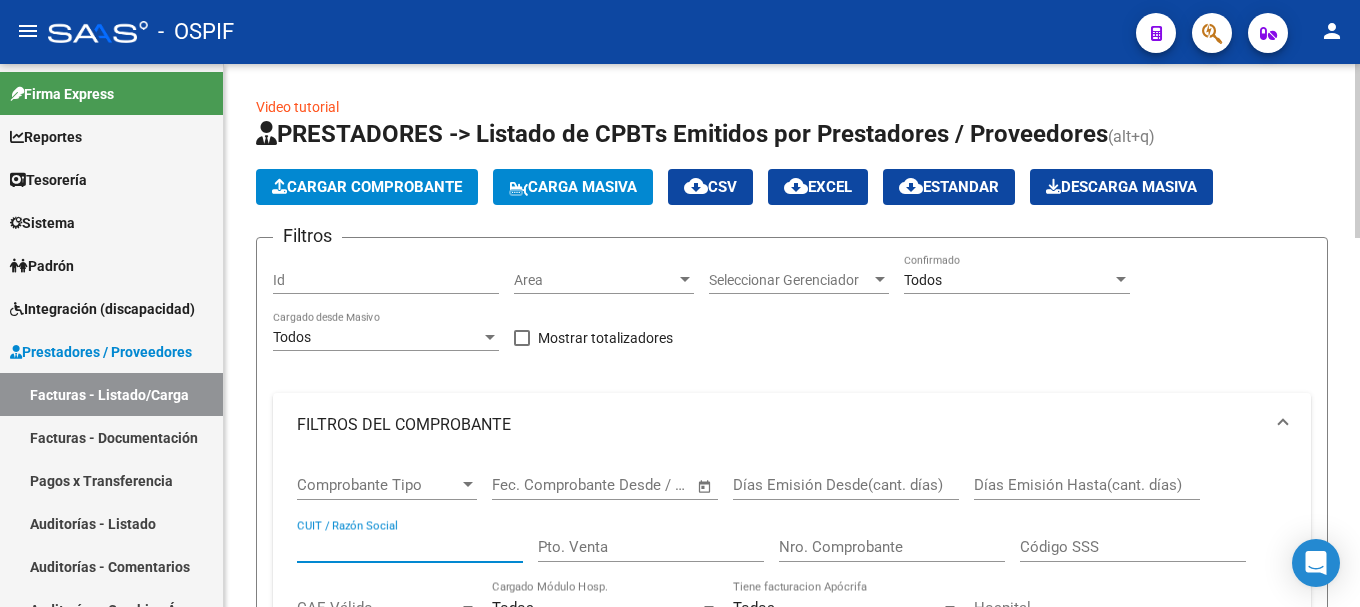 type on "F" 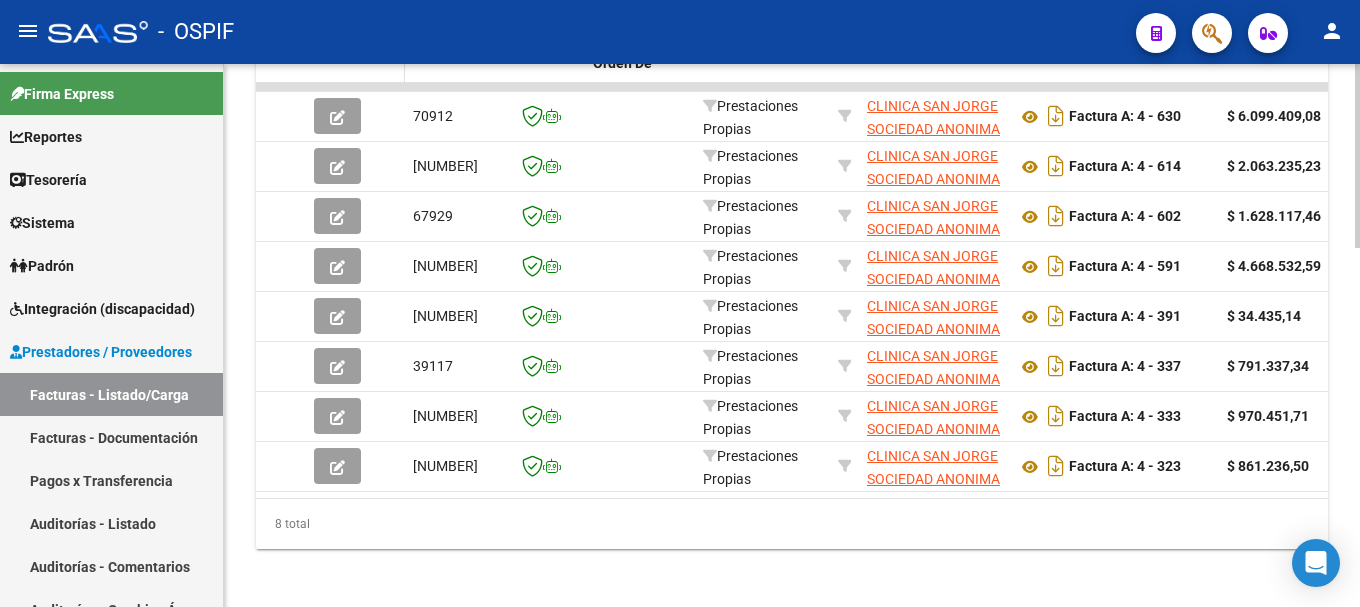 scroll, scrollTop: 1056, scrollLeft: 0, axis: vertical 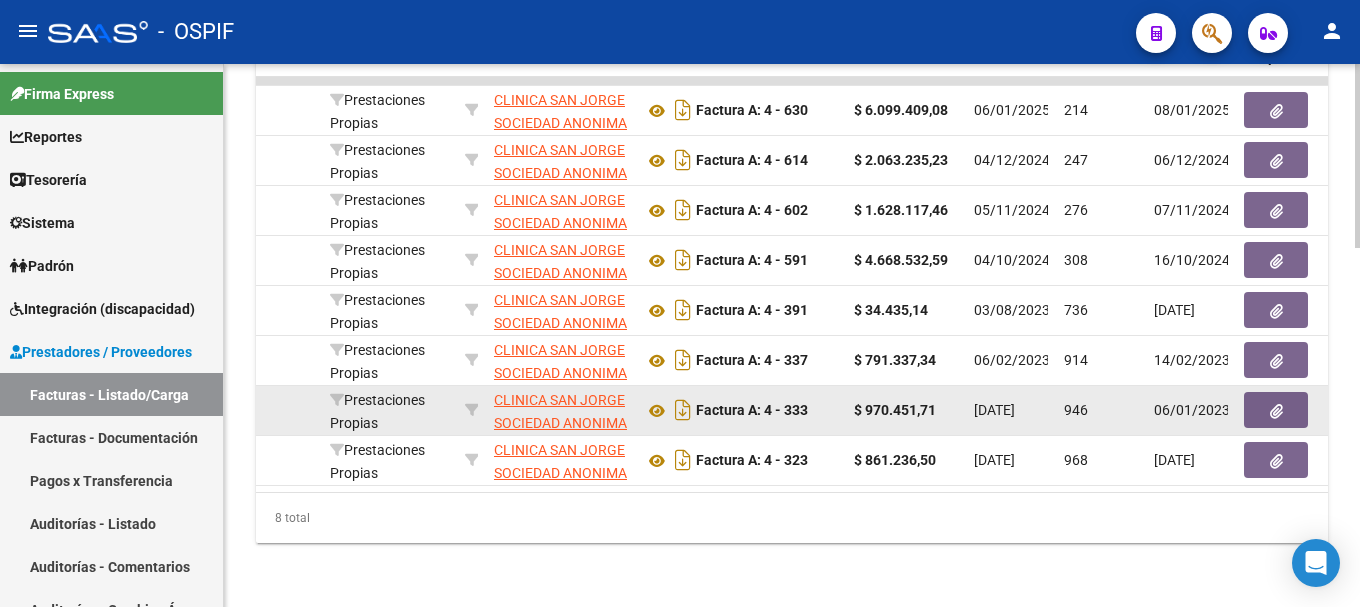 type on "CLINICA SAN [NAME]" 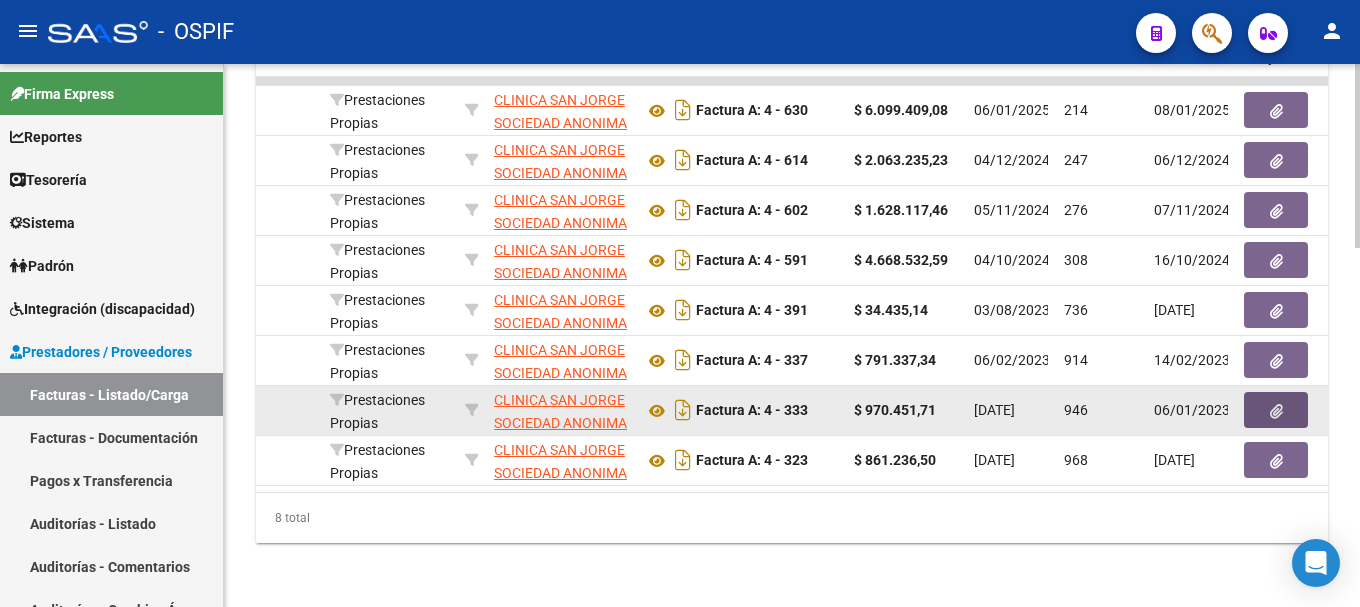 click 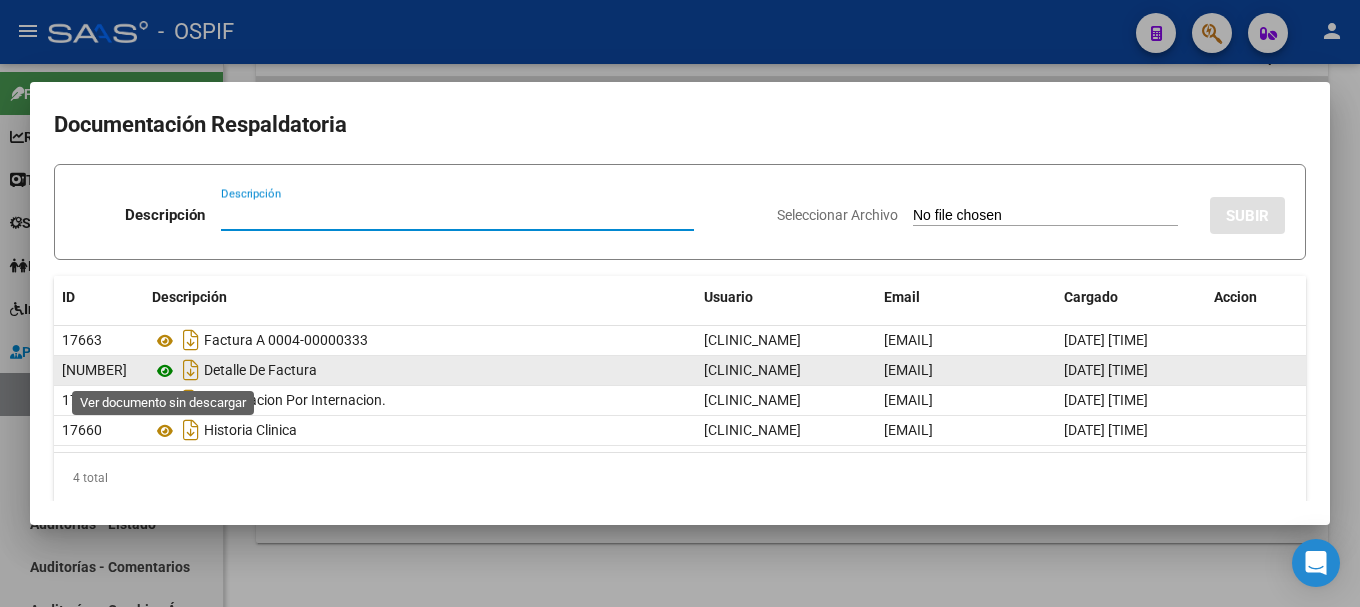 click 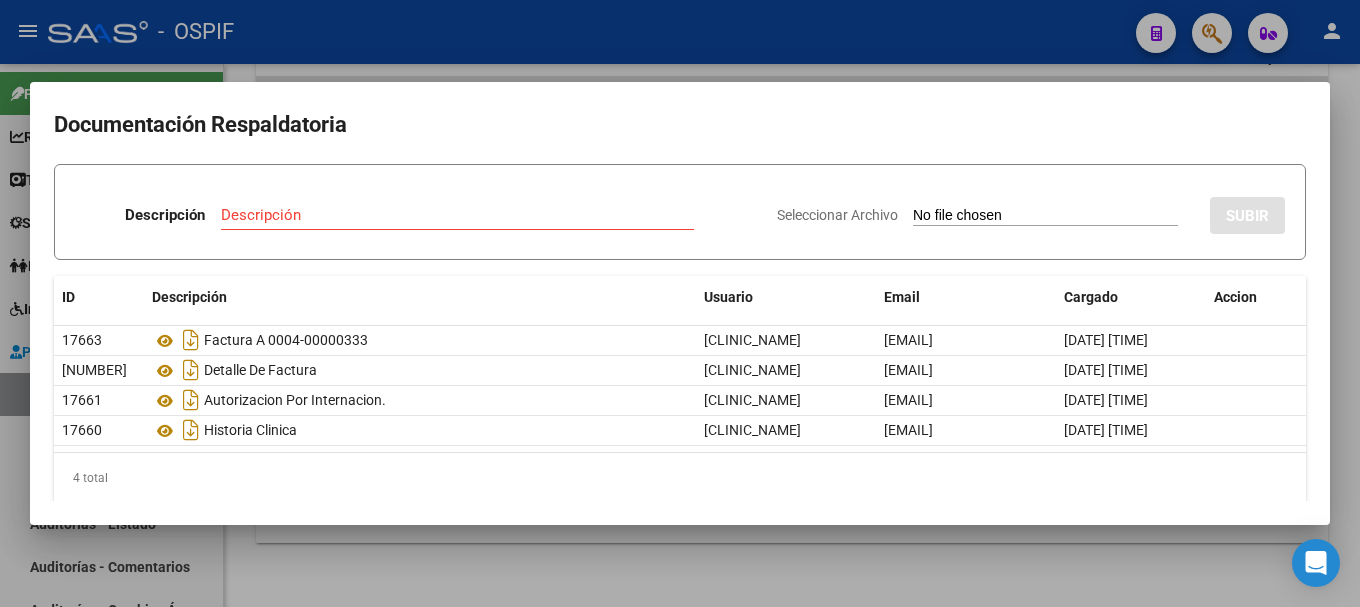 click at bounding box center (680, 303) 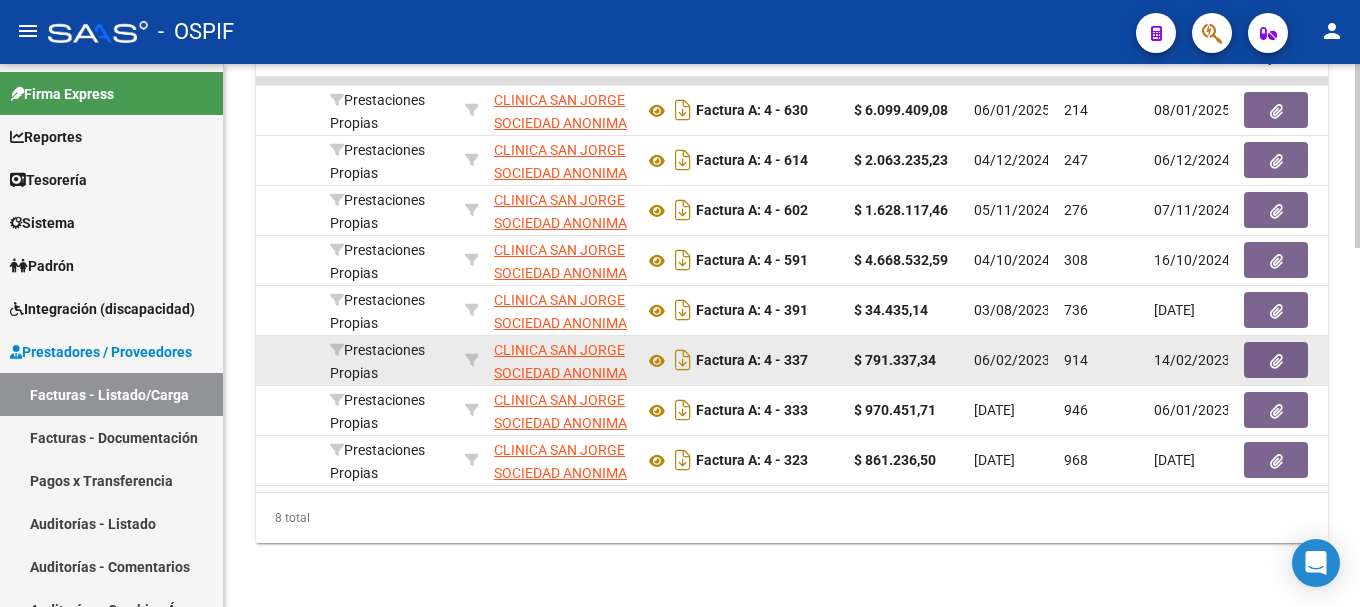 click 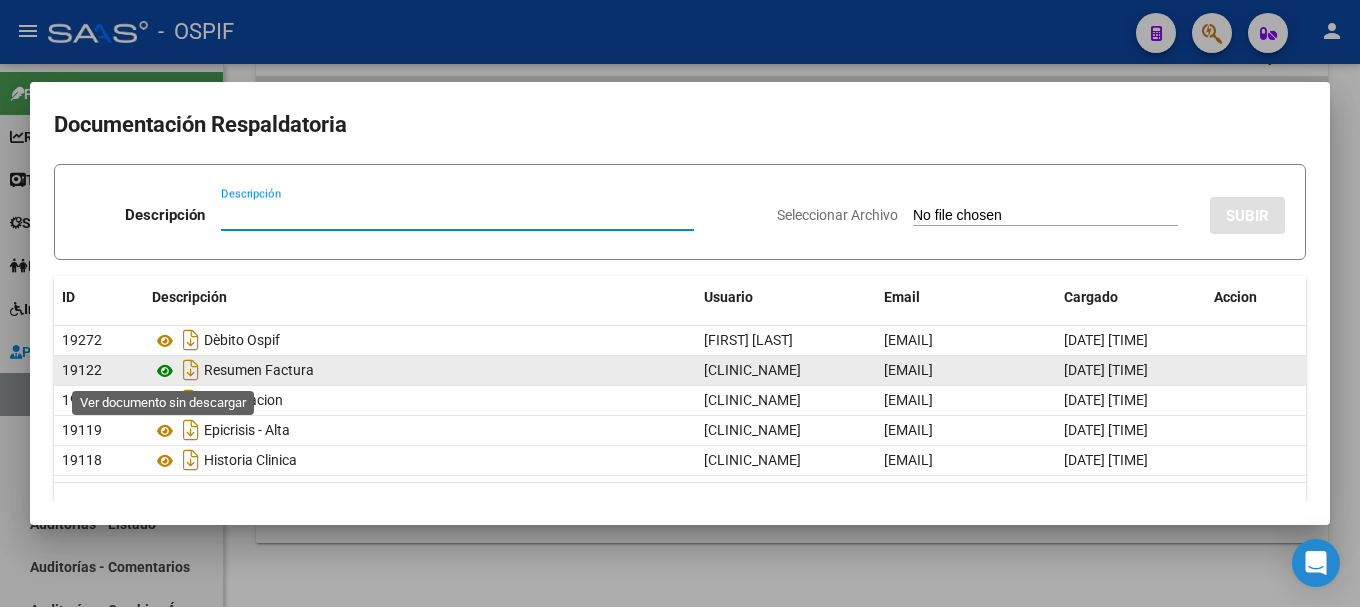 click 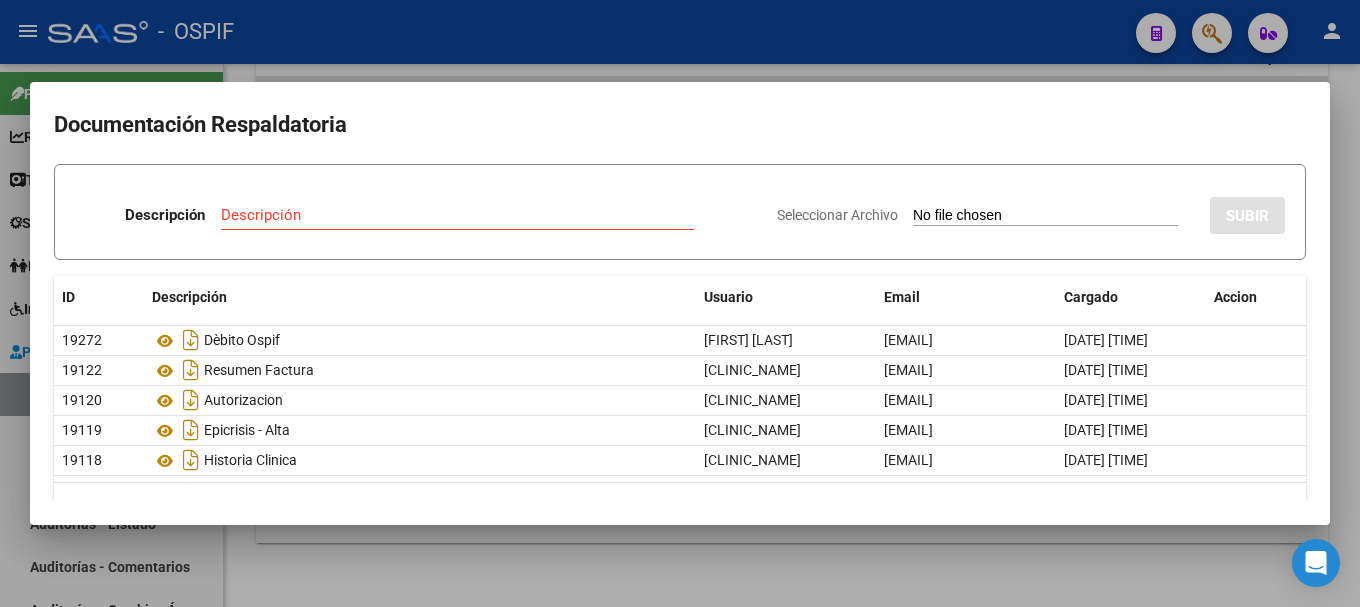 drag, startPoint x: 370, startPoint y: 35, endPoint x: 416, endPoint y: 54, distance: 49.76947 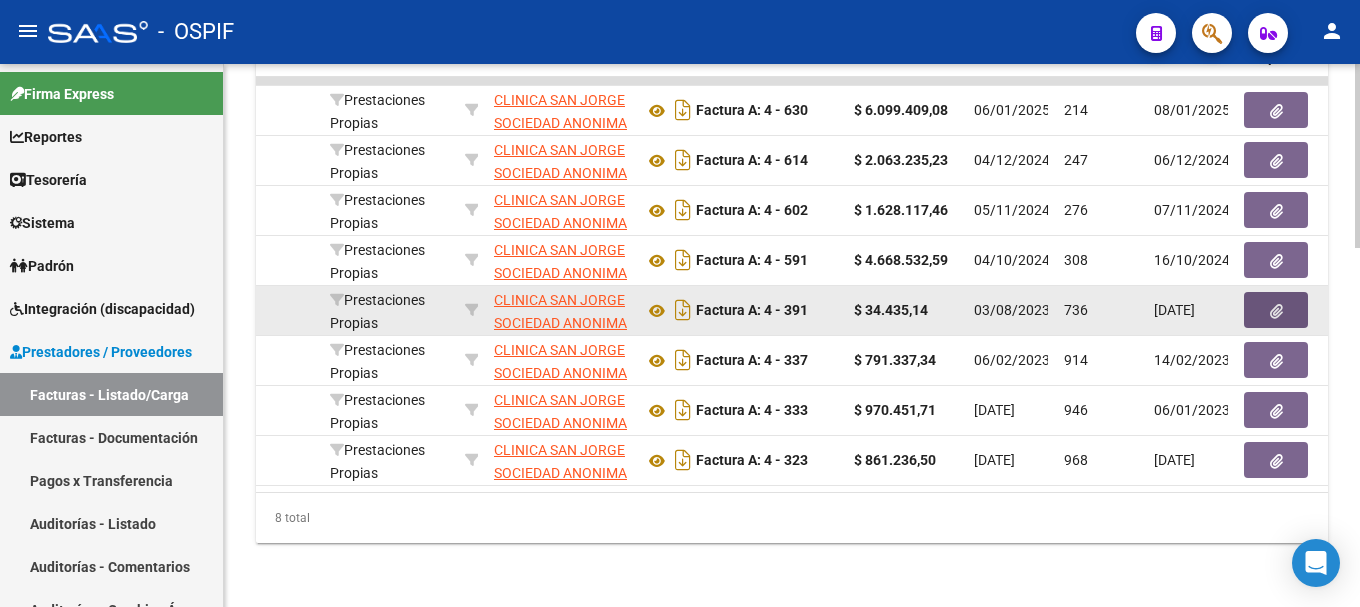 click 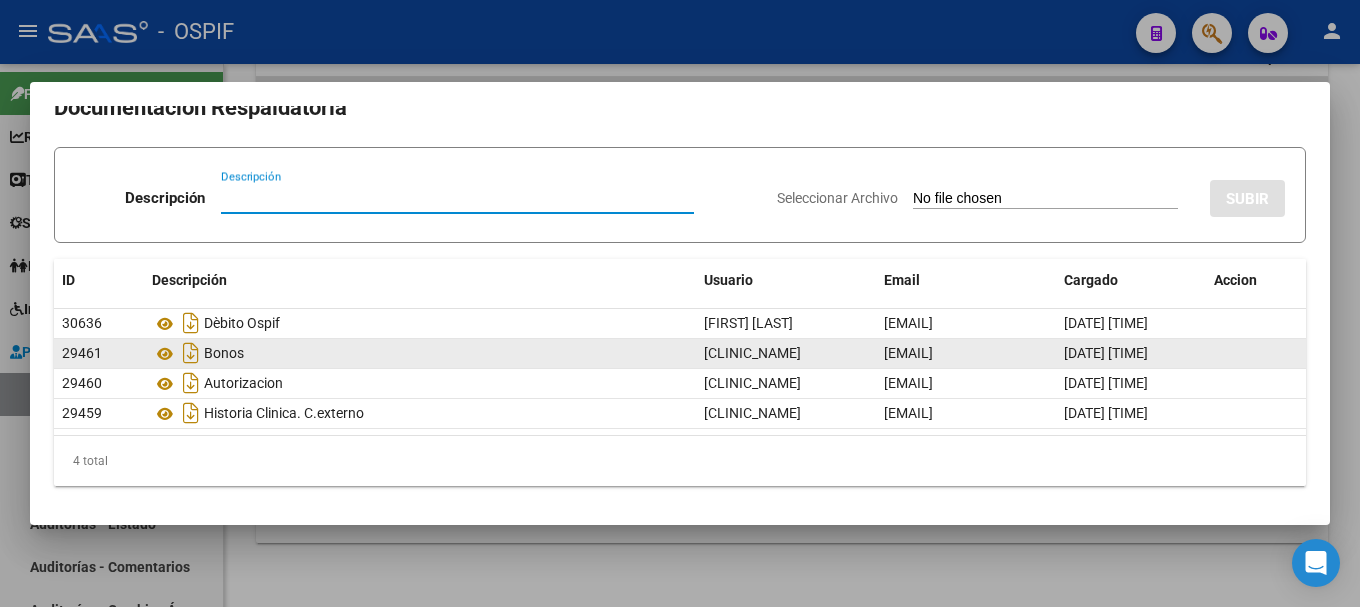 scroll, scrollTop: 18, scrollLeft: 0, axis: vertical 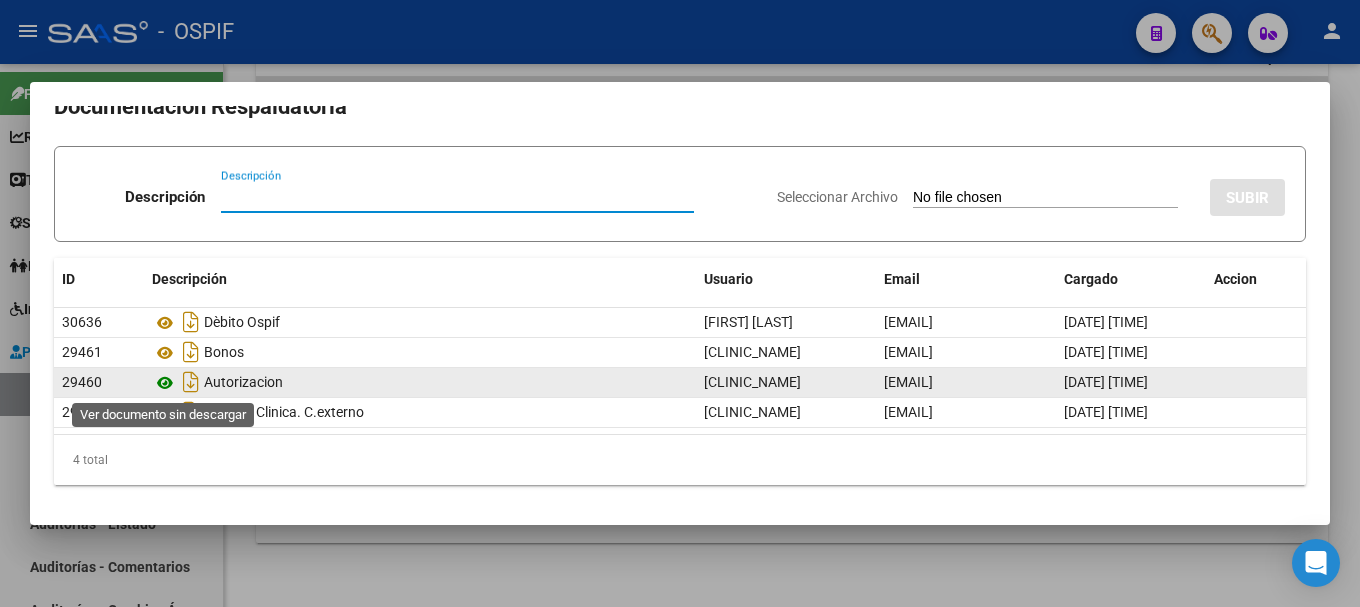 click 